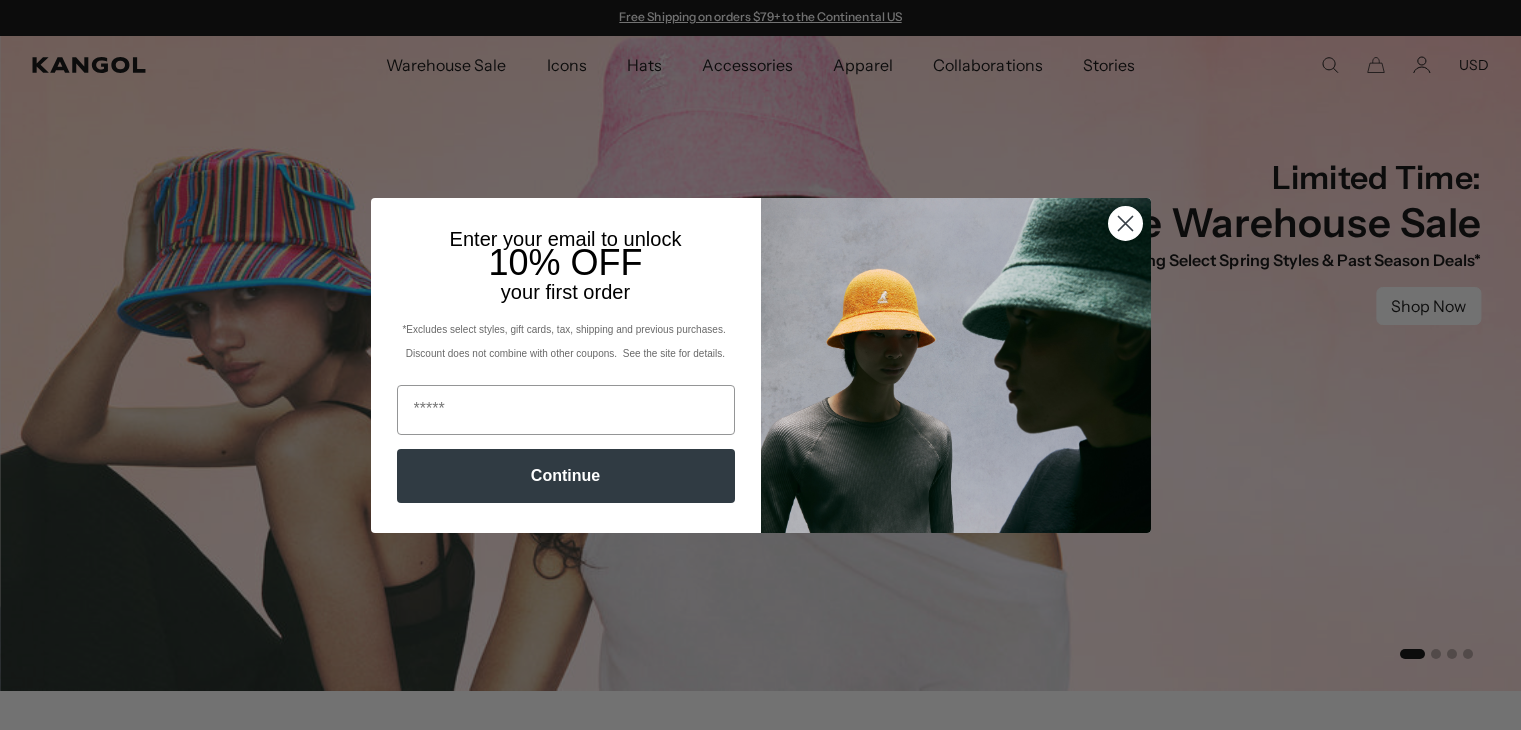 scroll, scrollTop: 0, scrollLeft: 0, axis: both 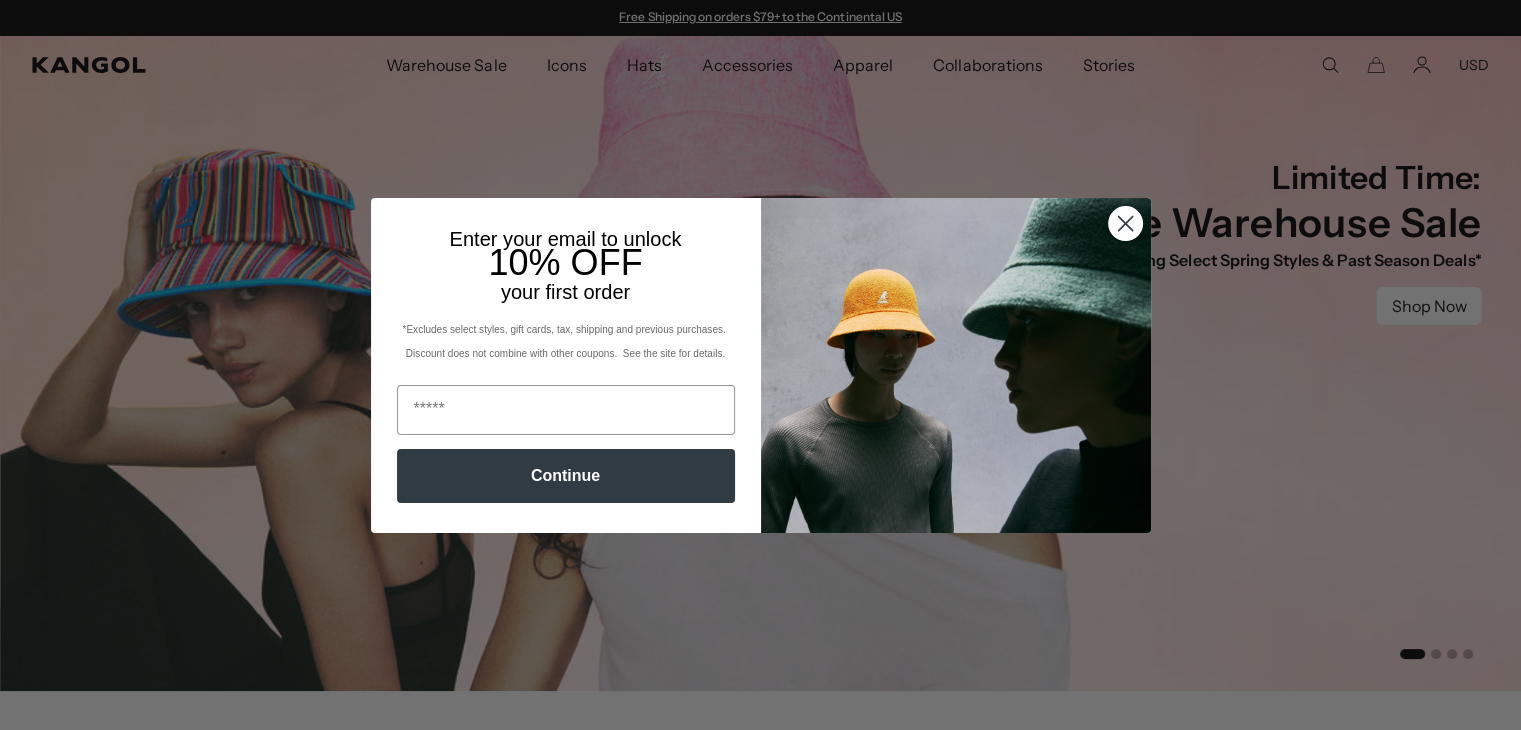 click 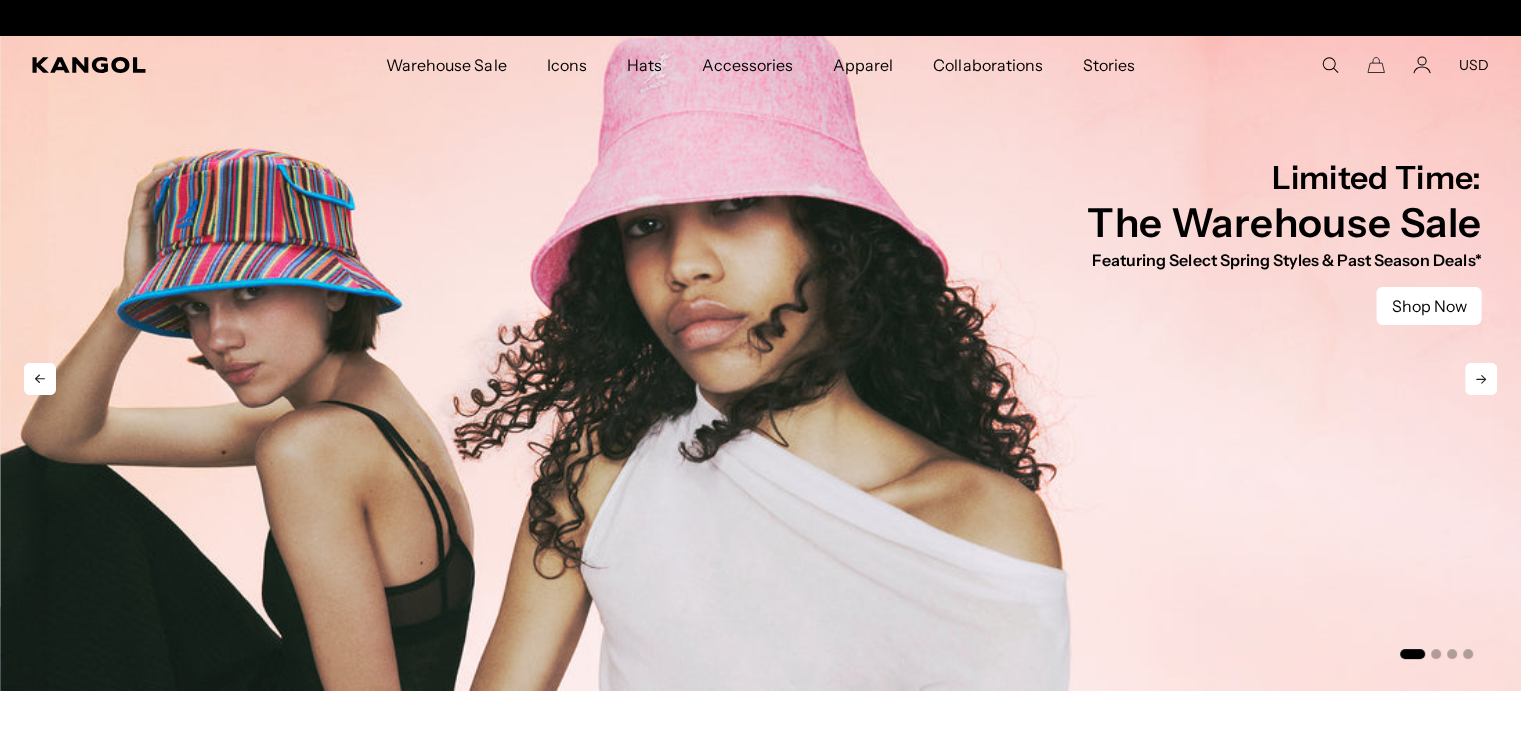 scroll, scrollTop: 0, scrollLeft: 412, axis: horizontal 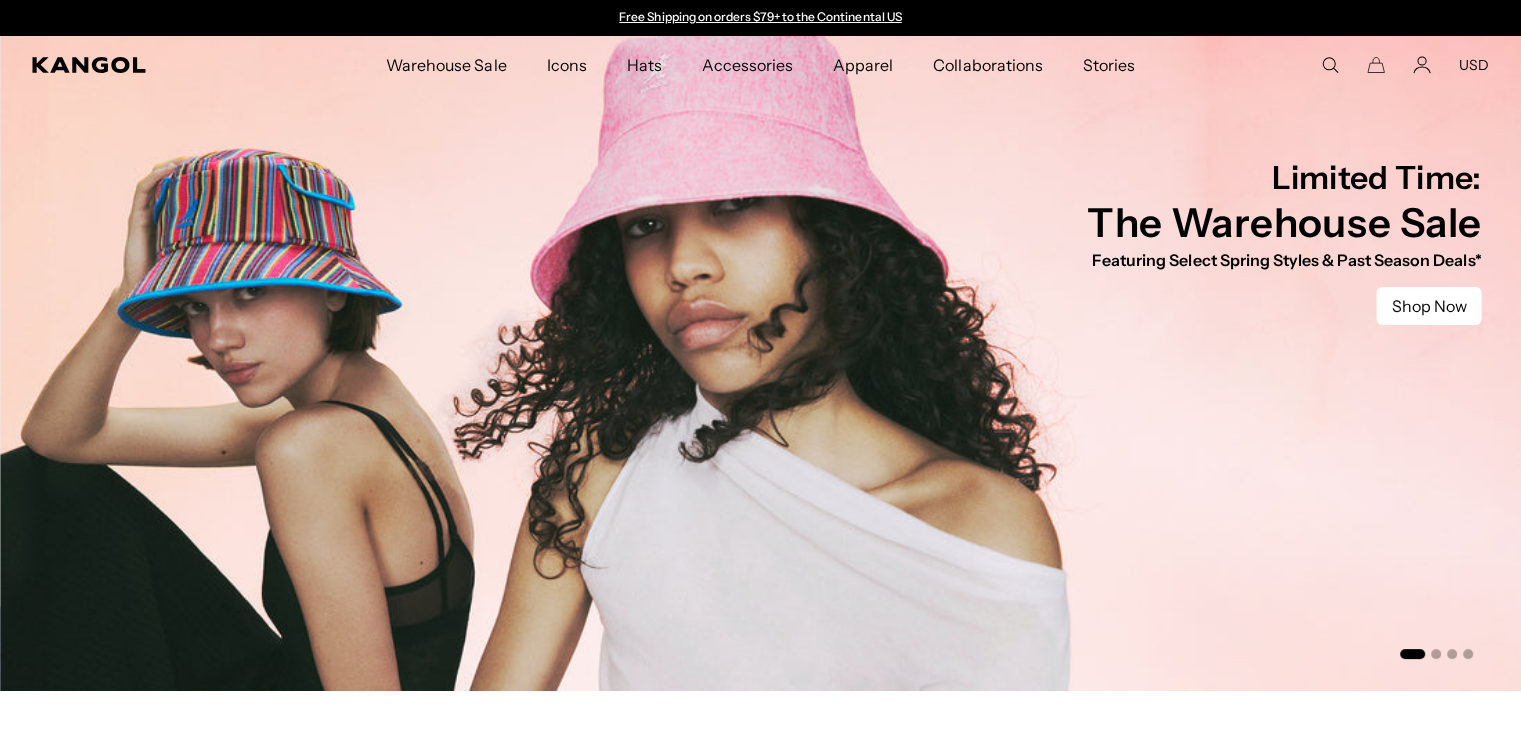 click 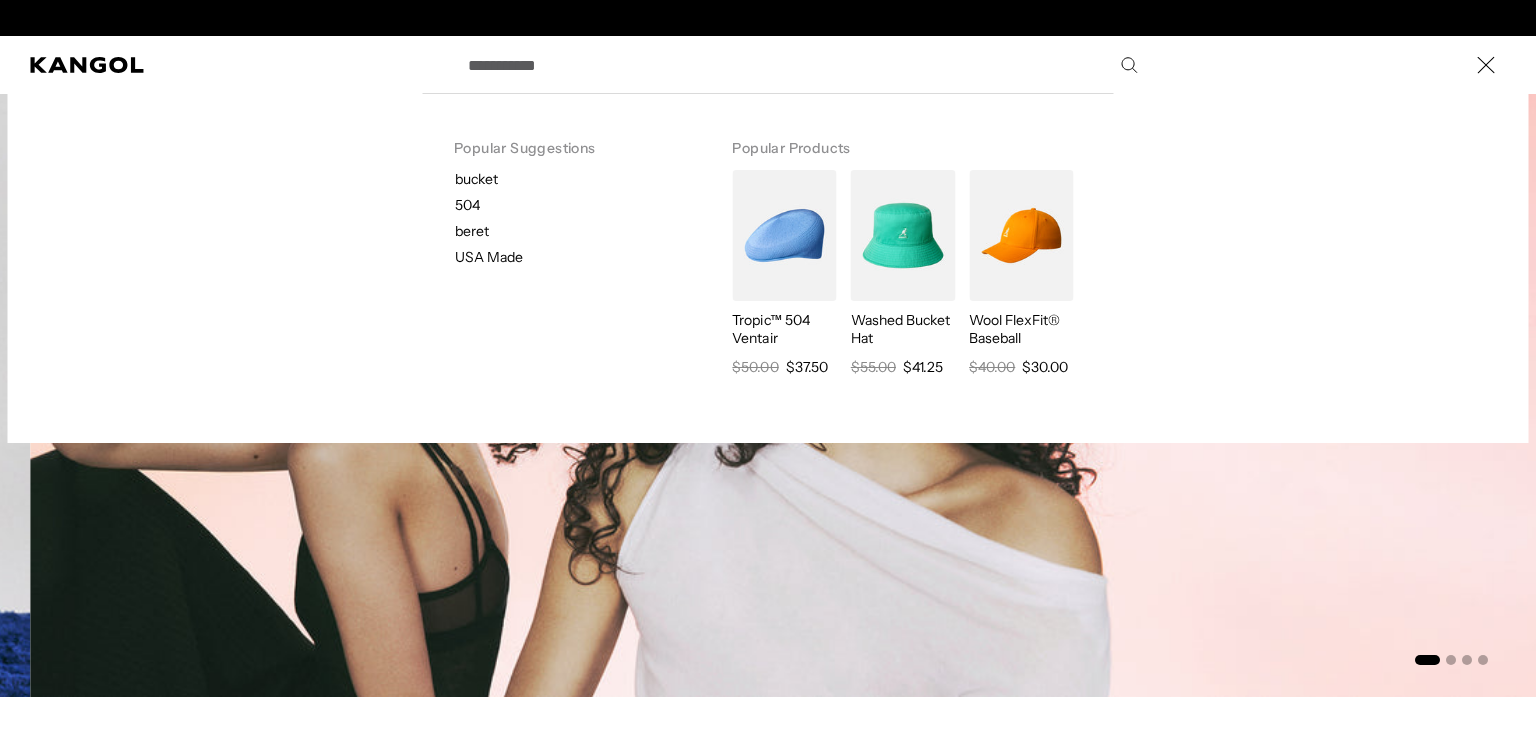 scroll, scrollTop: 0, scrollLeft: 412, axis: horizontal 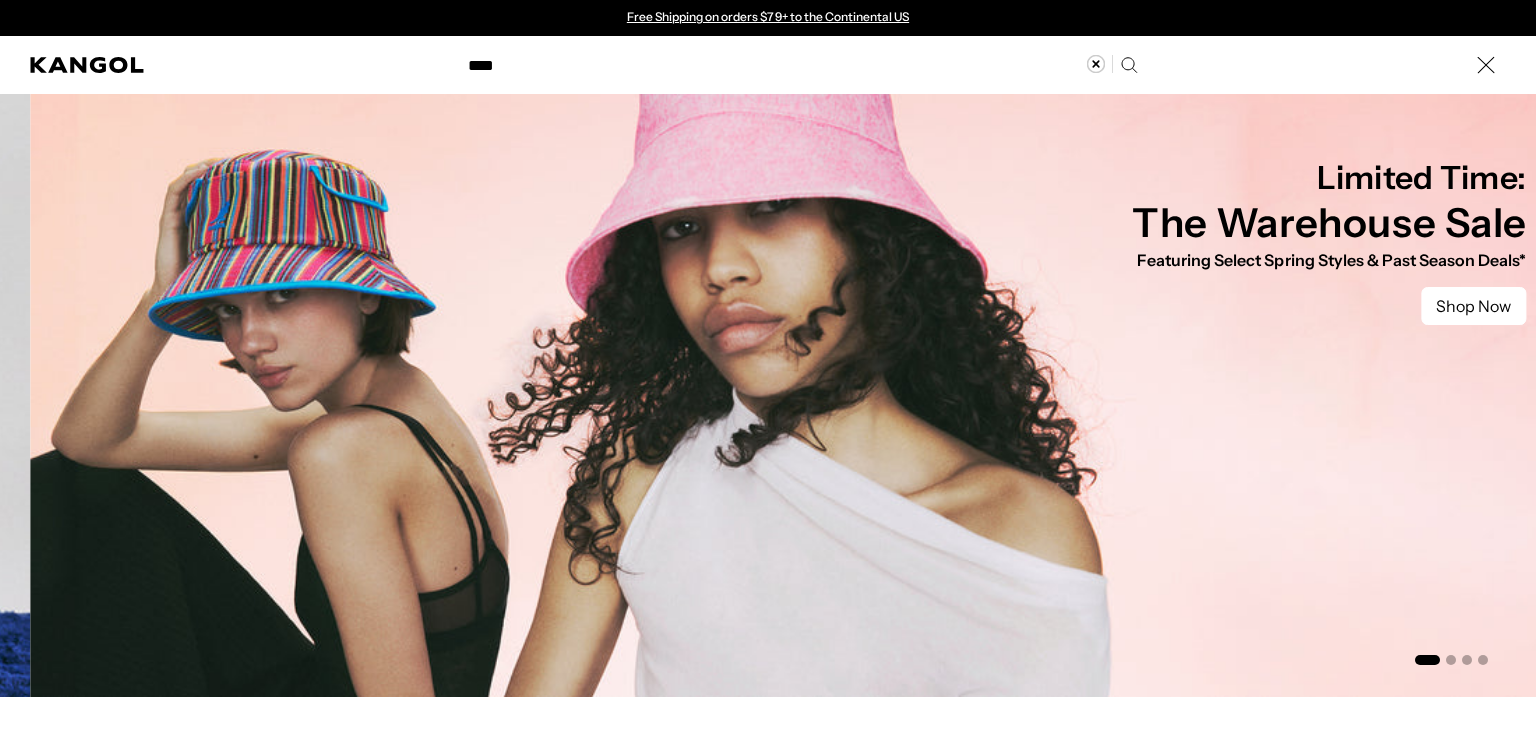 type on "****" 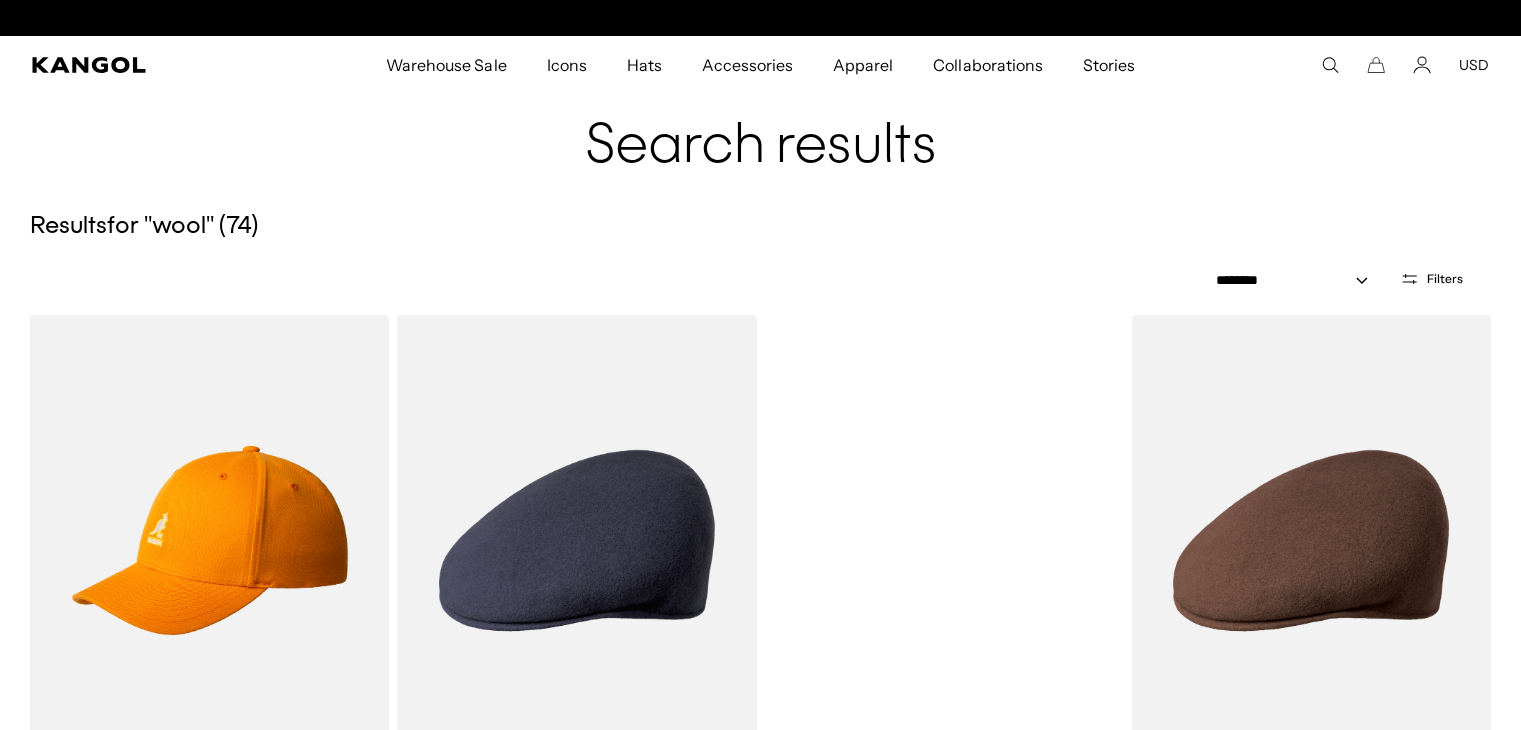 scroll, scrollTop: 0, scrollLeft: 412, axis: horizontal 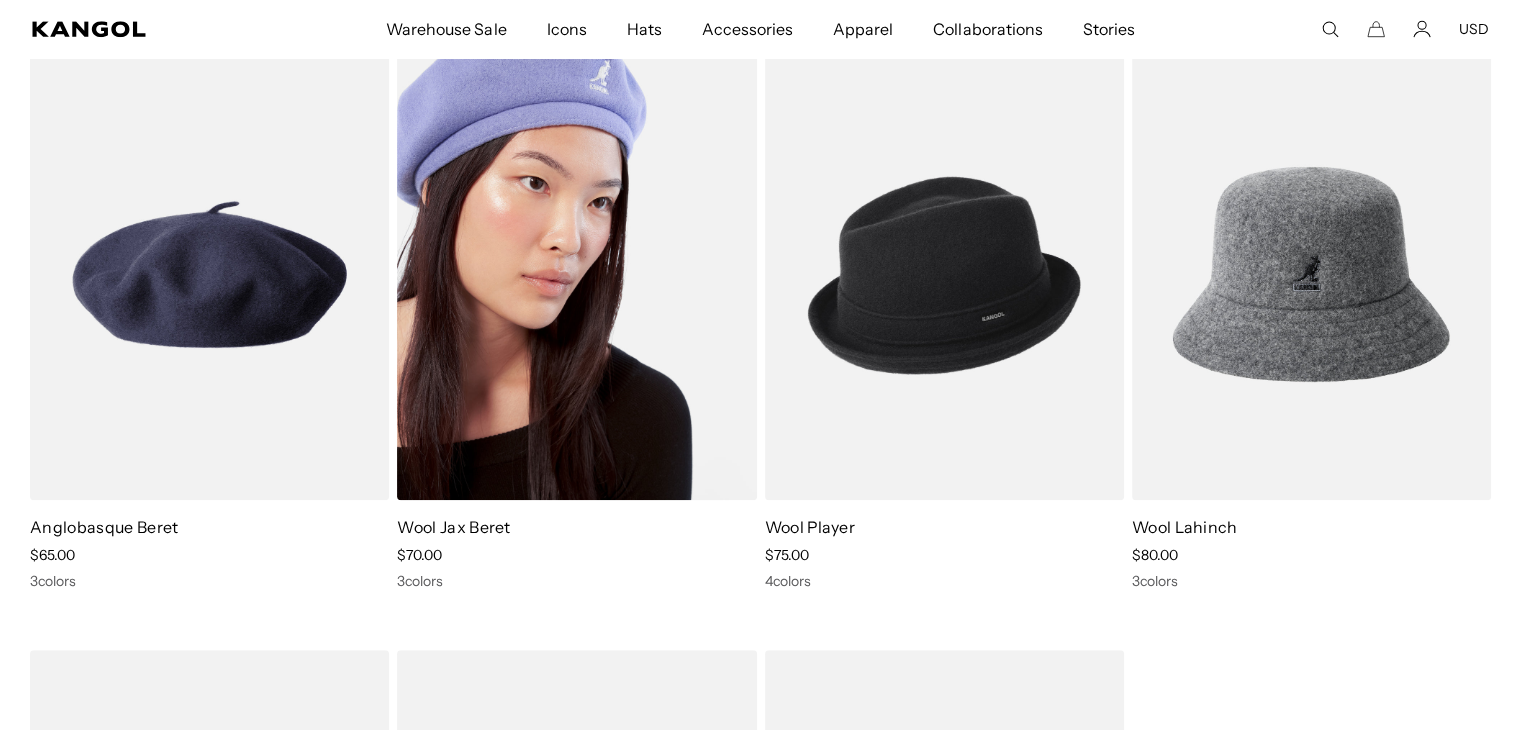 click at bounding box center [576, 274] 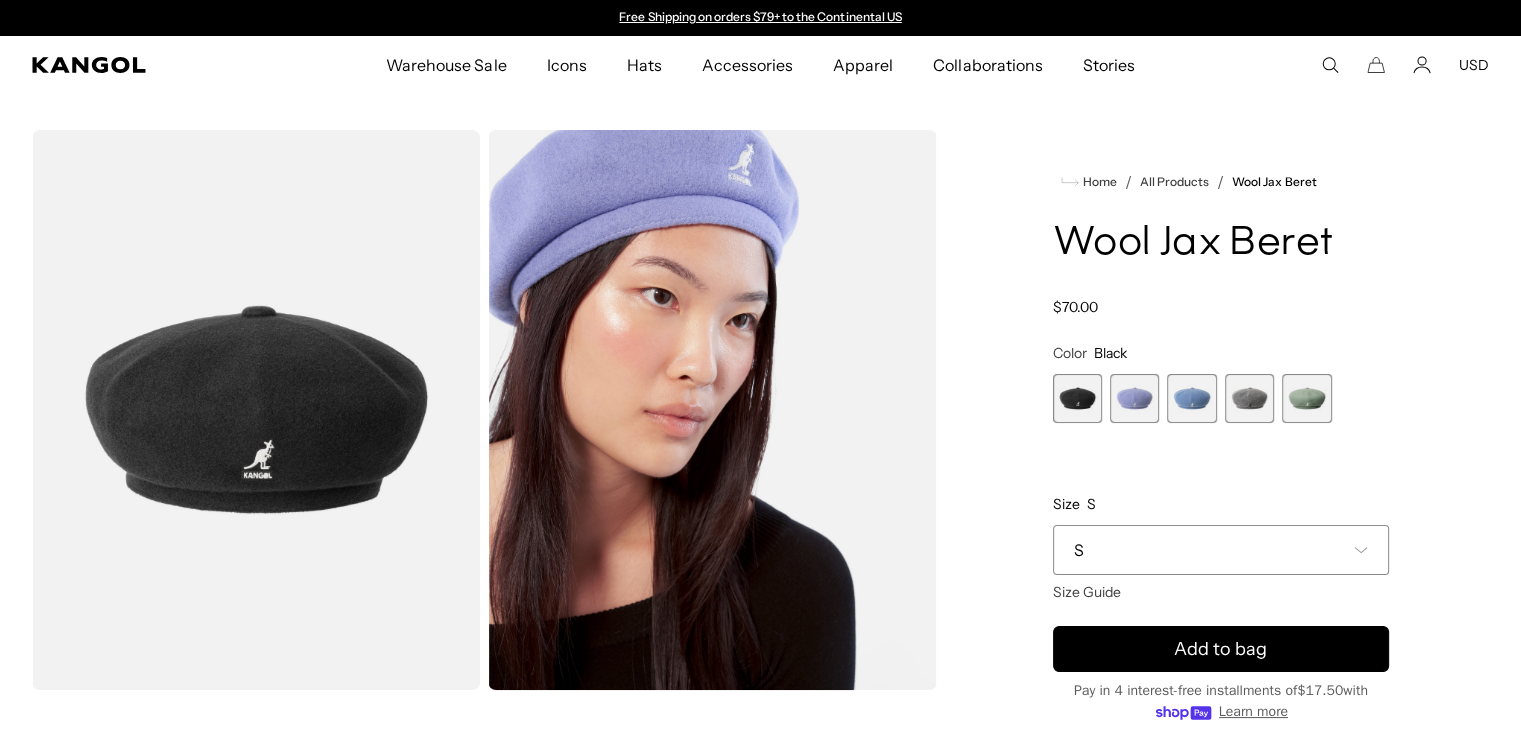 scroll, scrollTop: 0, scrollLeft: 0, axis: both 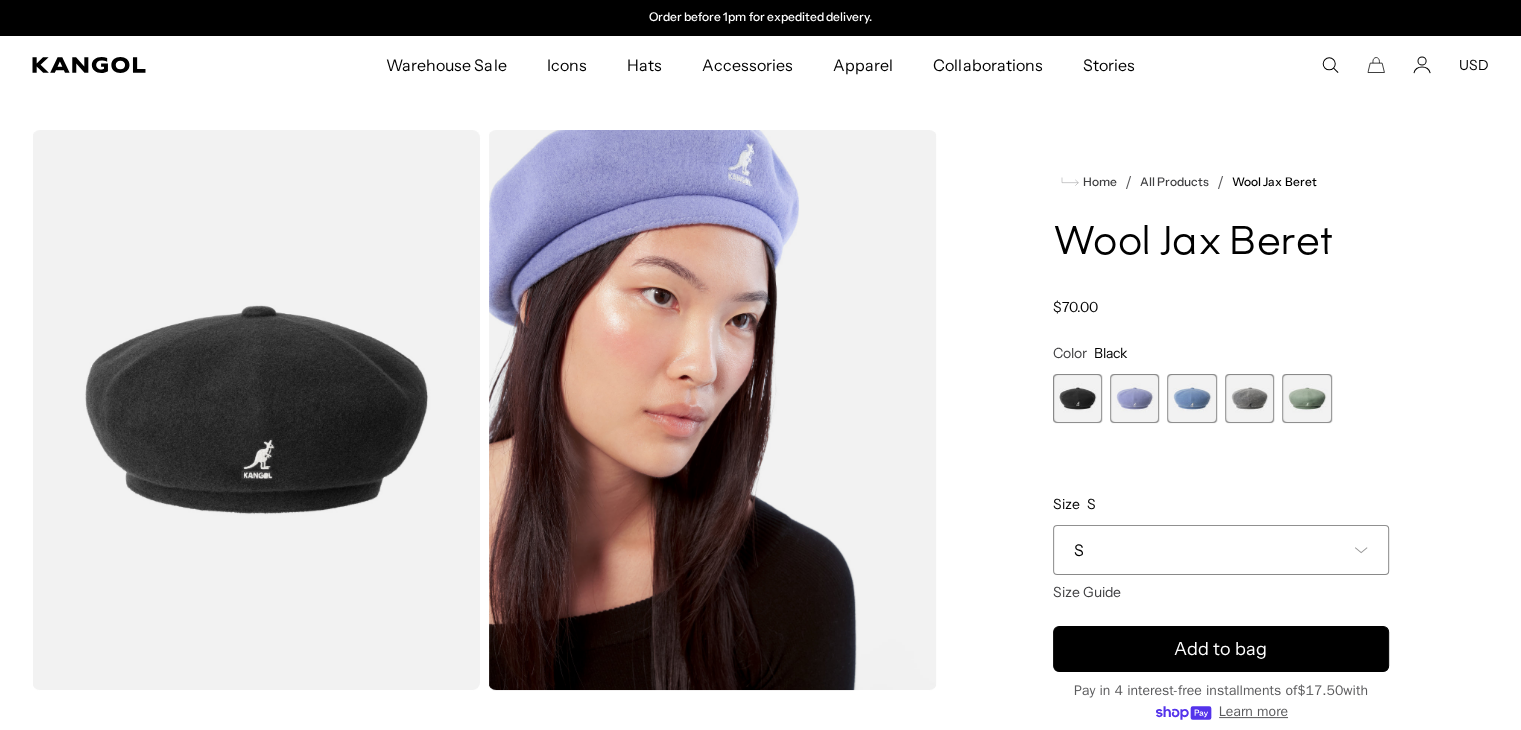 click on "S" at bounding box center [1221, 550] 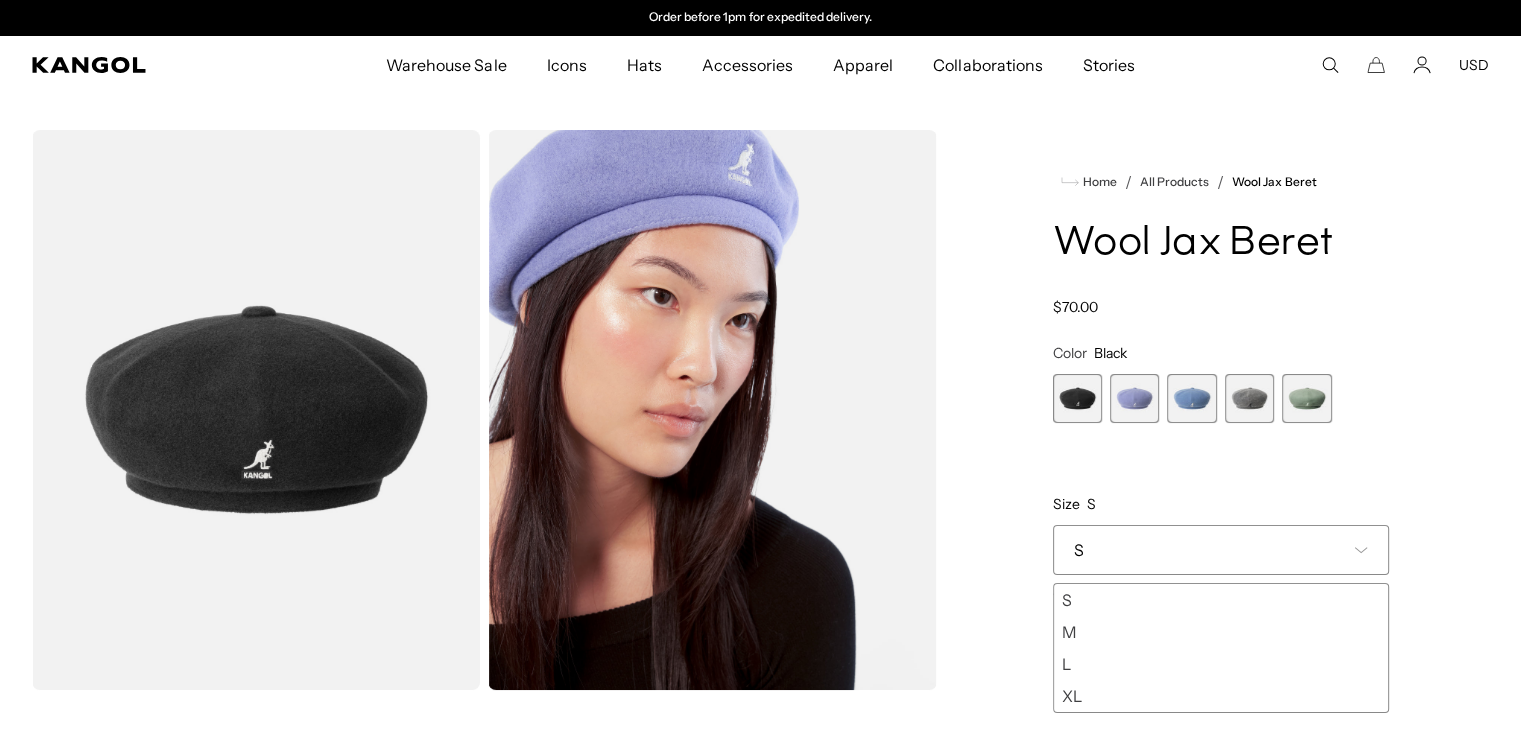 click on "M" at bounding box center (1221, 632) 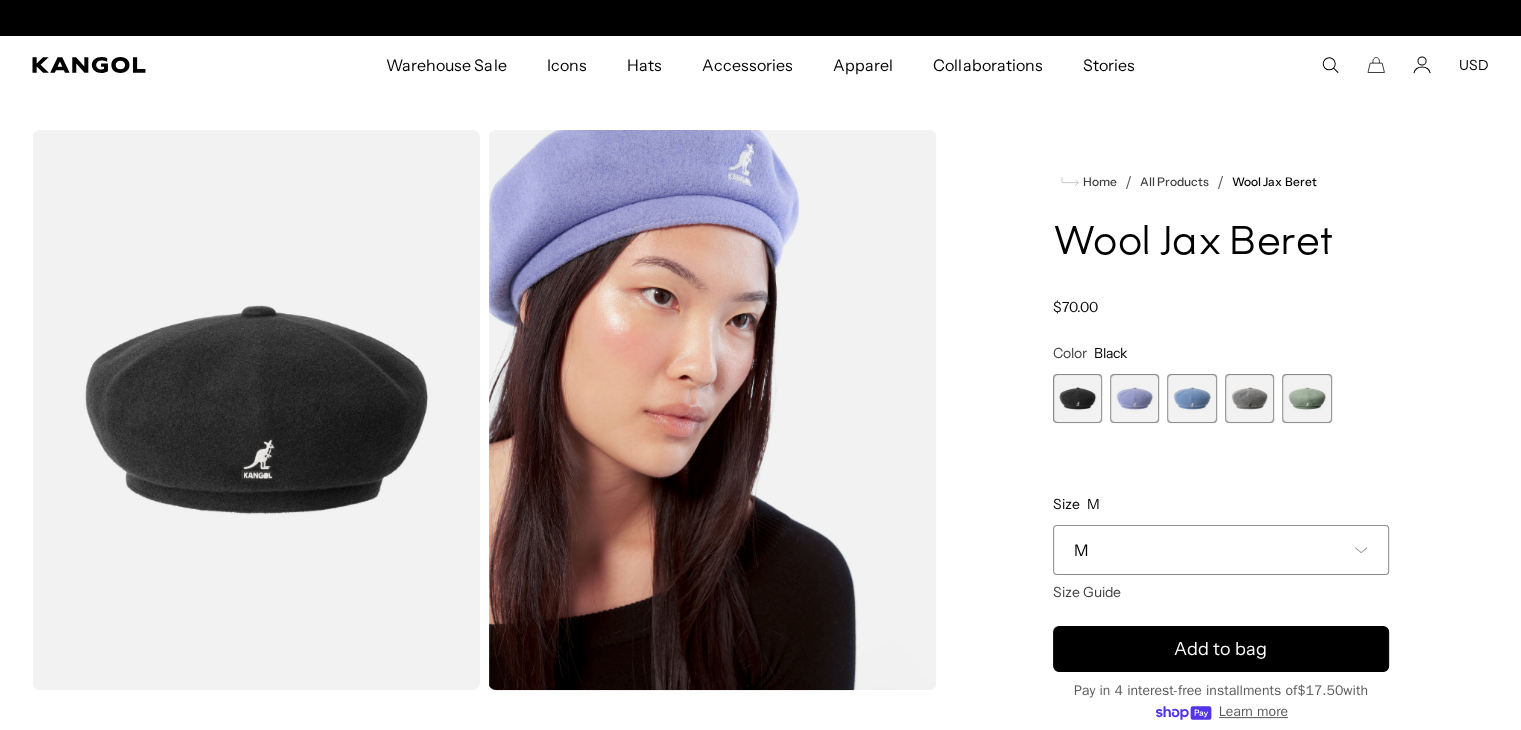 scroll, scrollTop: 0, scrollLeft: 0, axis: both 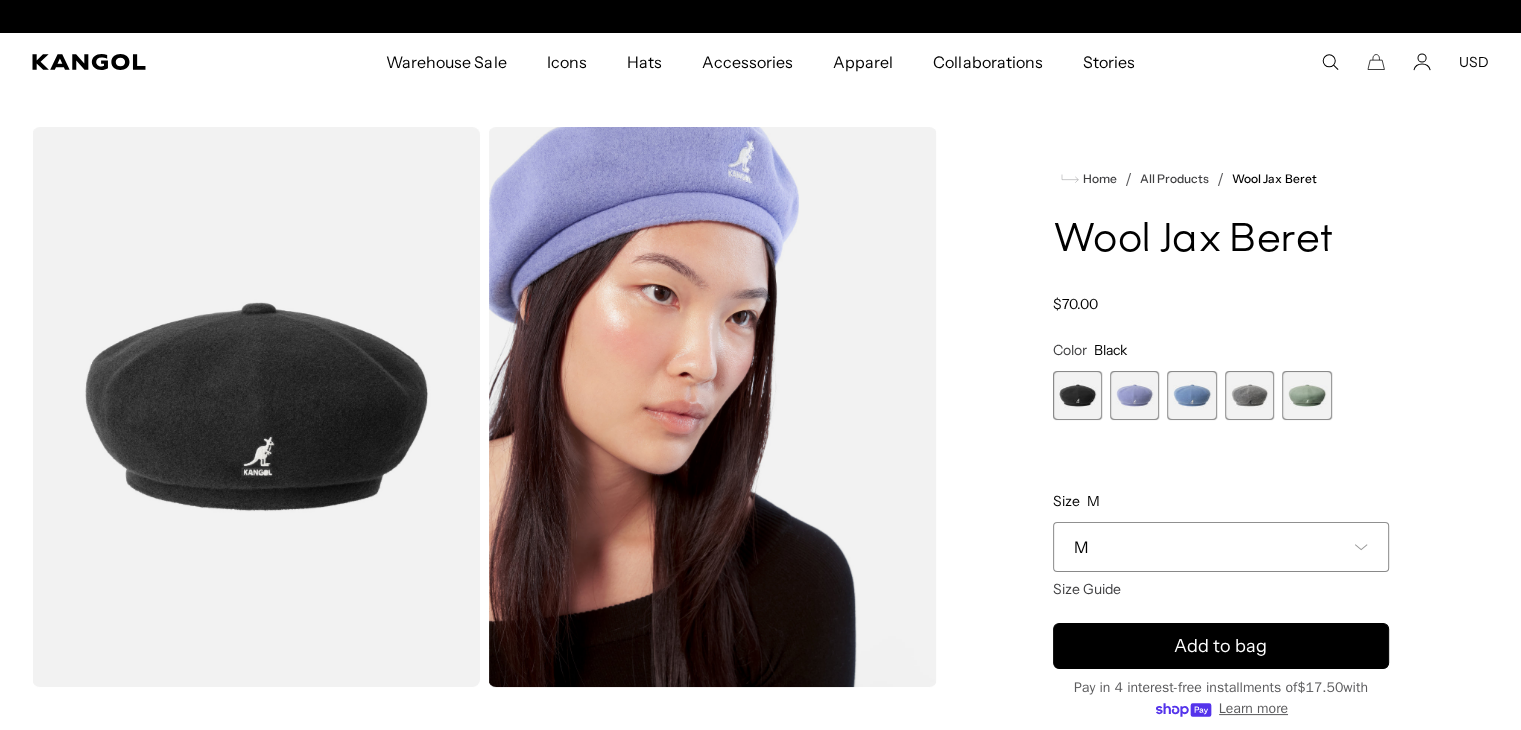 click at bounding box center (1191, 395) 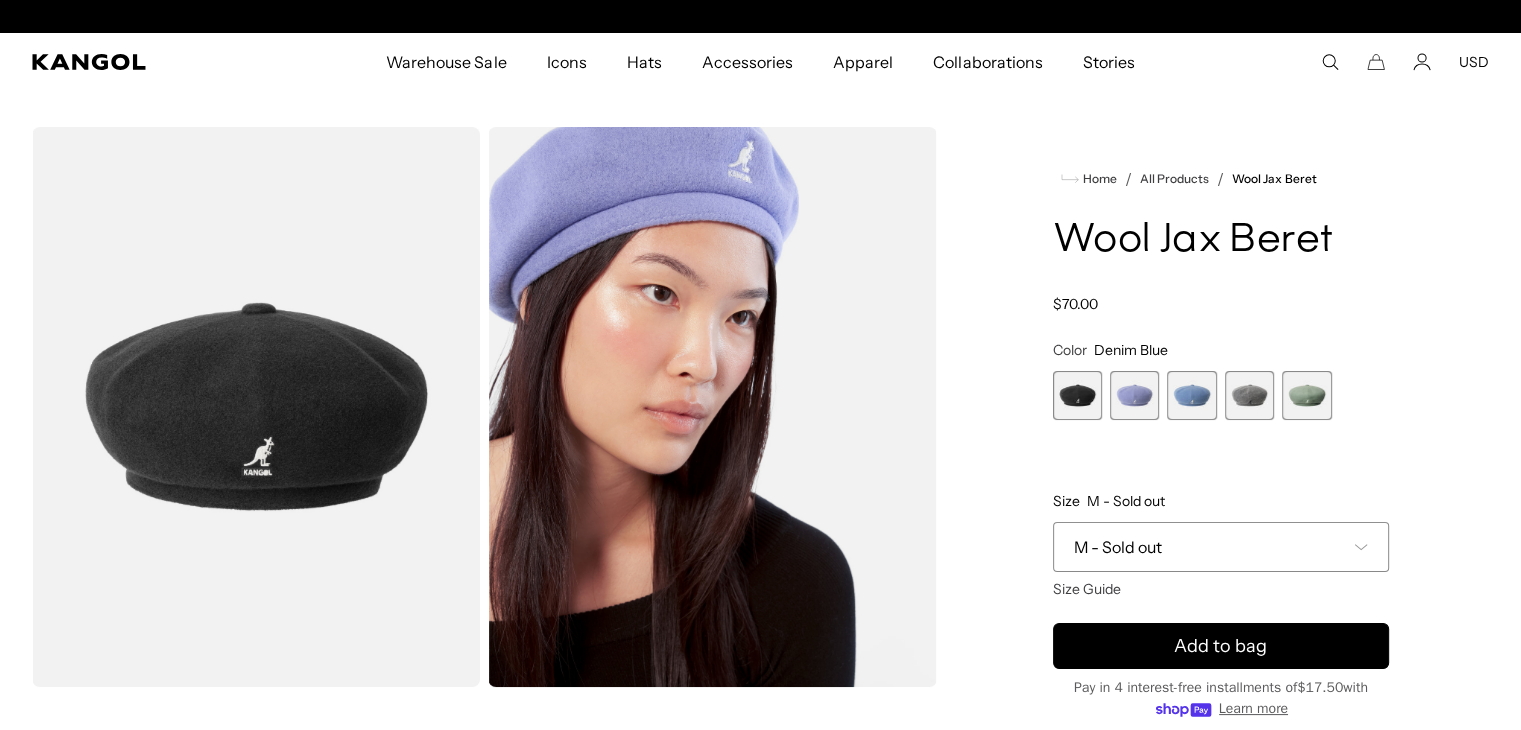 scroll, scrollTop: 0, scrollLeft: 0, axis: both 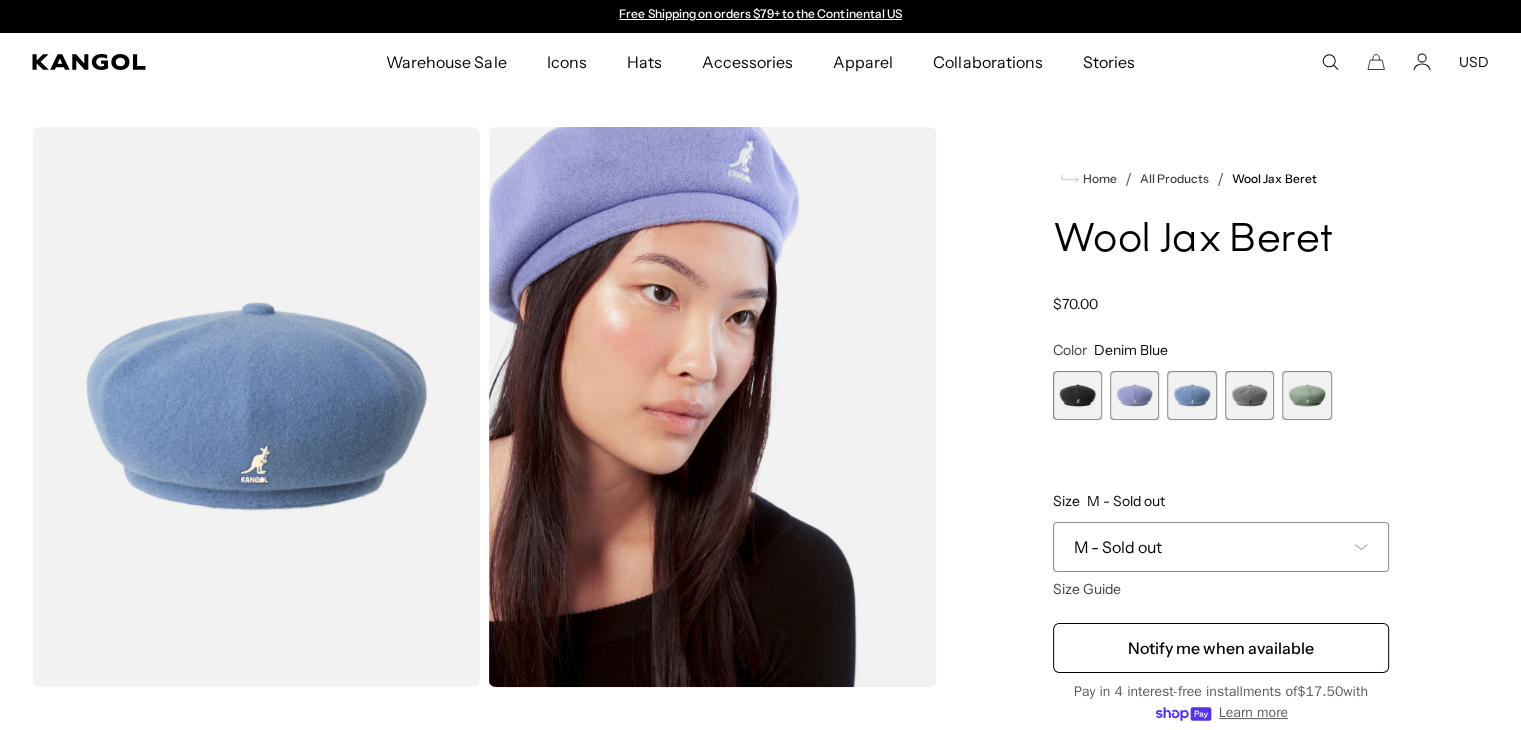 click at bounding box center [1249, 395] 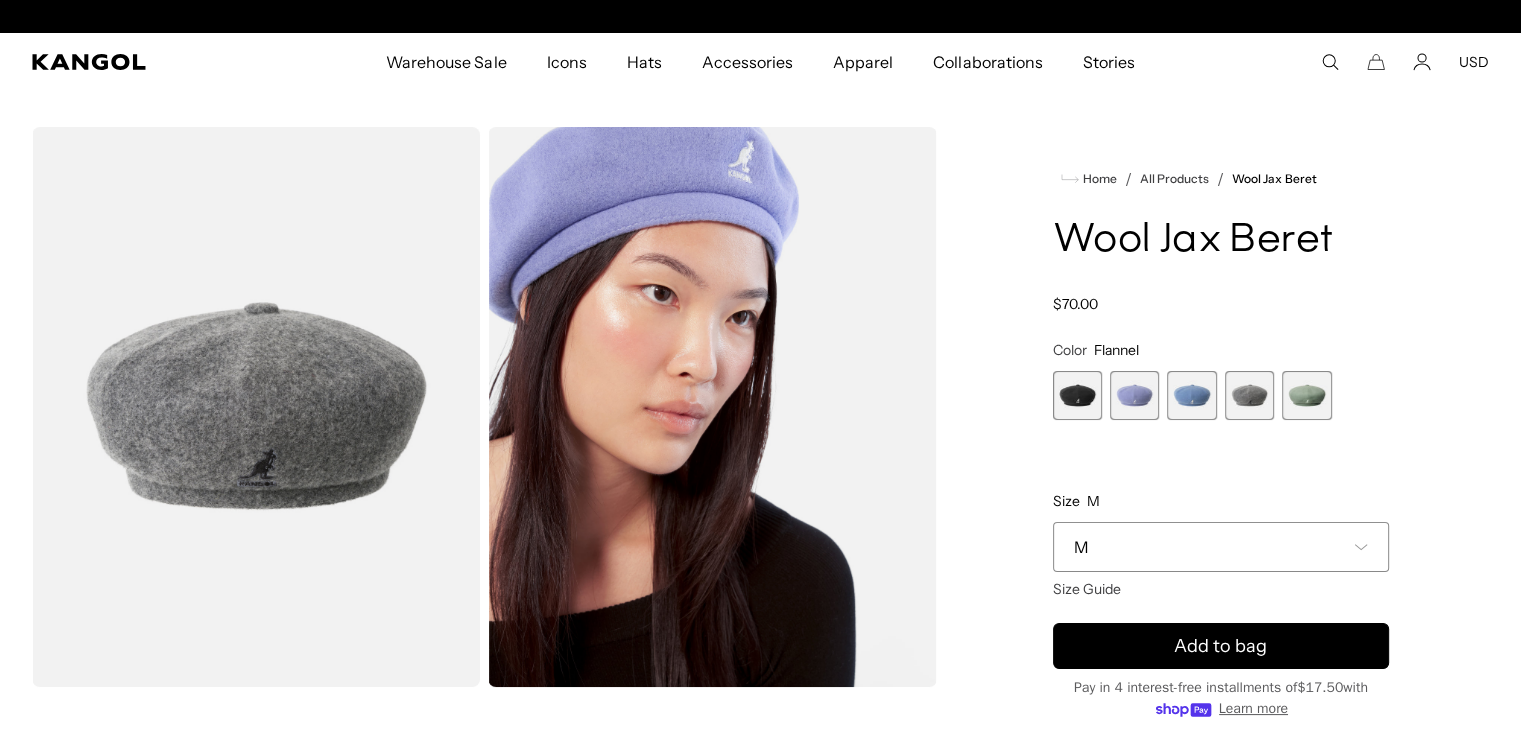 scroll, scrollTop: 0, scrollLeft: 412, axis: horizontal 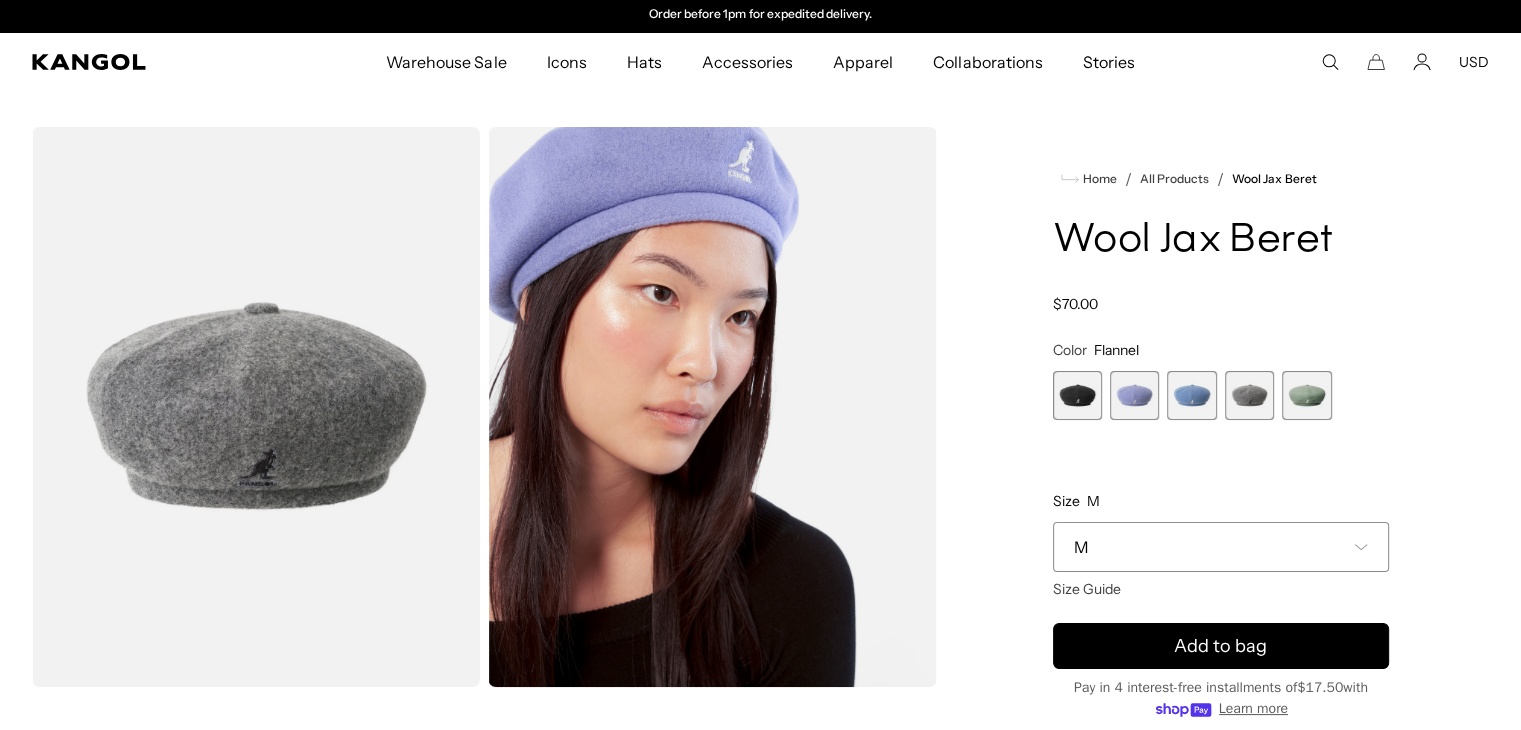 click at bounding box center (1306, 395) 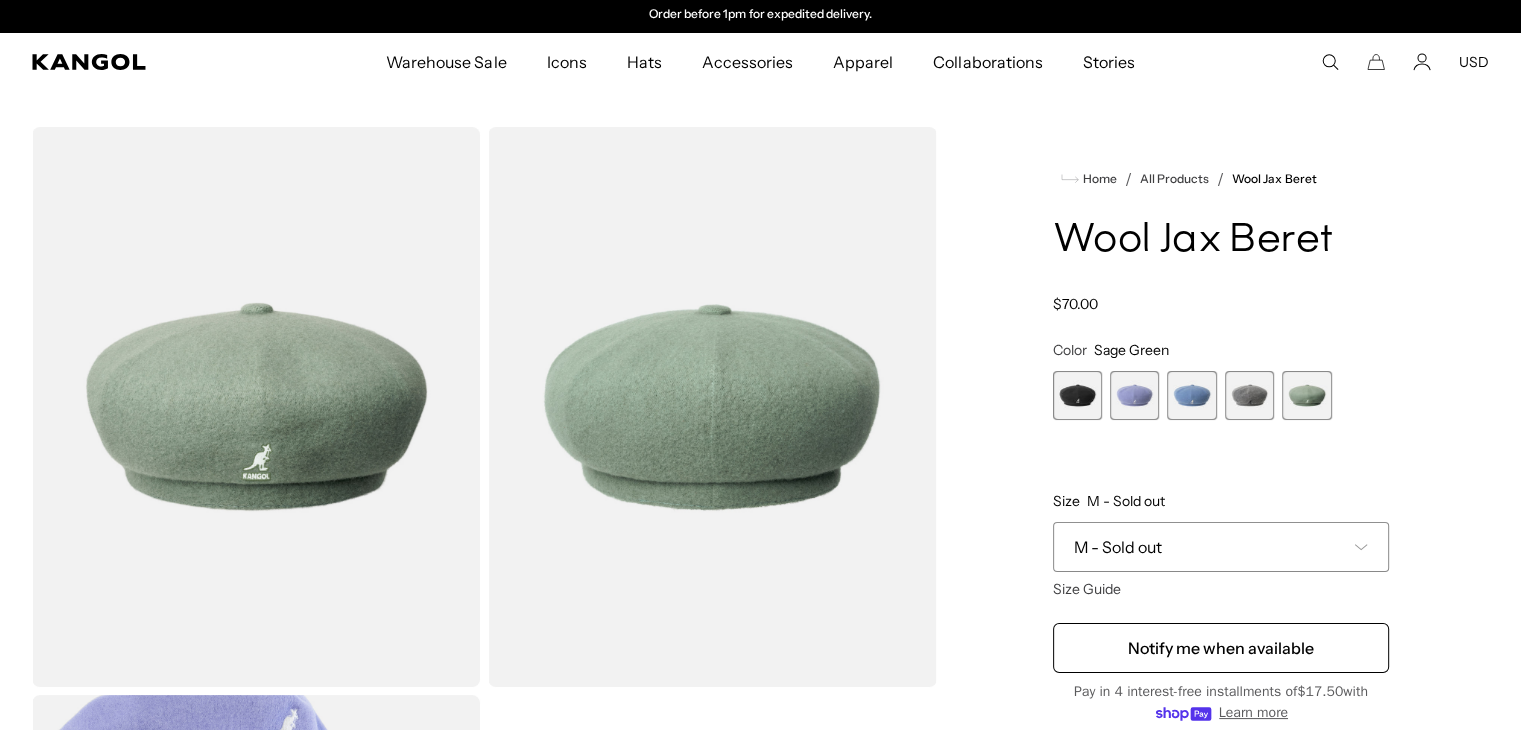 click at bounding box center [1249, 395] 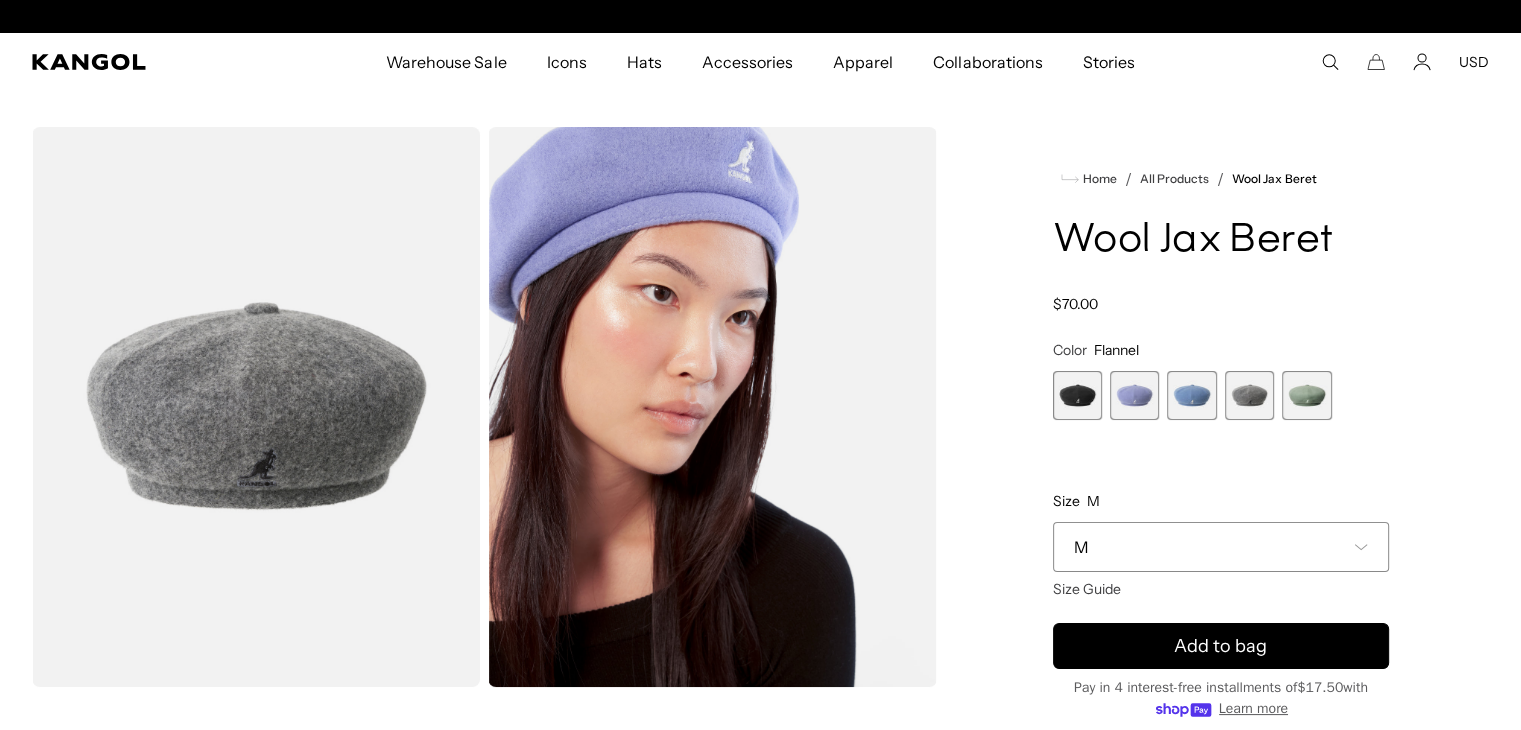 scroll, scrollTop: 0, scrollLeft: 0, axis: both 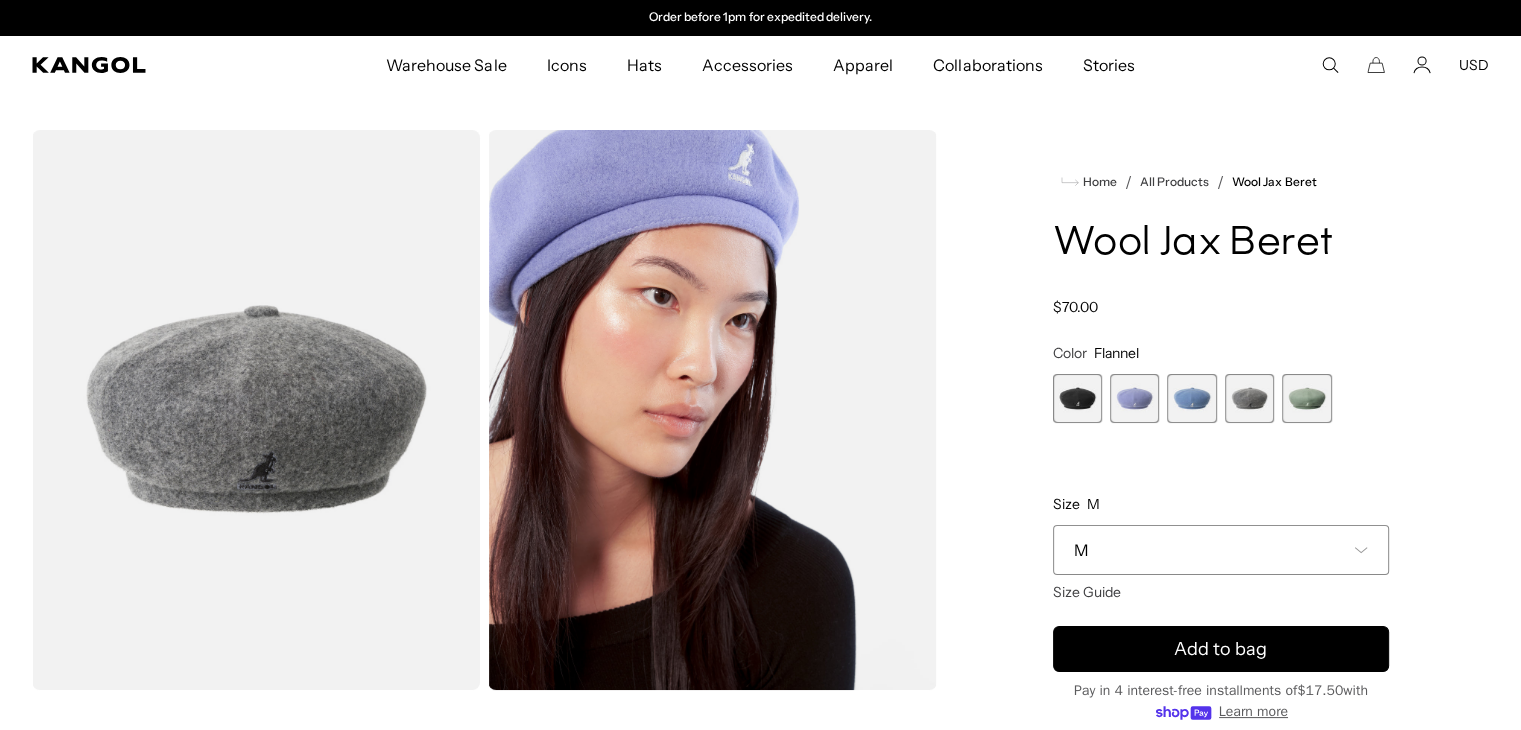 click at bounding box center (1077, 398) 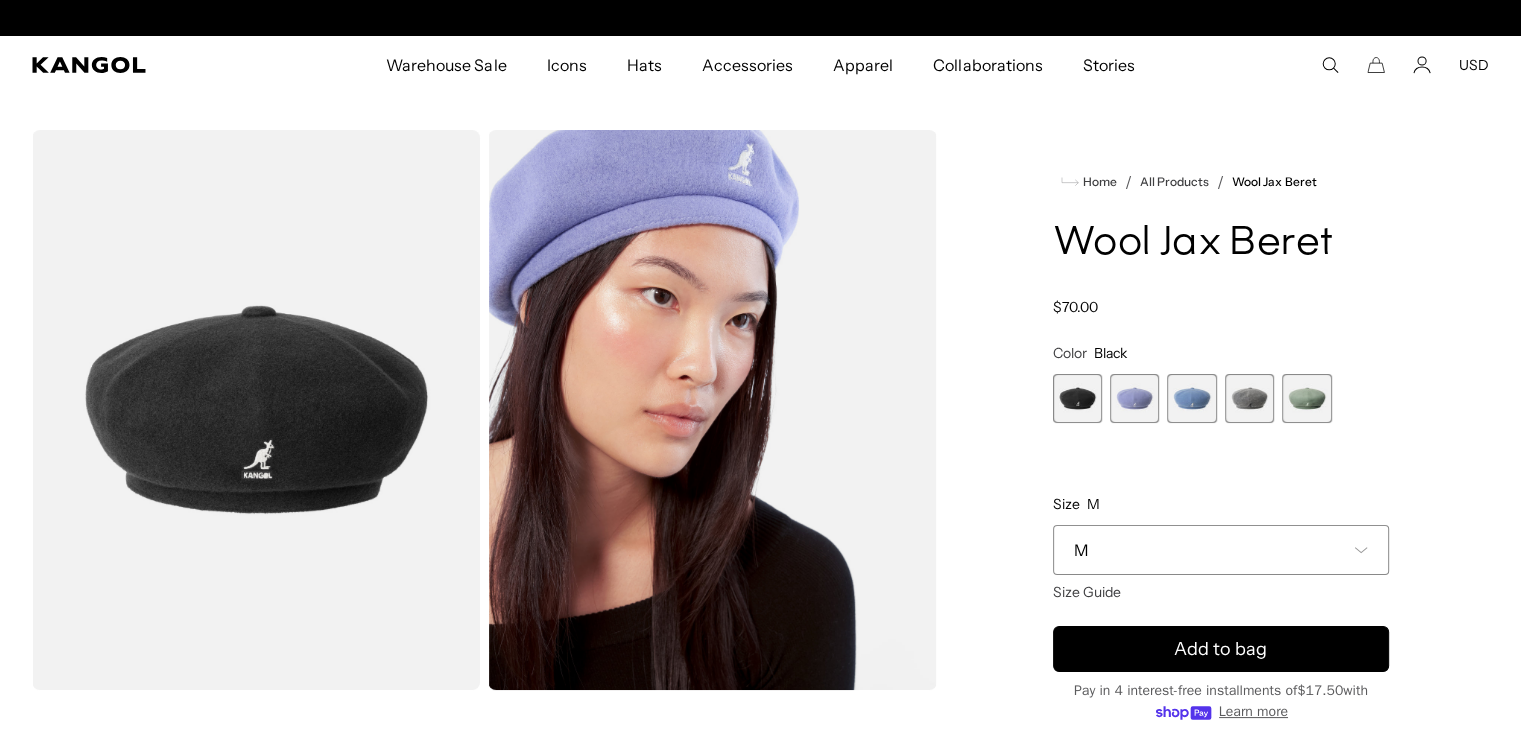 scroll, scrollTop: 0, scrollLeft: 0, axis: both 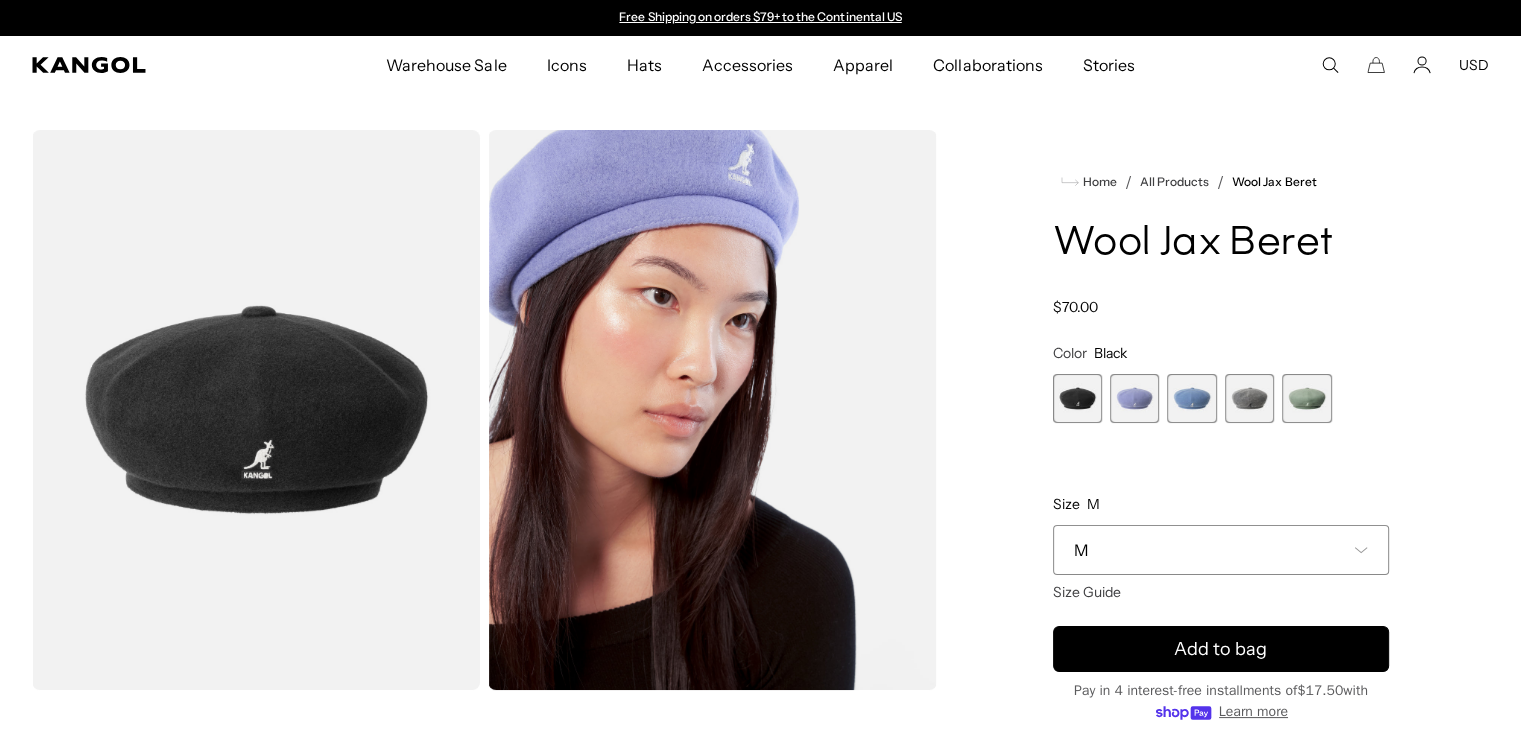 click at bounding box center (1249, 398) 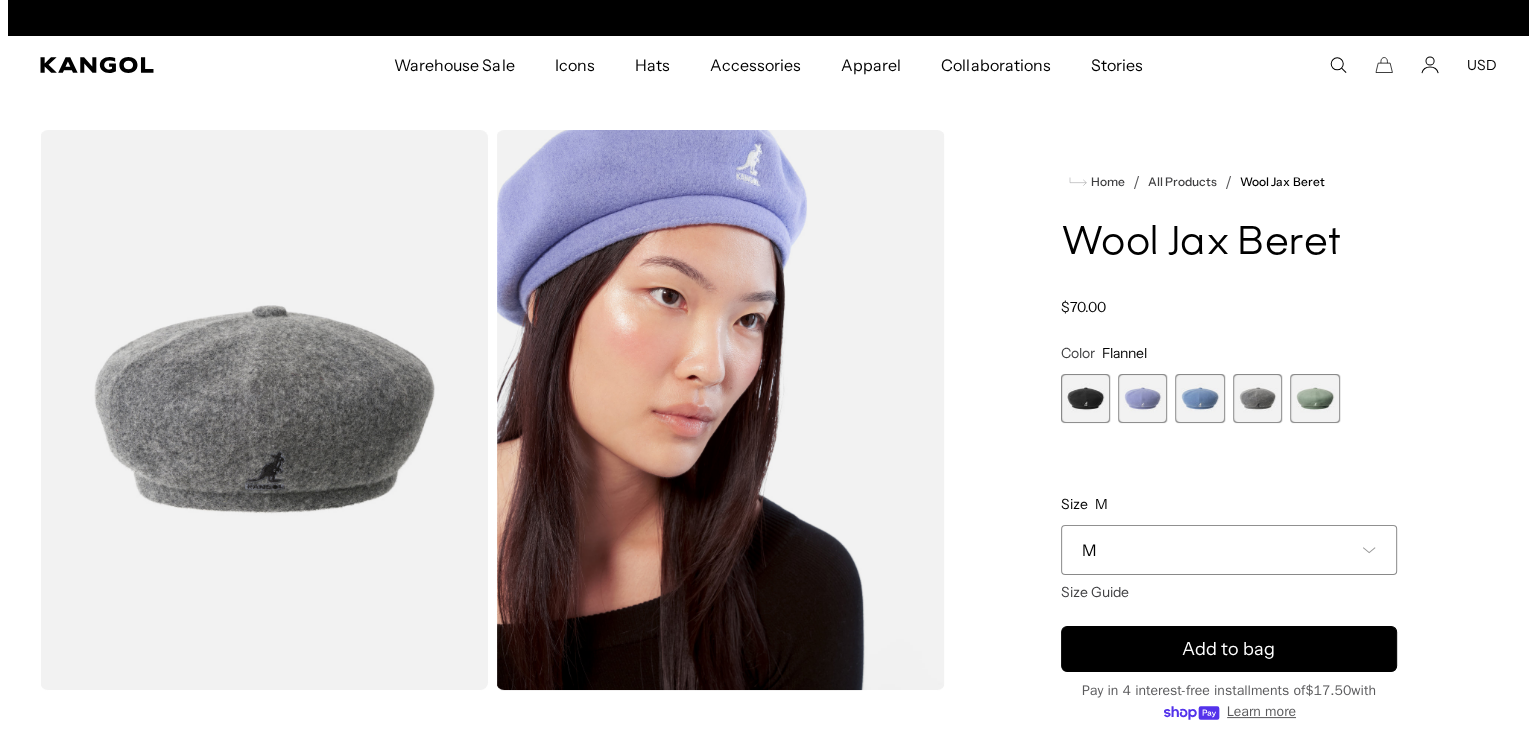 scroll, scrollTop: 0, scrollLeft: 0, axis: both 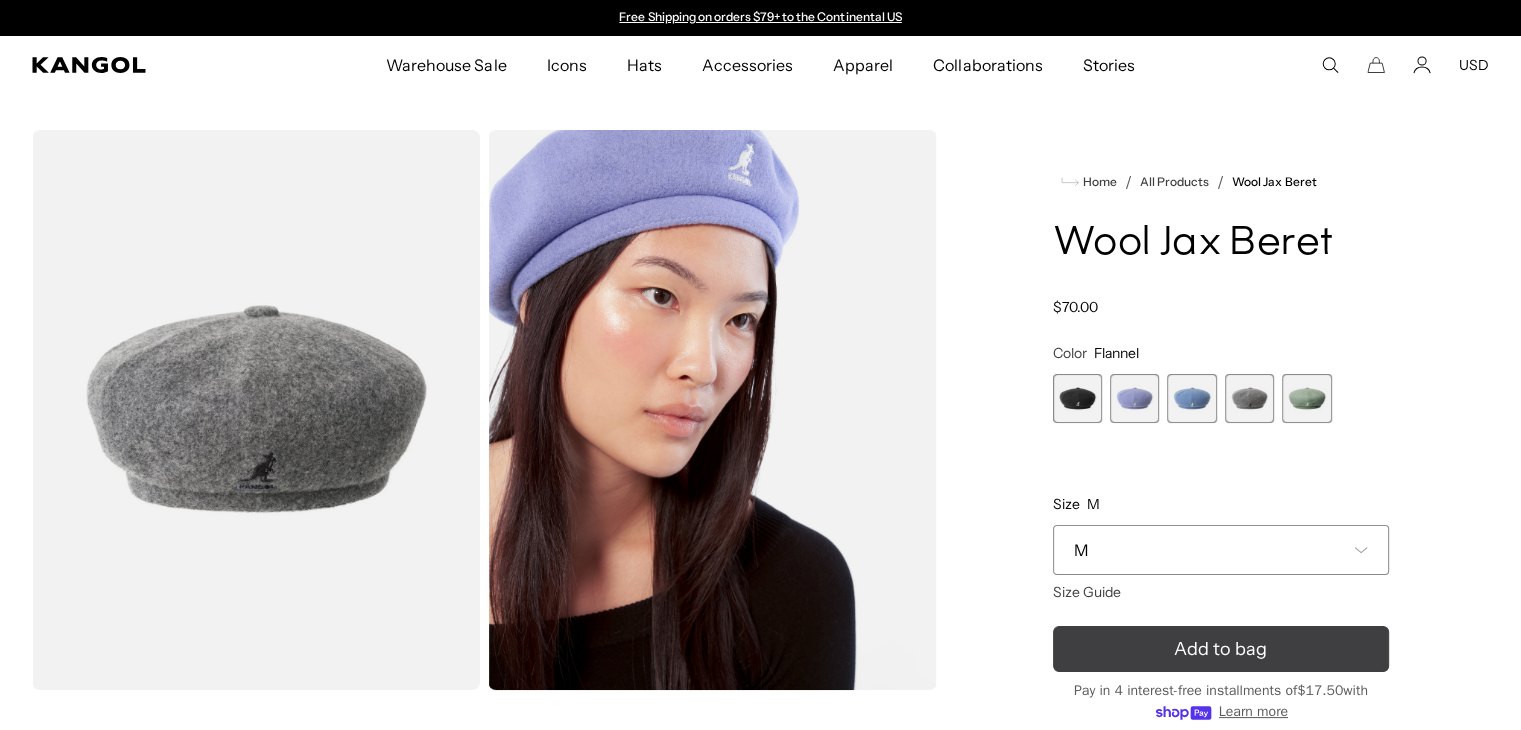 click 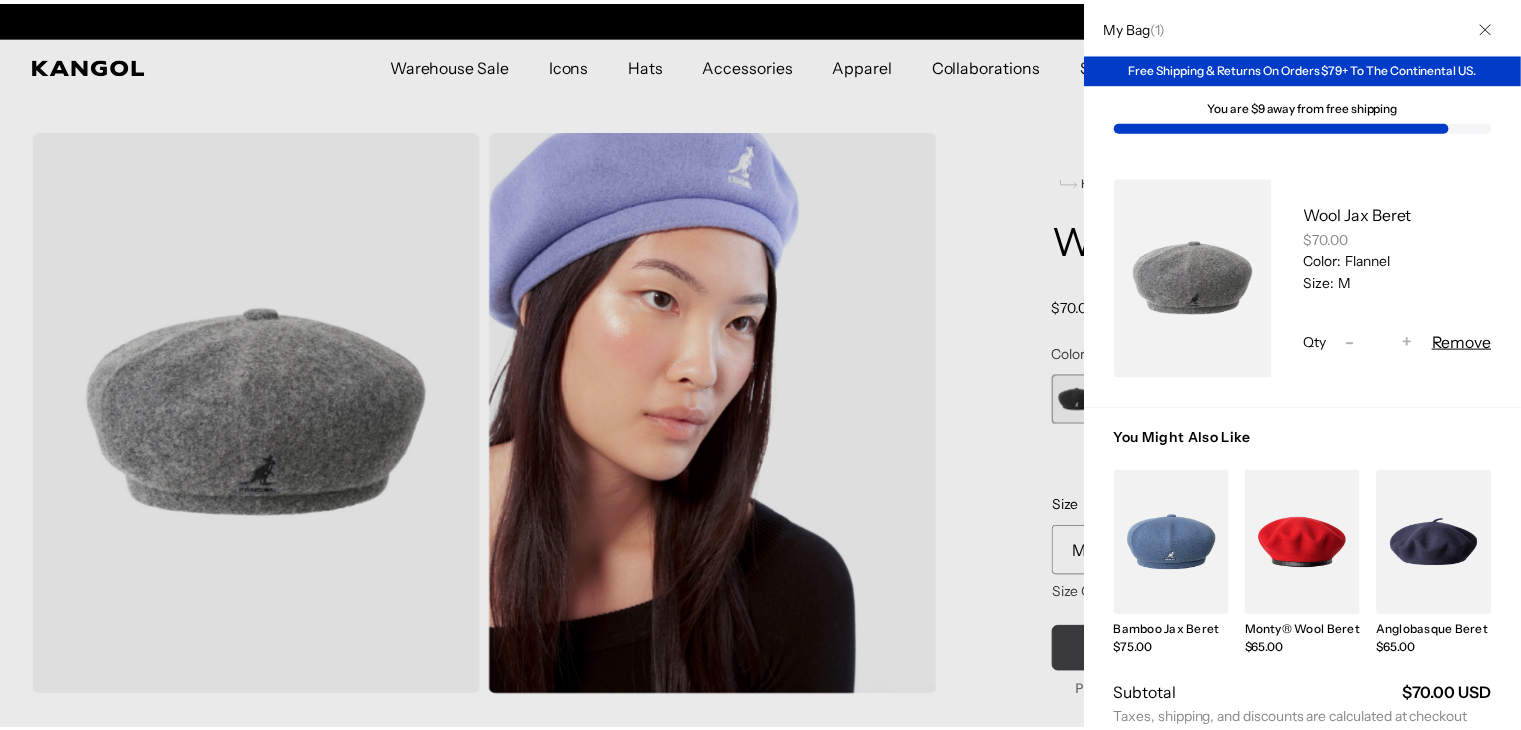 scroll, scrollTop: 0, scrollLeft: 412, axis: horizontal 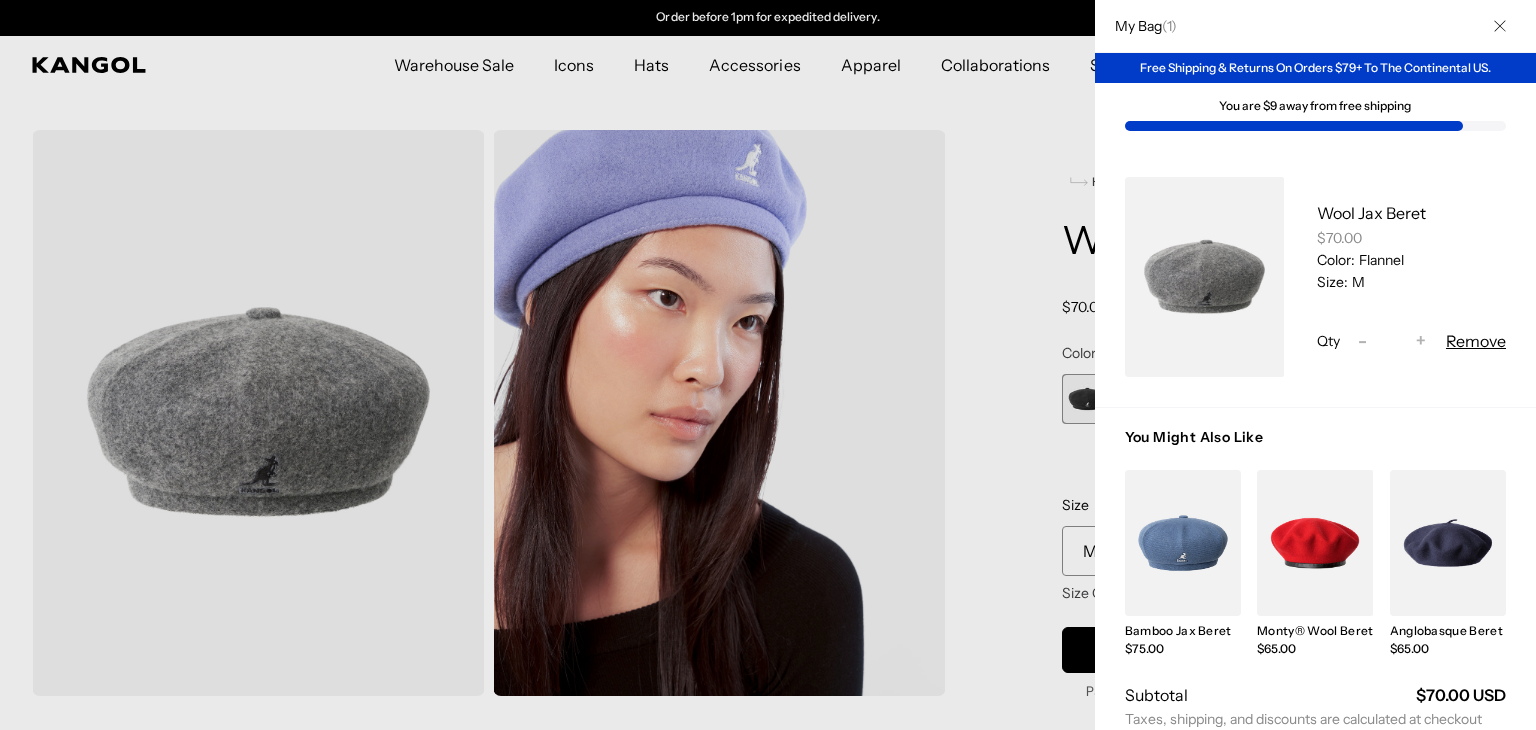 click at bounding box center (768, 365) 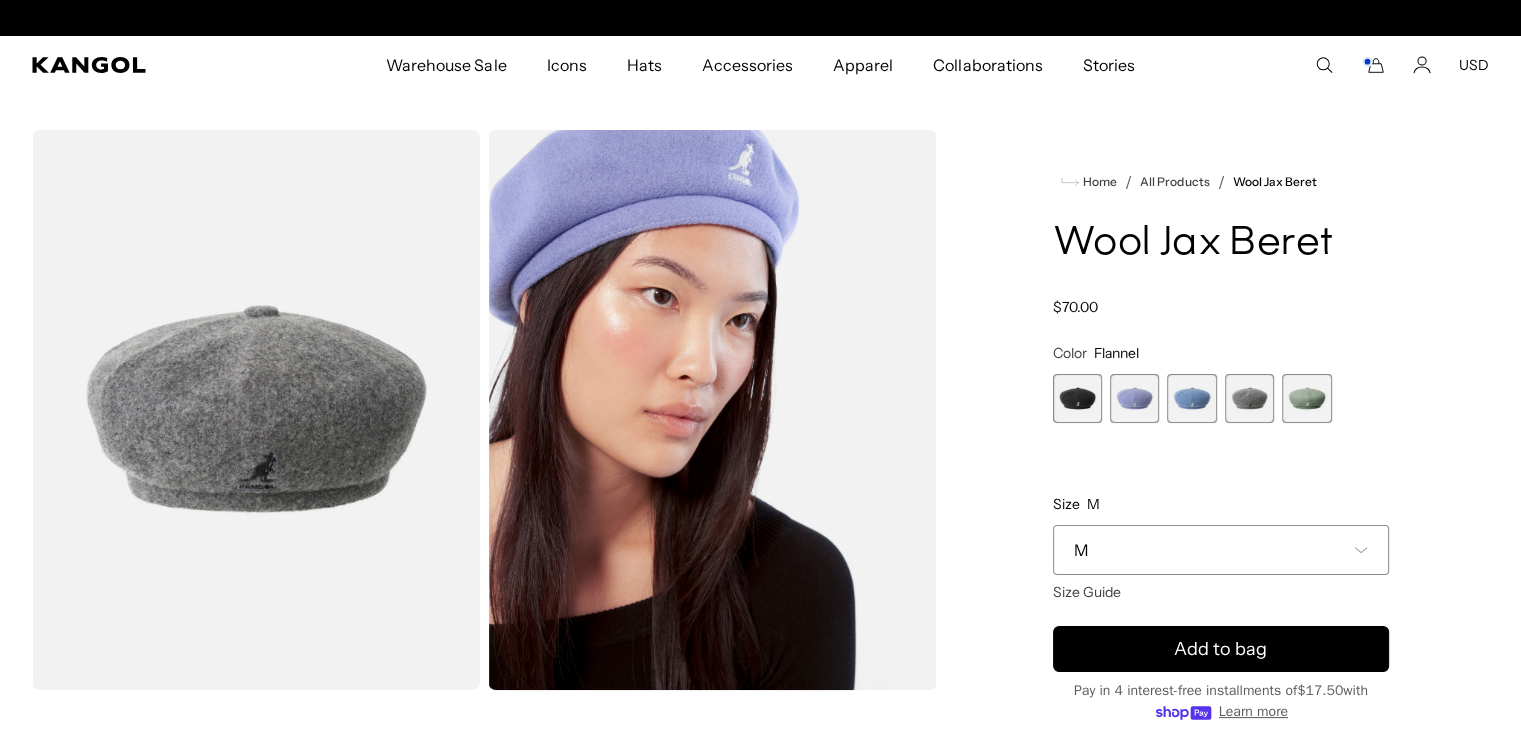 click at bounding box center (1077, 398) 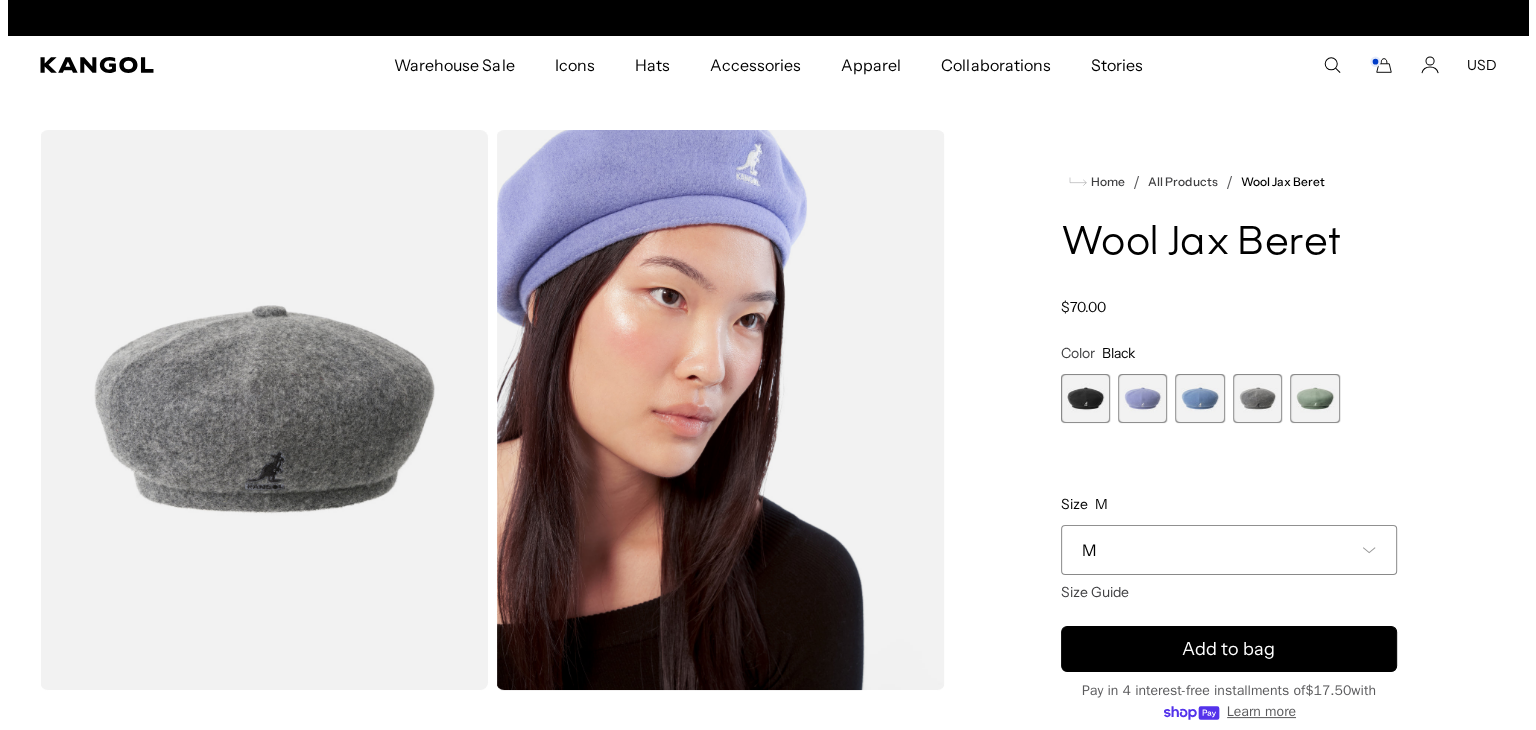 scroll, scrollTop: 0, scrollLeft: 0, axis: both 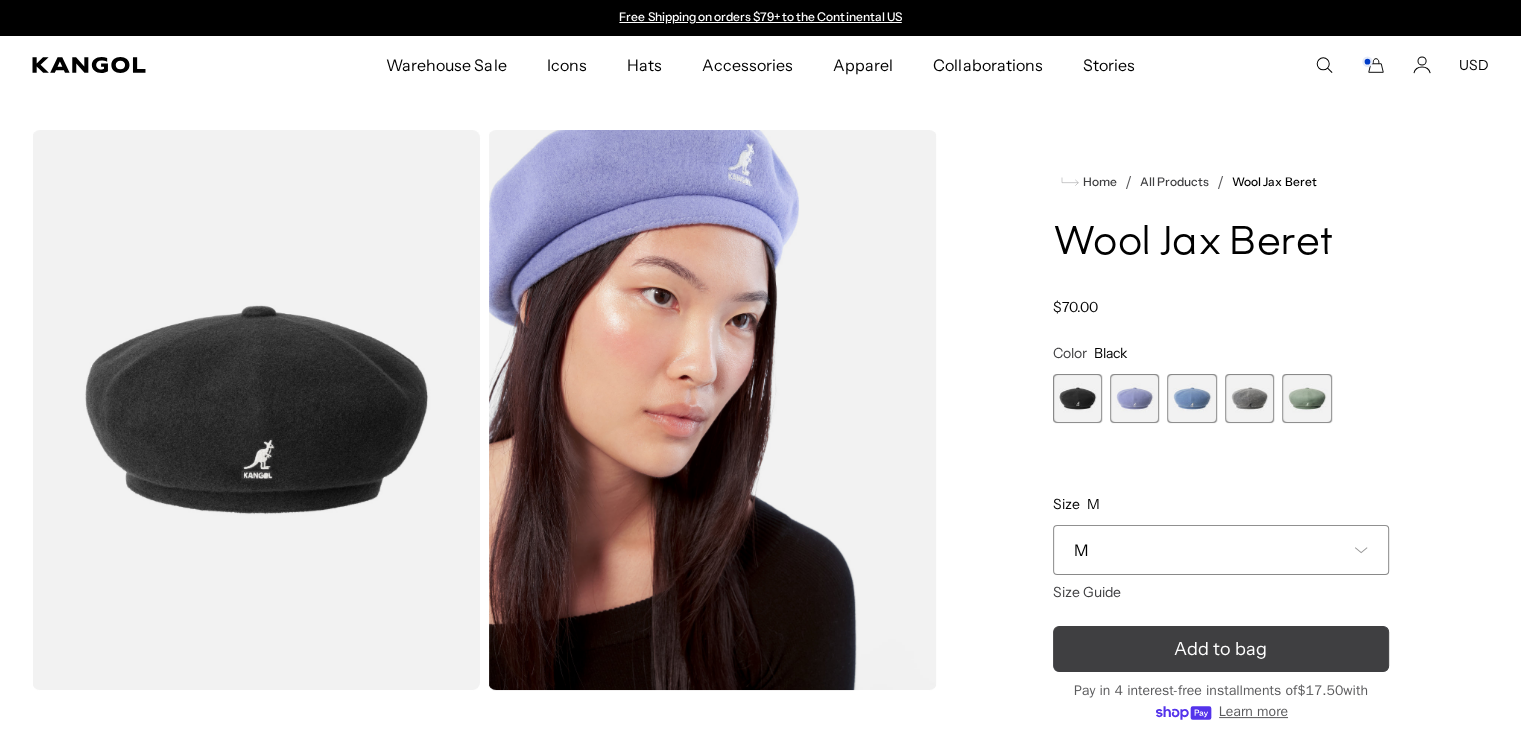 click 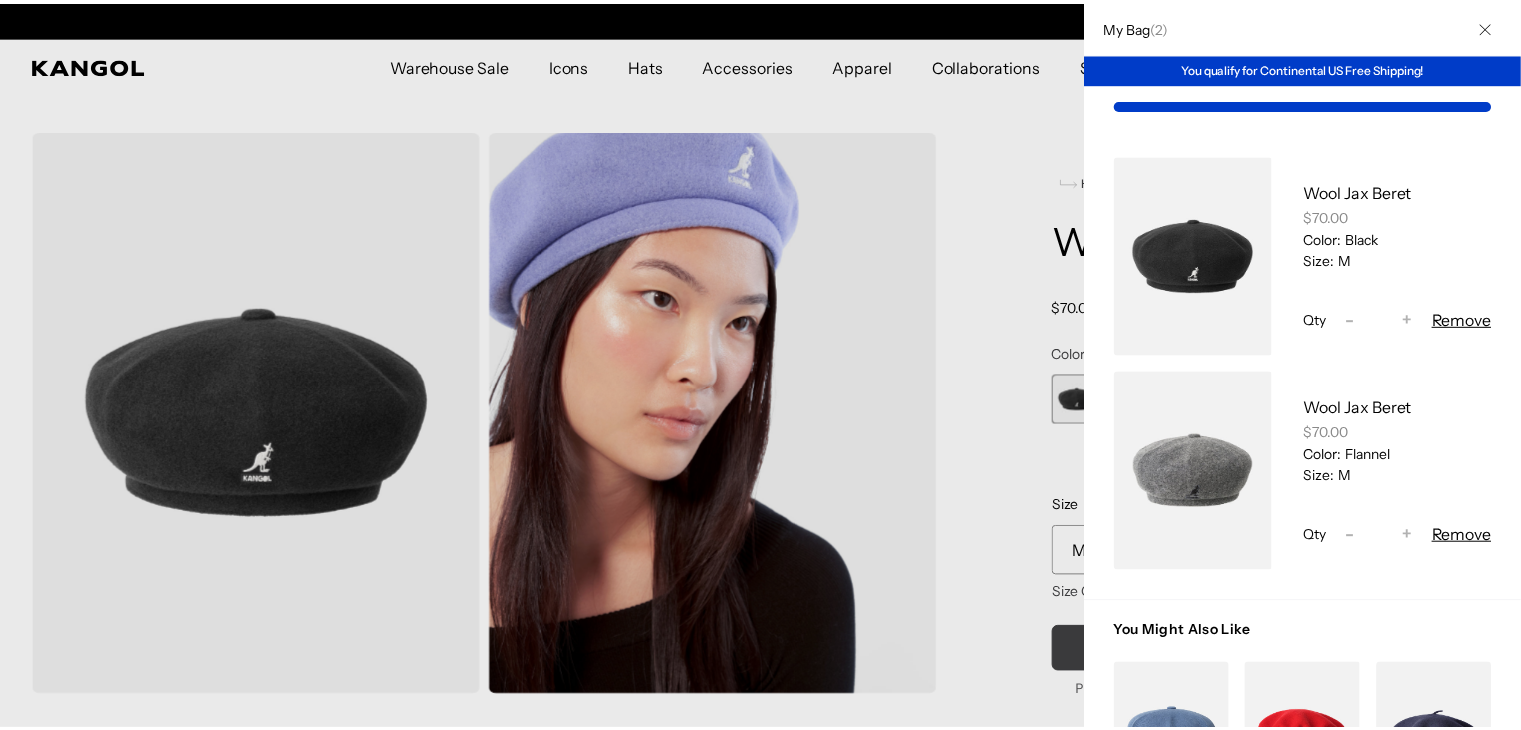 scroll, scrollTop: 0, scrollLeft: 412, axis: horizontal 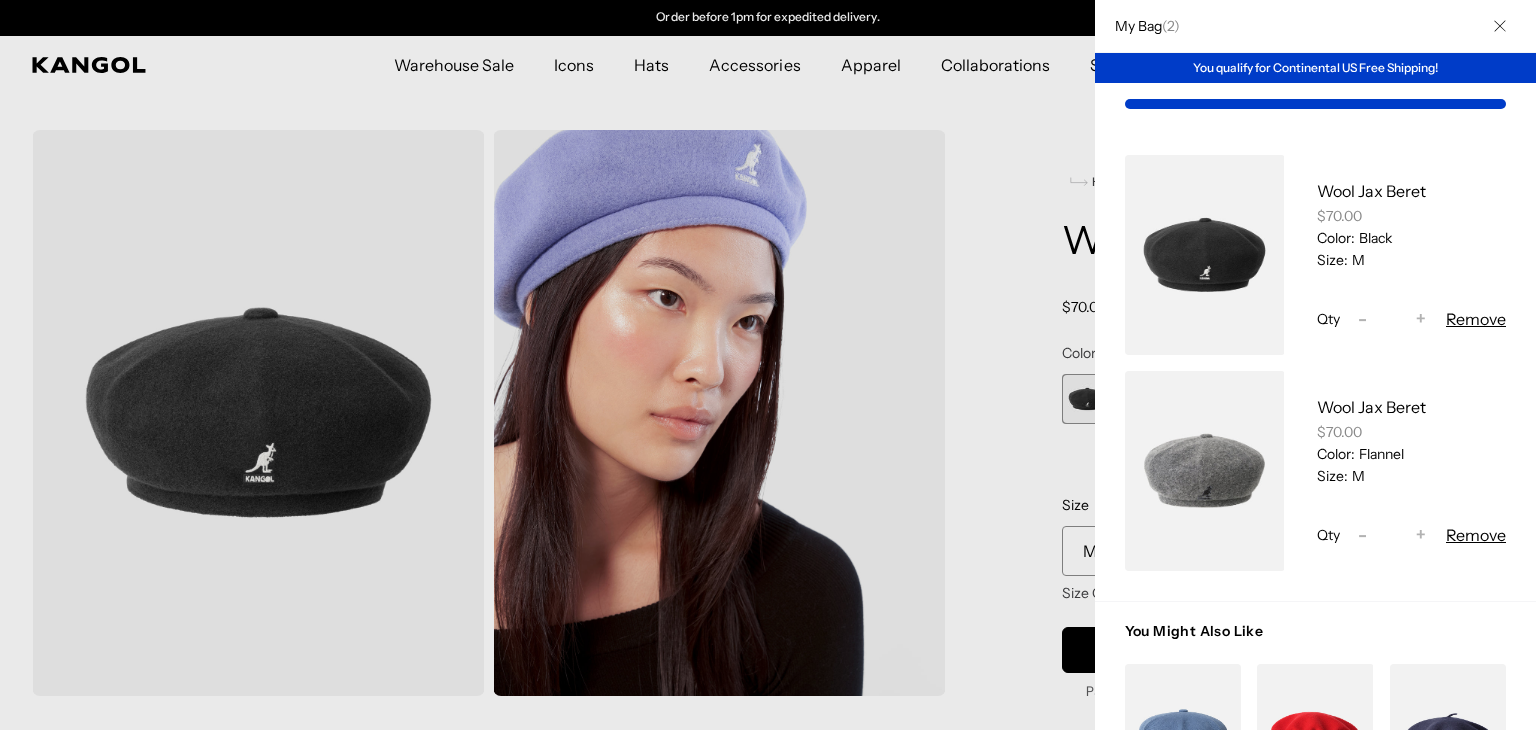 click at bounding box center [768, 365] 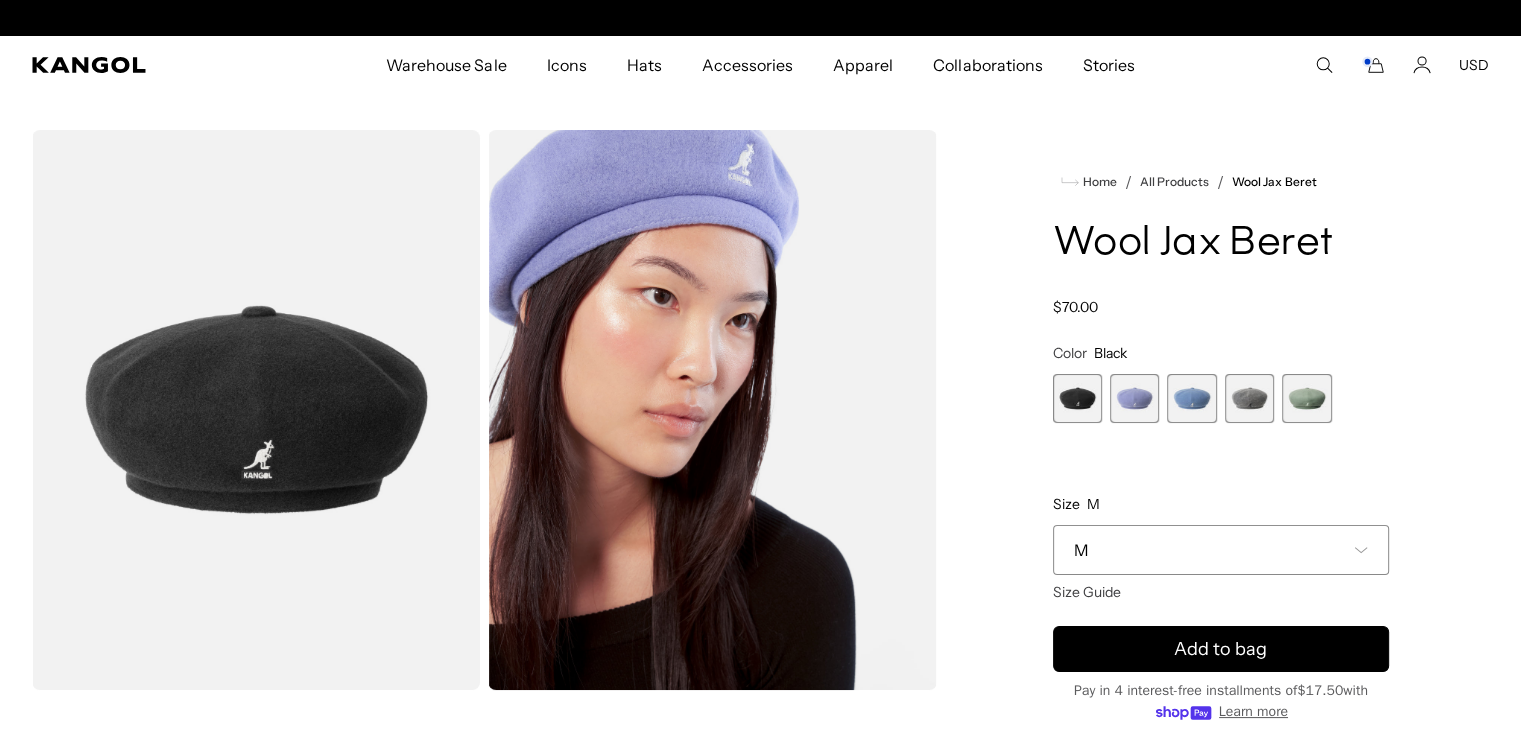 scroll, scrollTop: 0, scrollLeft: 0, axis: both 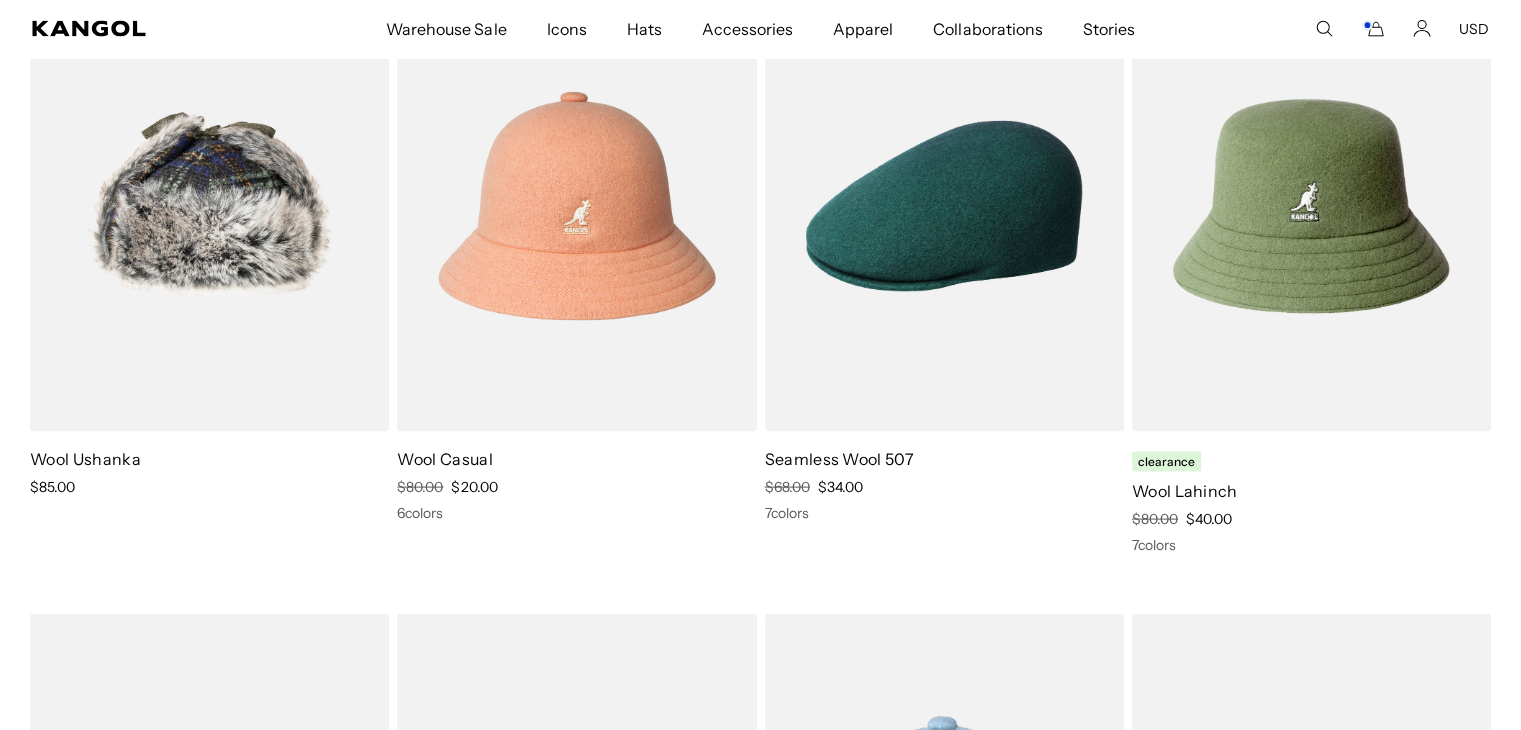 click at bounding box center (1311, 206) 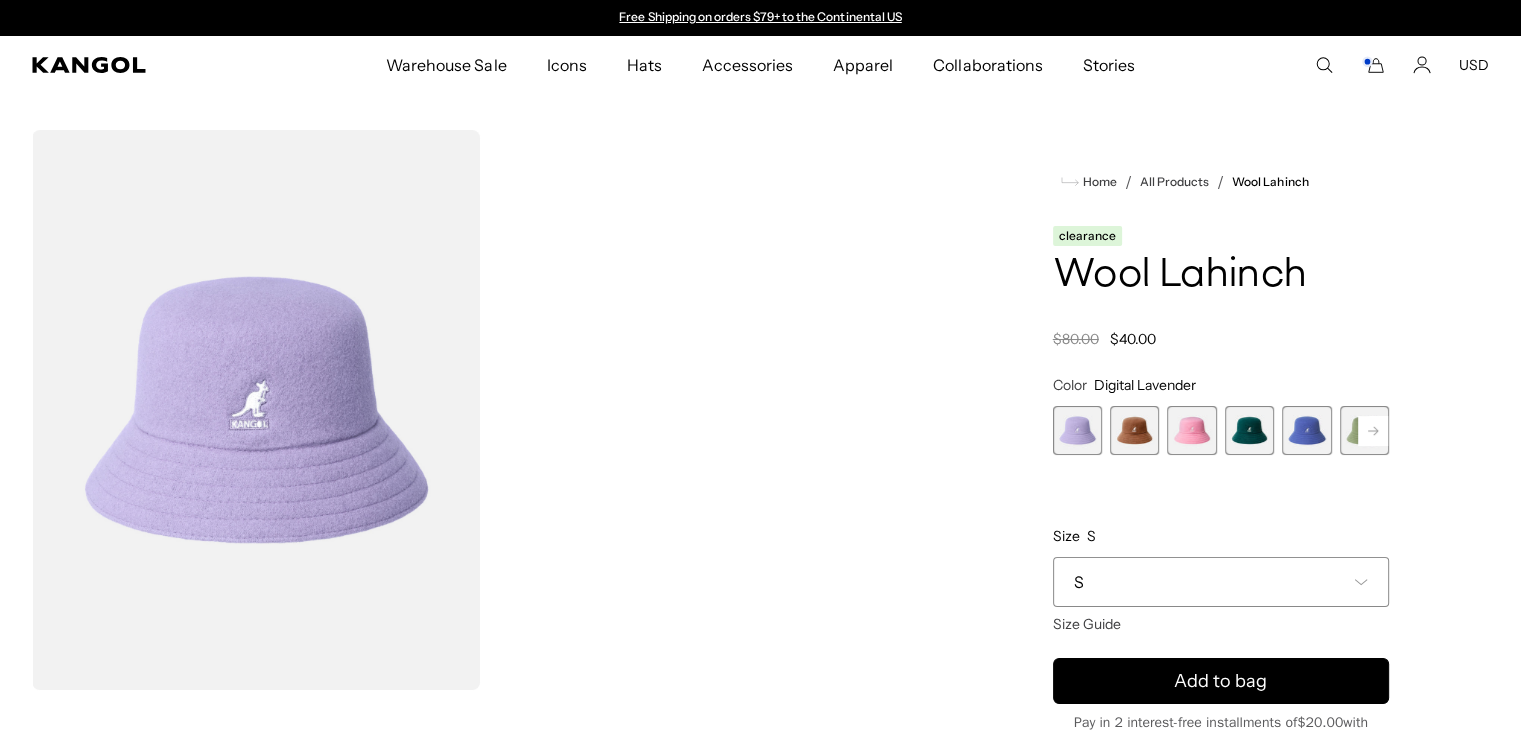 scroll, scrollTop: 0, scrollLeft: 0, axis: both 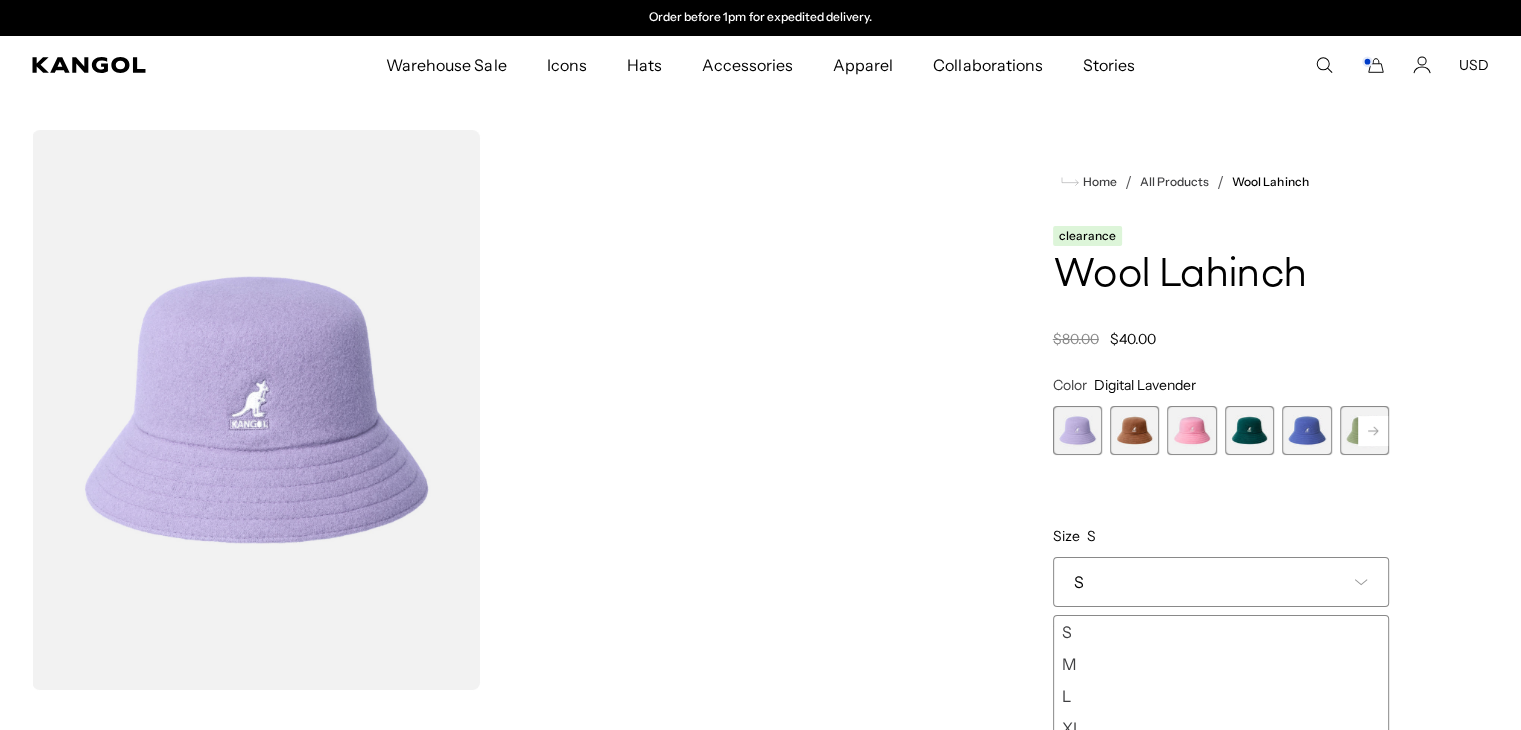 click on "M" at bounding box center [1221, 664] 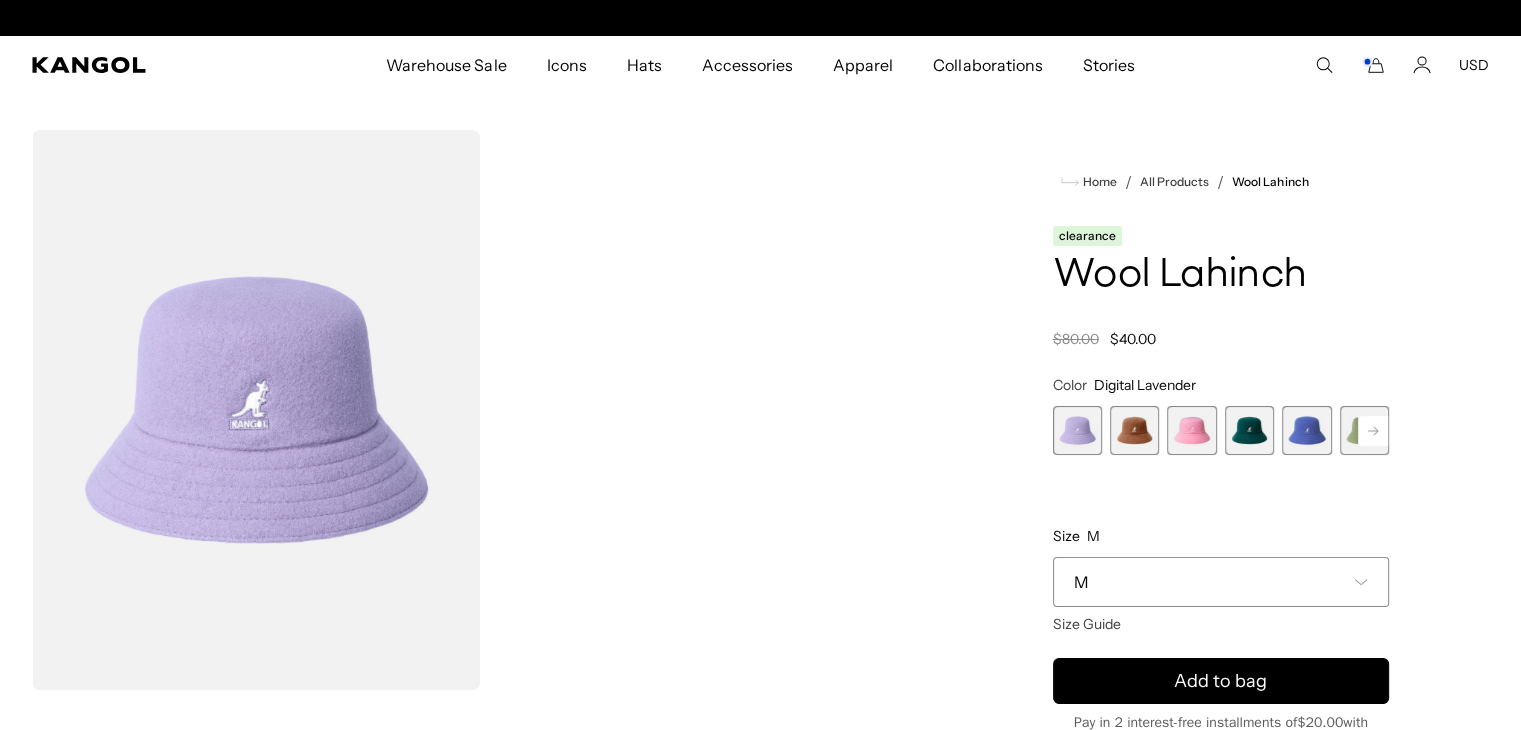 scroll, scrollTop: 0, scrollLeft: 0, axis: both 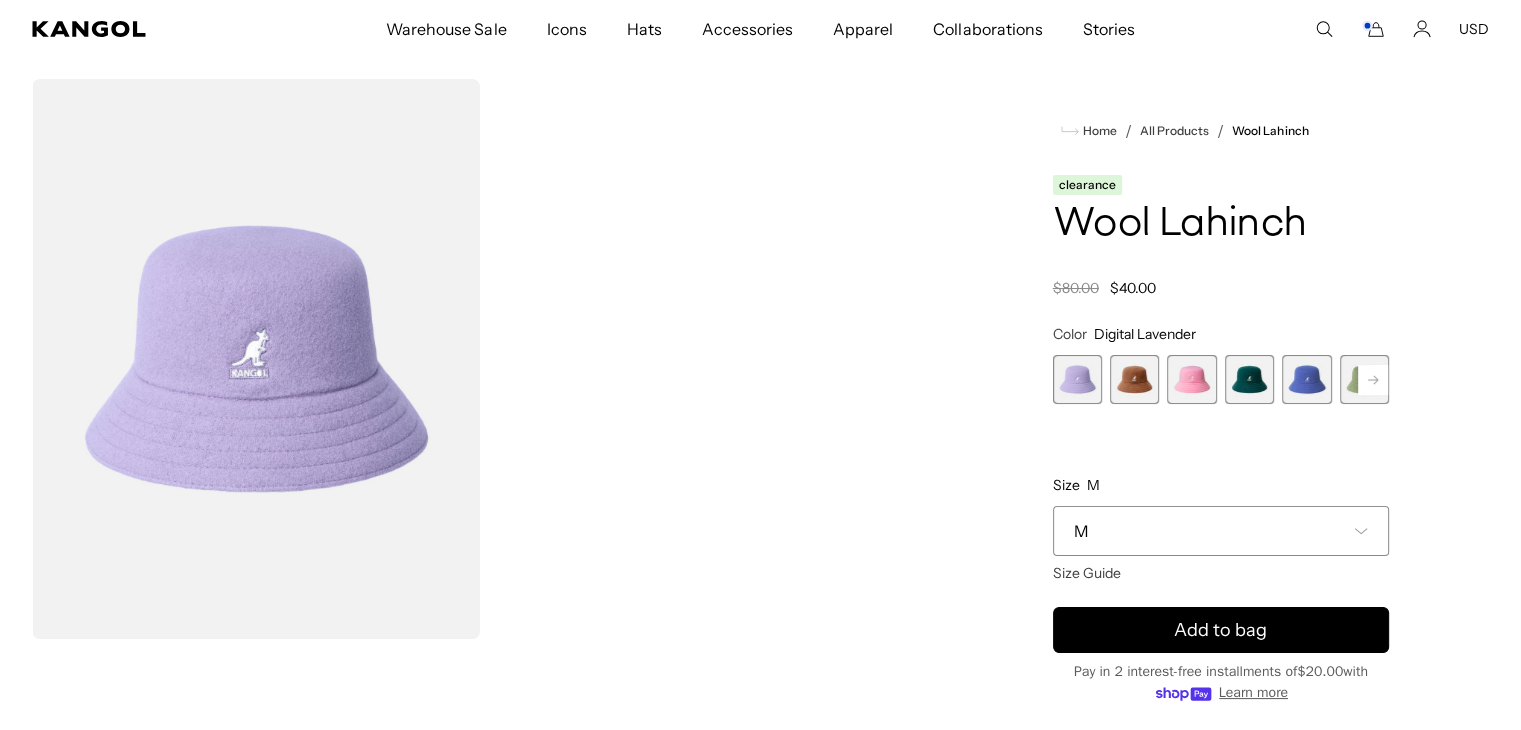 click 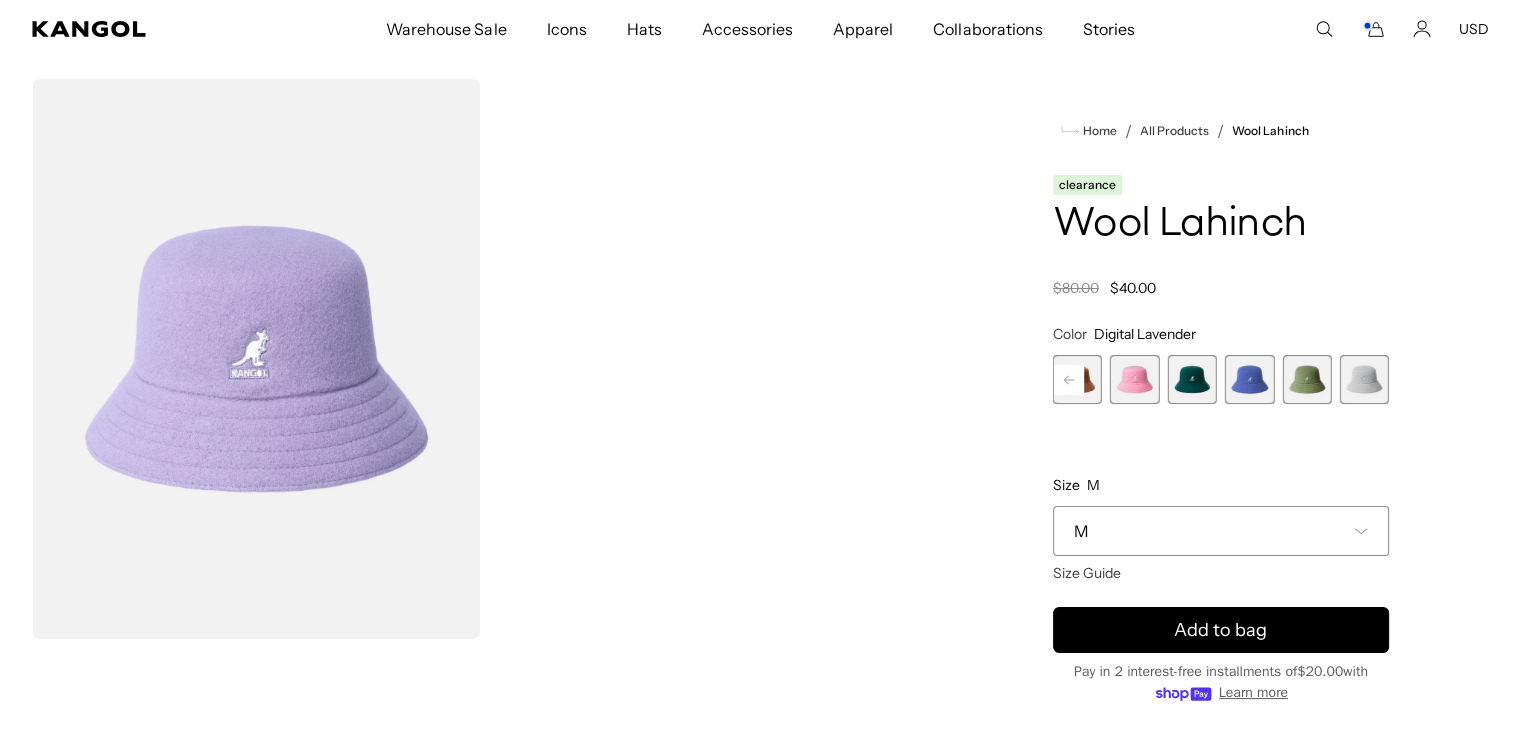 click at bounding box center (1364, 379) 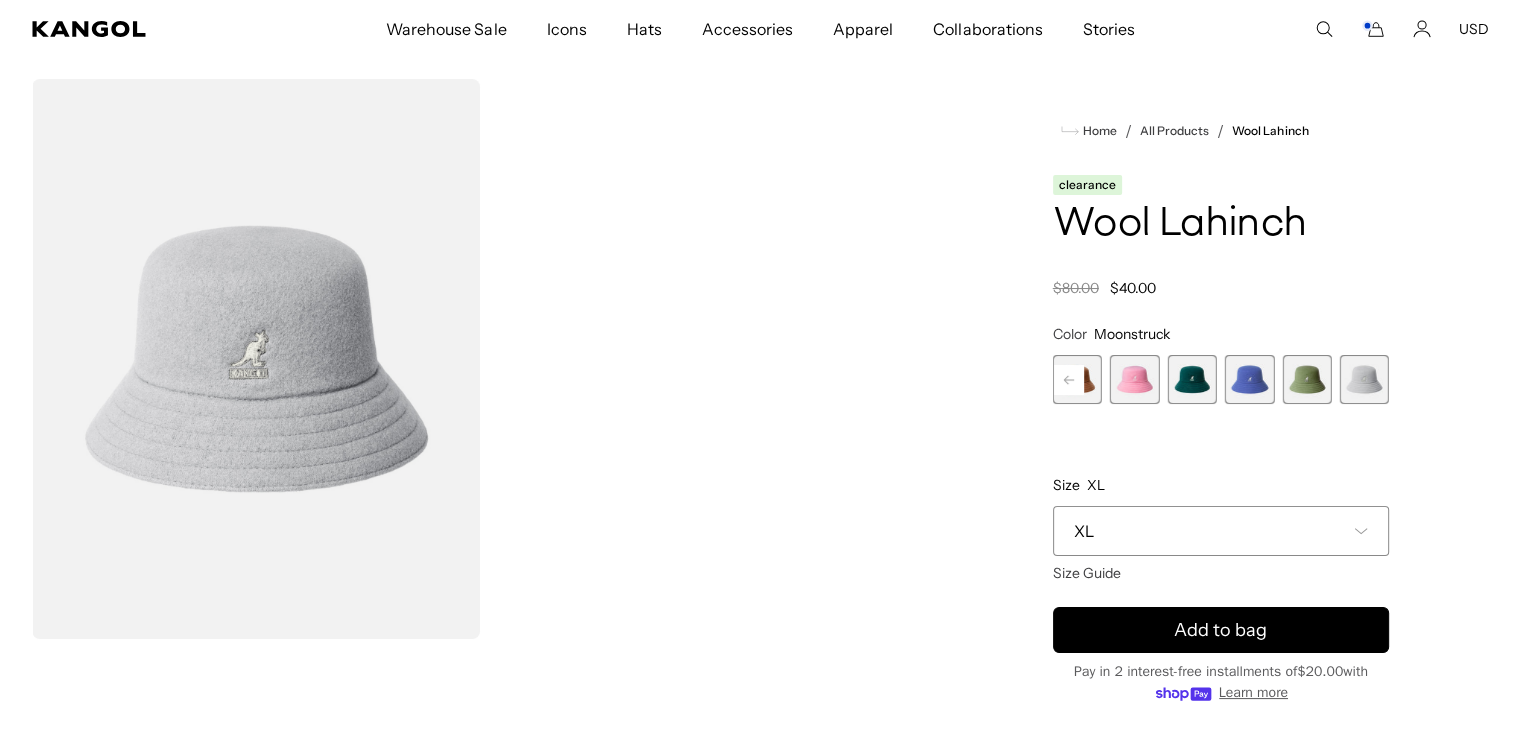 scroll, scrollTop: 0, scrollLeft: 412, axis: horizontal 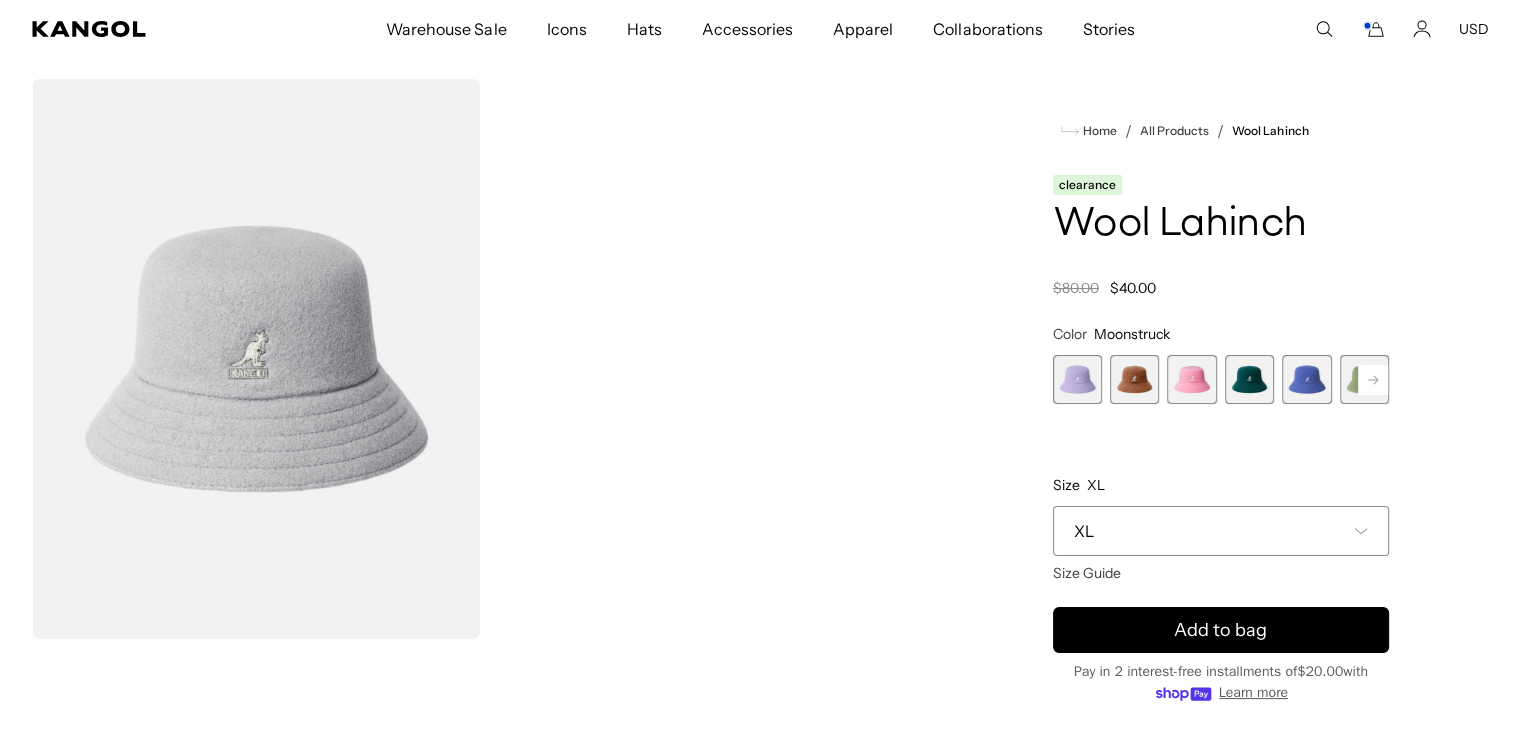 click at bounding box center [1134, 379] 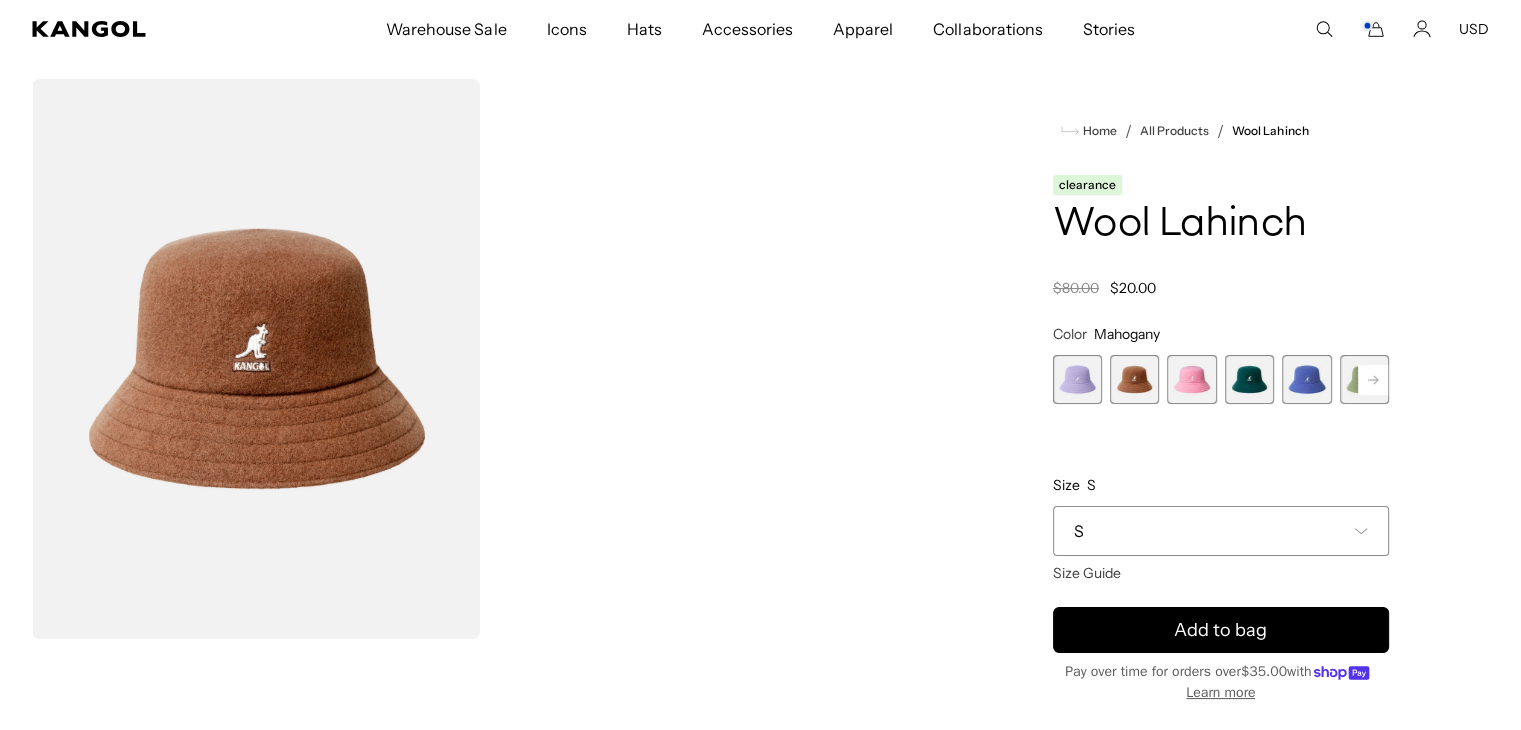 scroll, scrollTop: 0, scrollLeft: 412, axis: horizontal 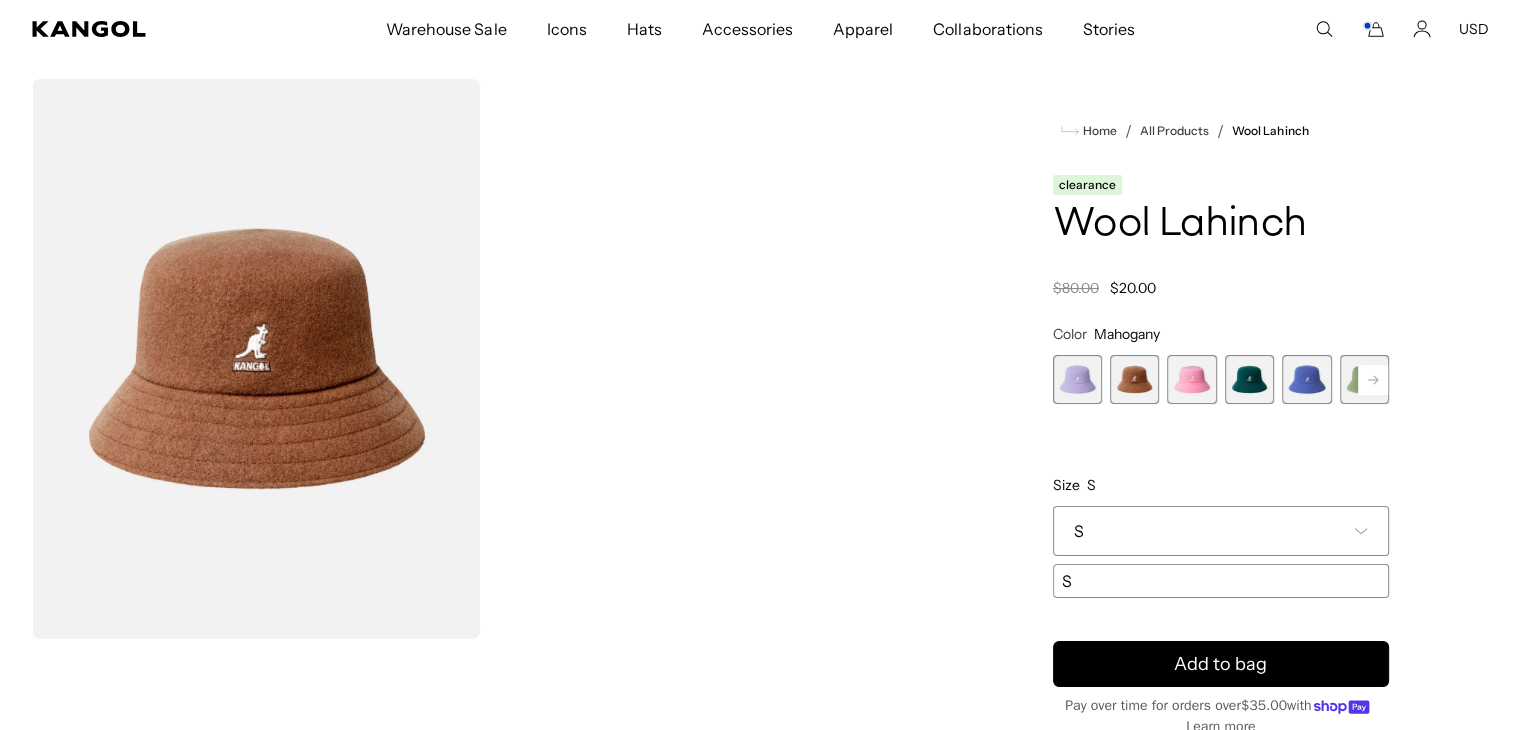 click at bounding box center [1249, 379] 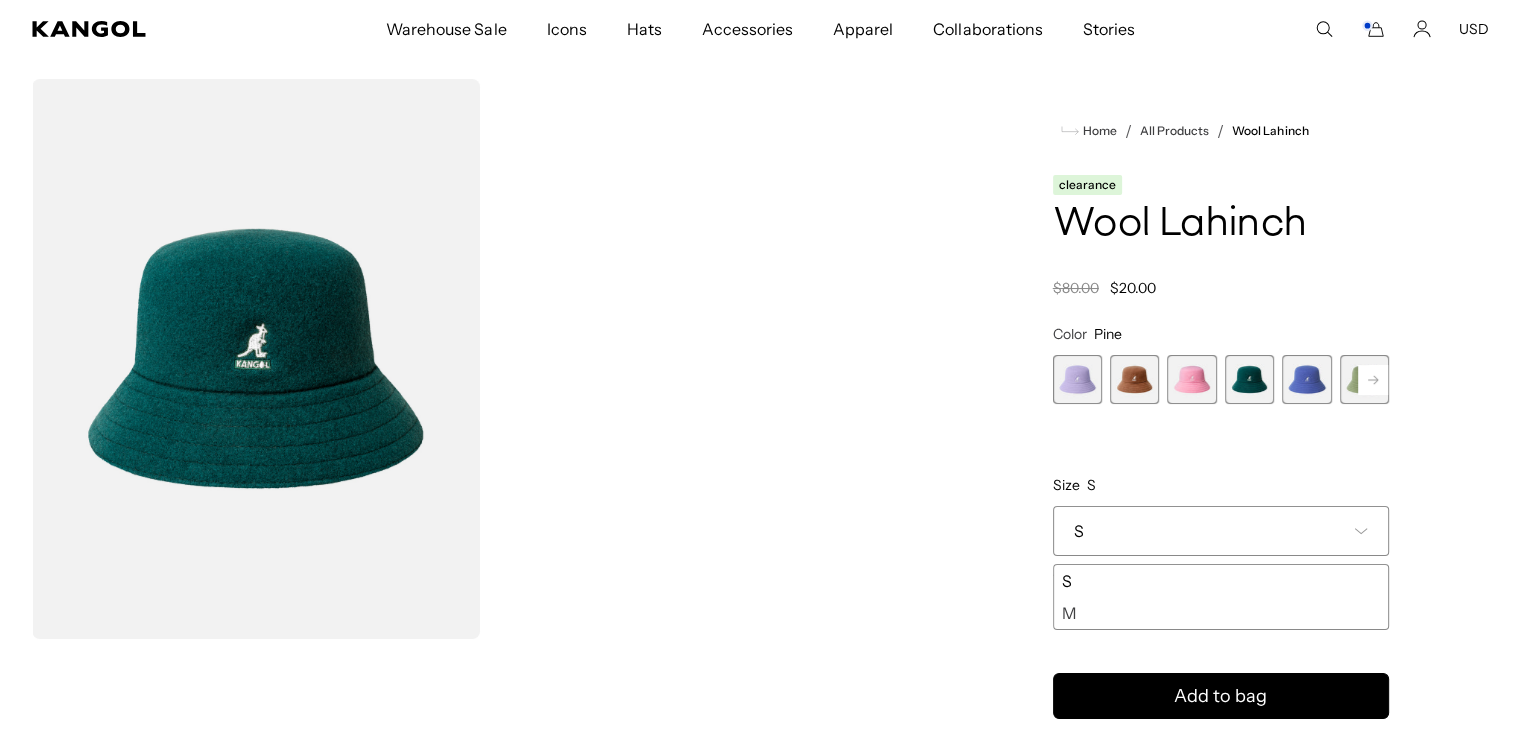 scroll, scrollTop: 0, scrollLeft: 412, axis: horizontal 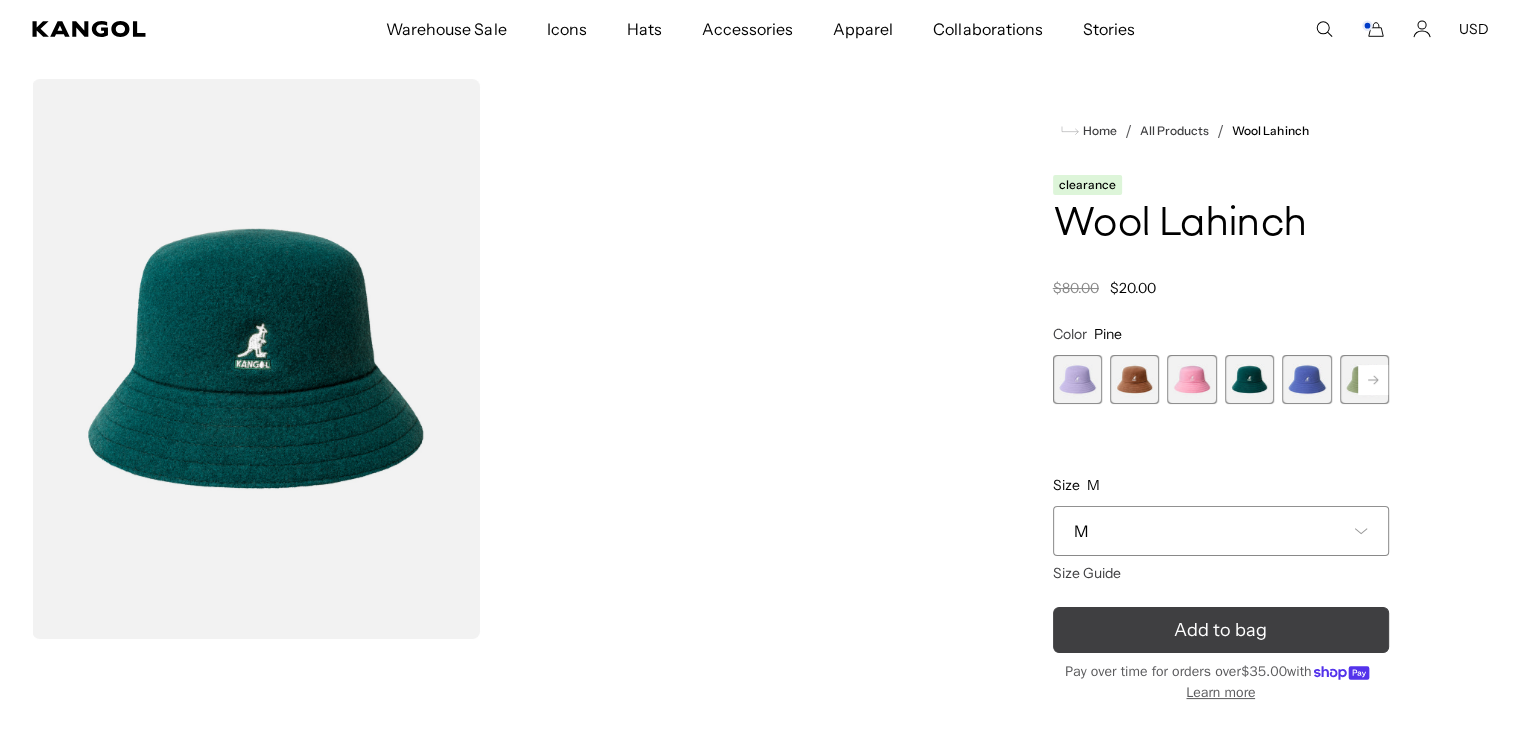click 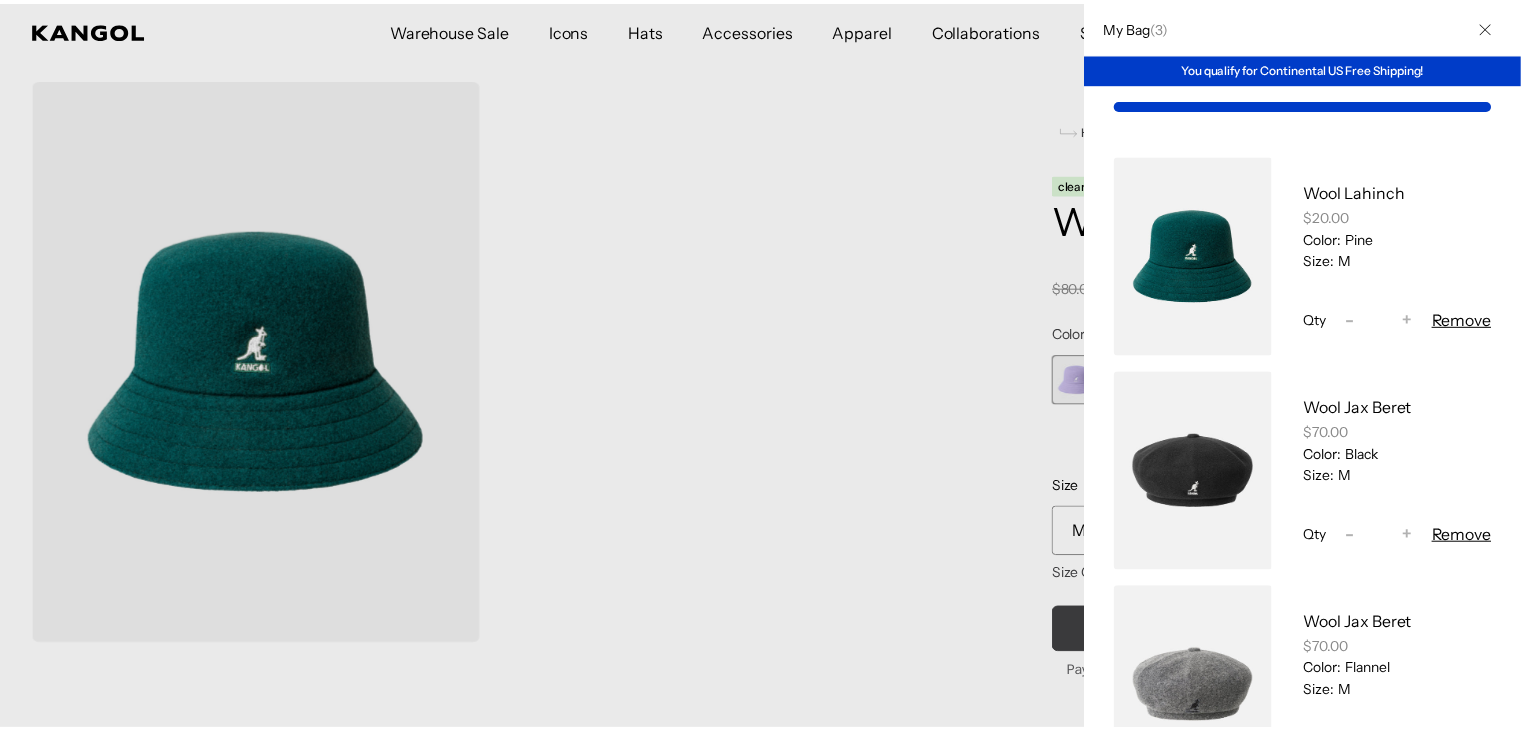 scroll, scrollTop: 0, scrollLeft: 412, axis: horizontal 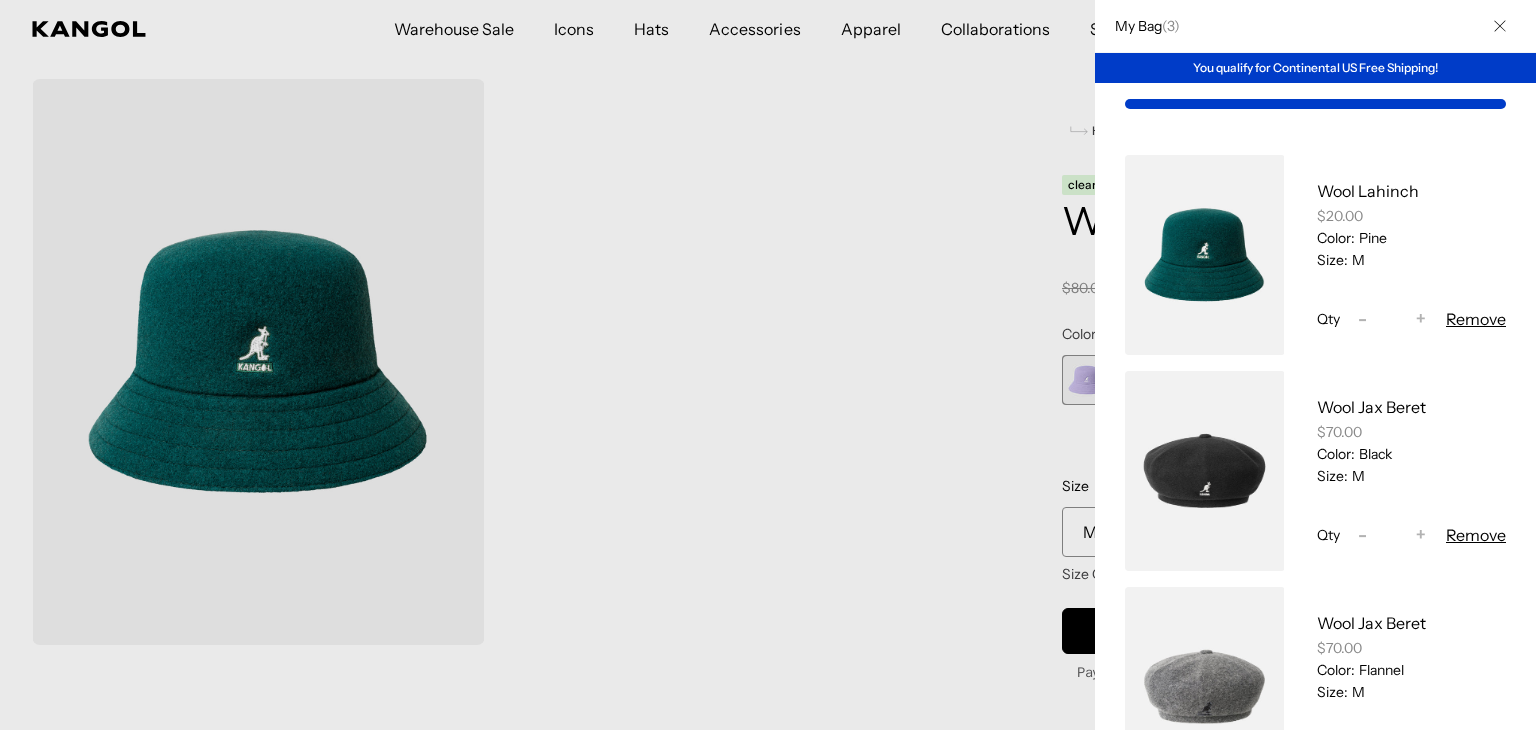 click at bounding box center [768, 365] 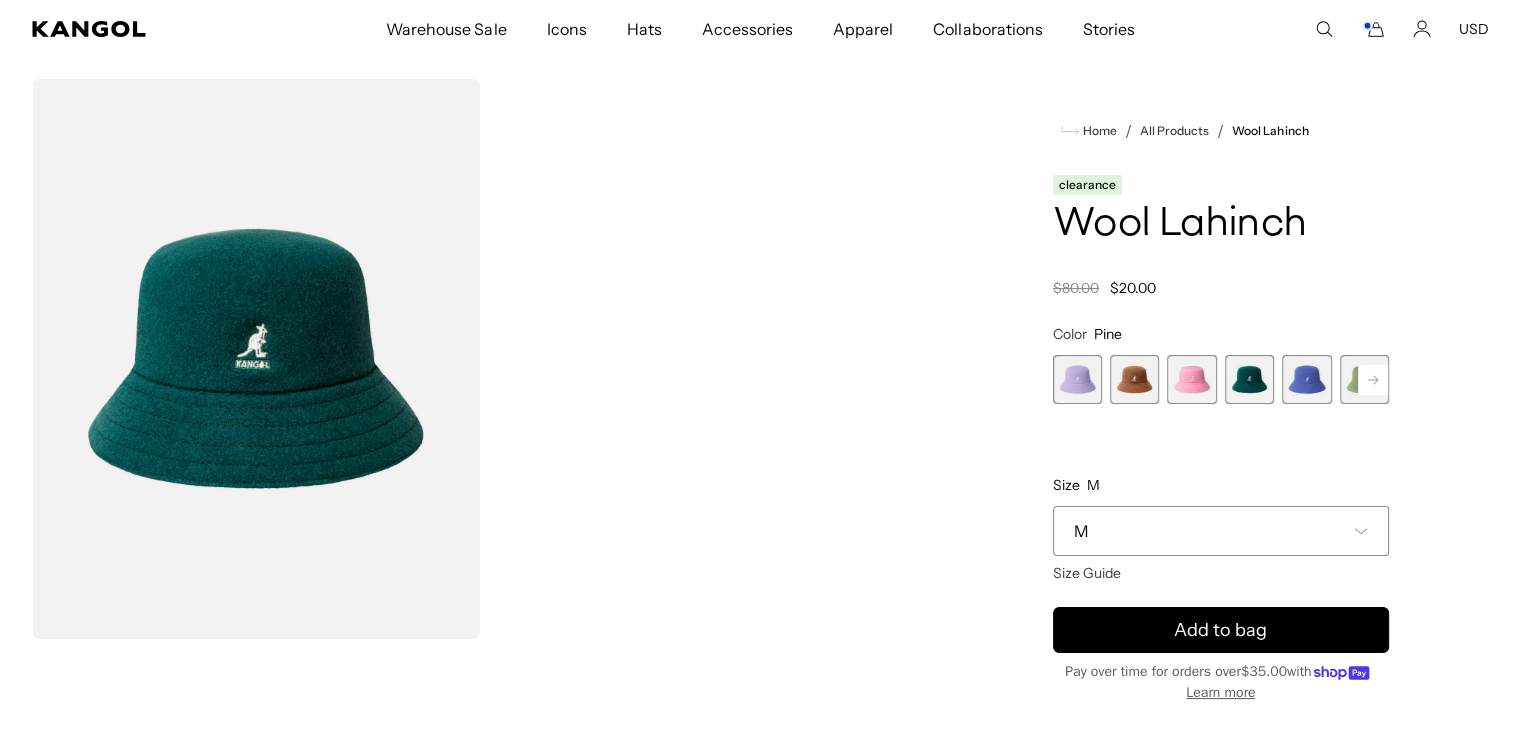 scroll, scrollTop: 0, scrollLeft: 412, axis: horizontal 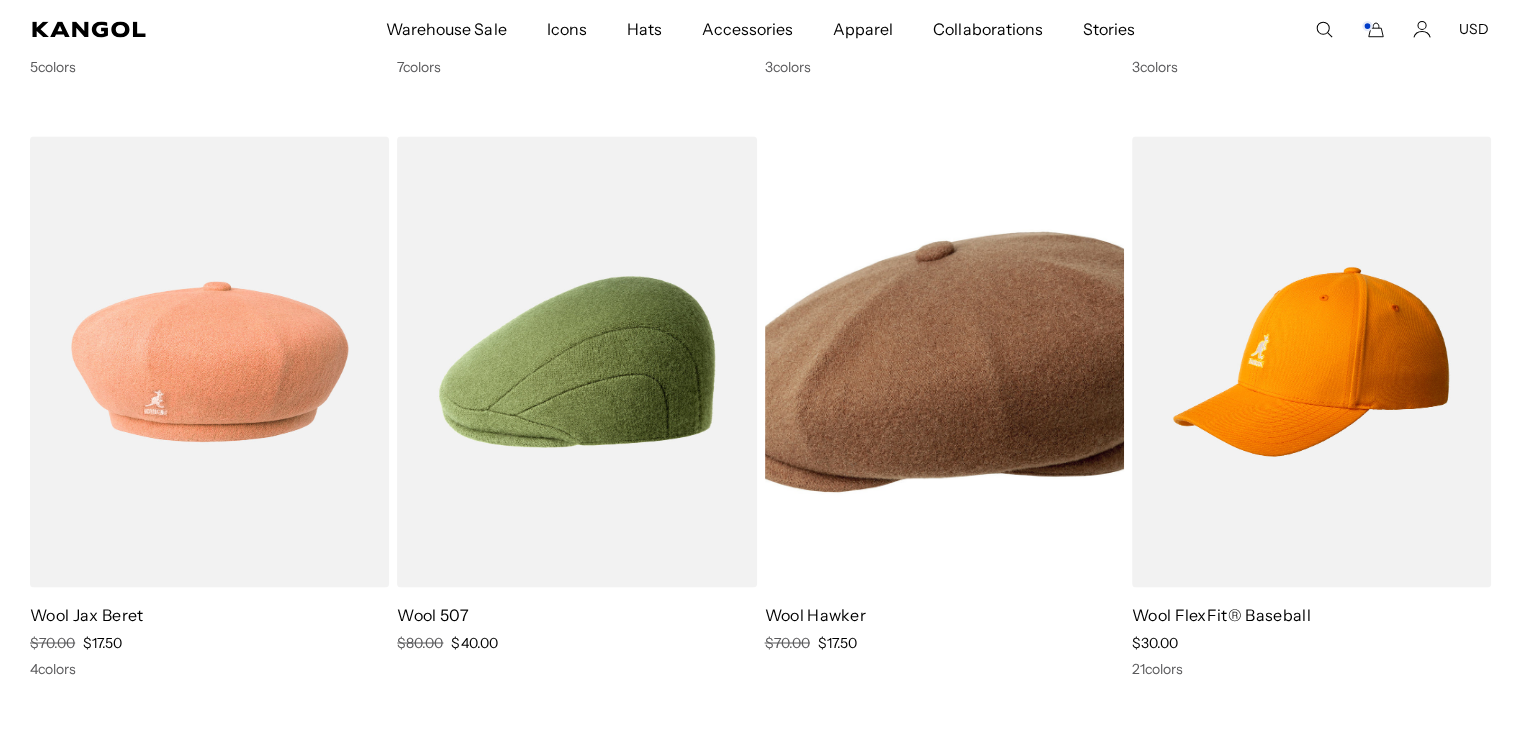 click at bounding box center [209, 361] 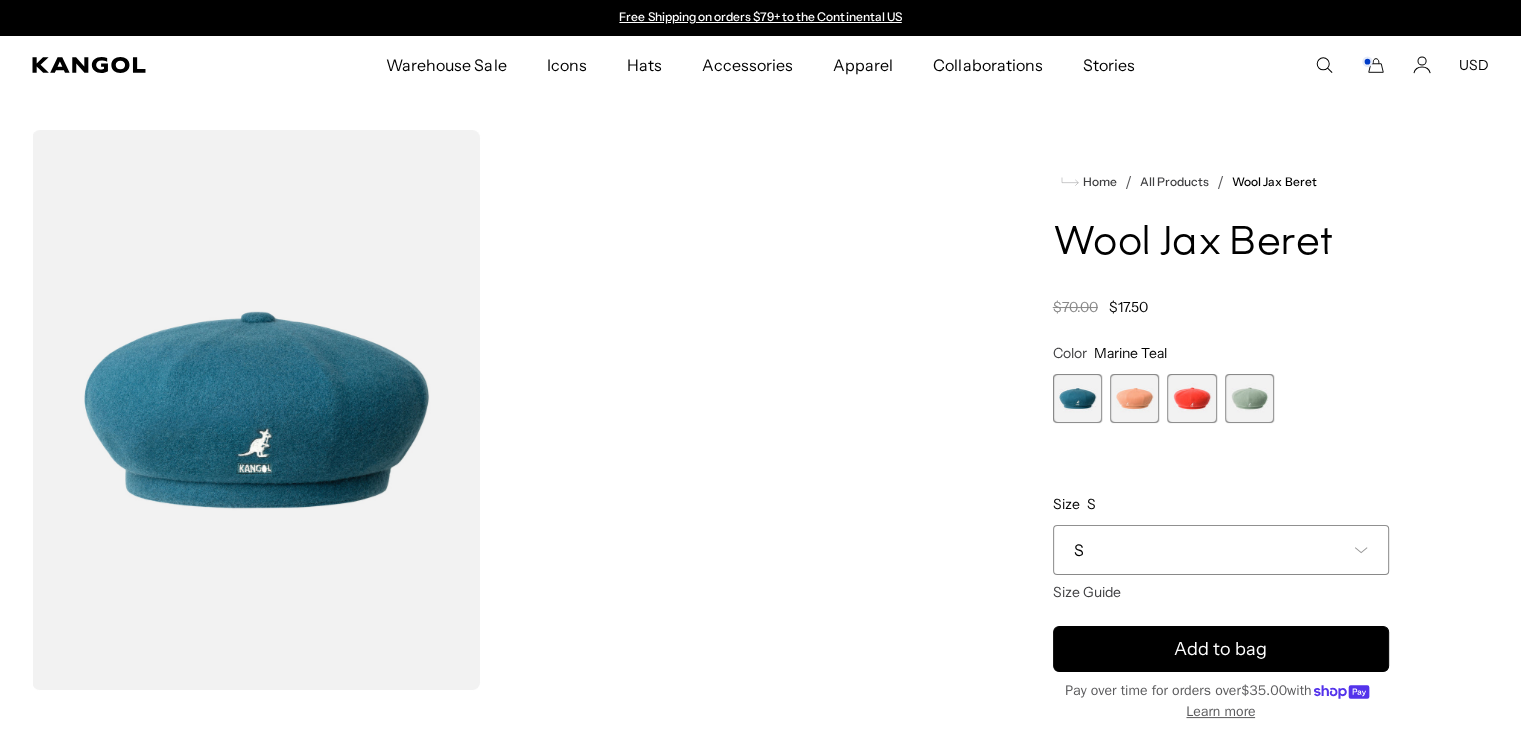 scroll, scrollTop: 0, scrollLeft: 0, axis: both 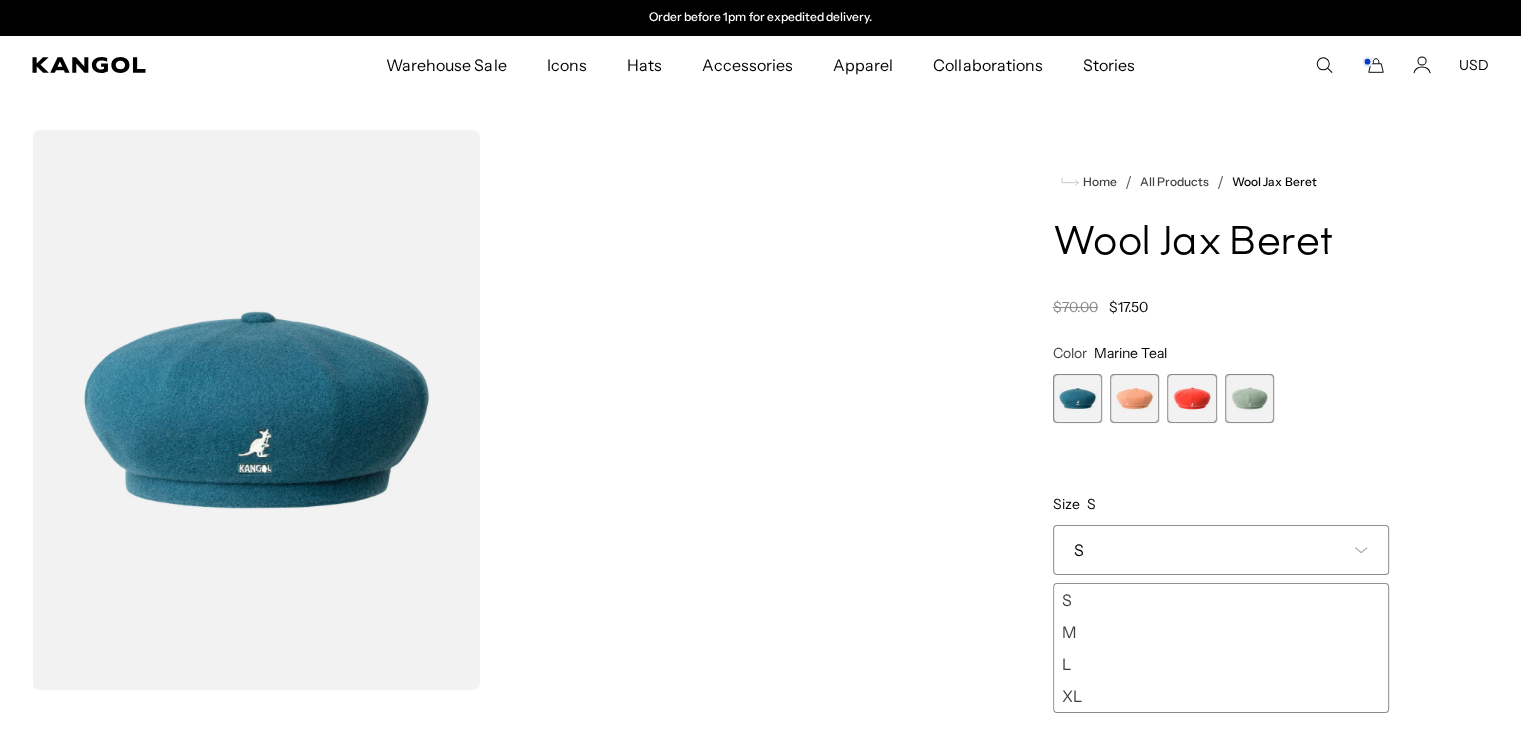 click on "M" at bounding box center (1221, 632) 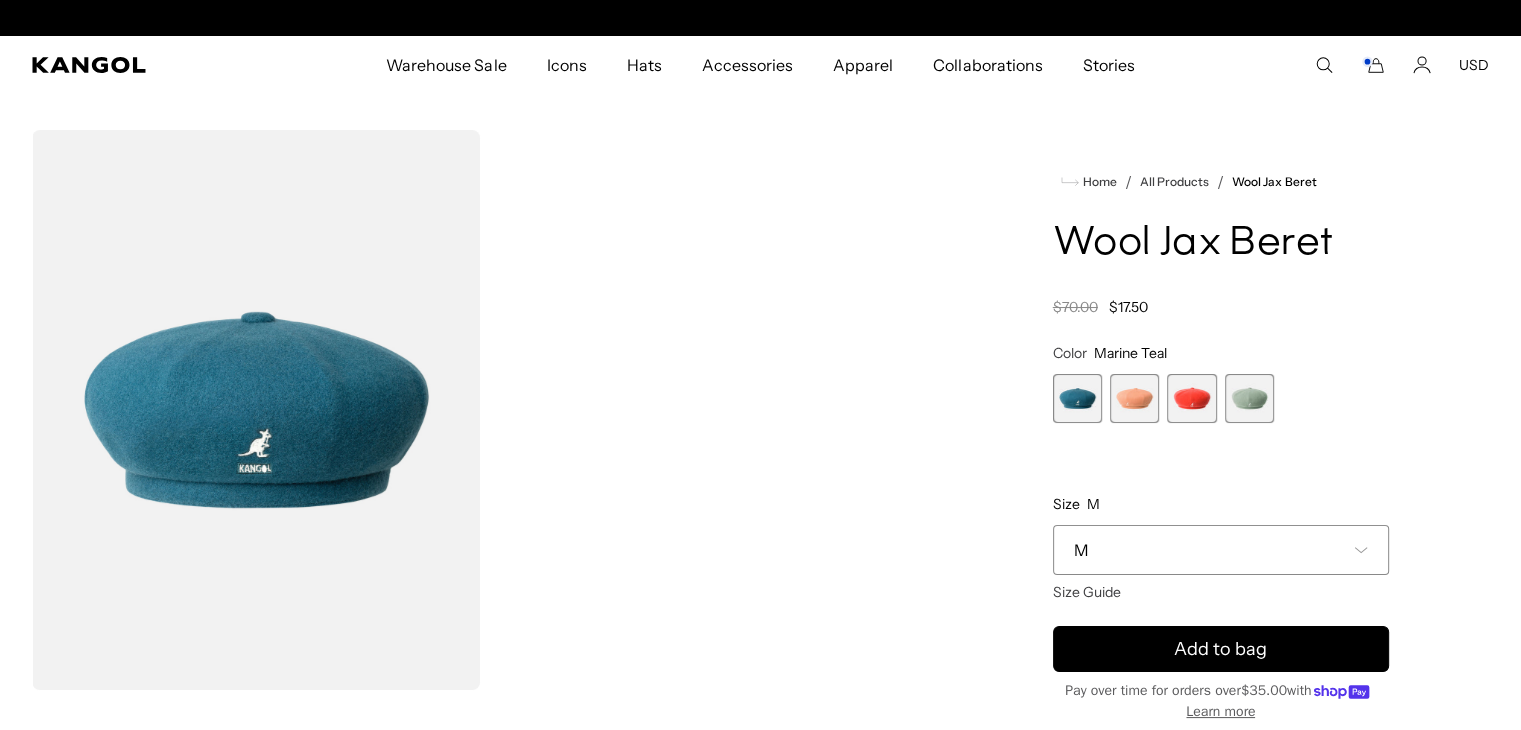 scroll, scrollTop: 0, scrollLeft: 0, axis: both 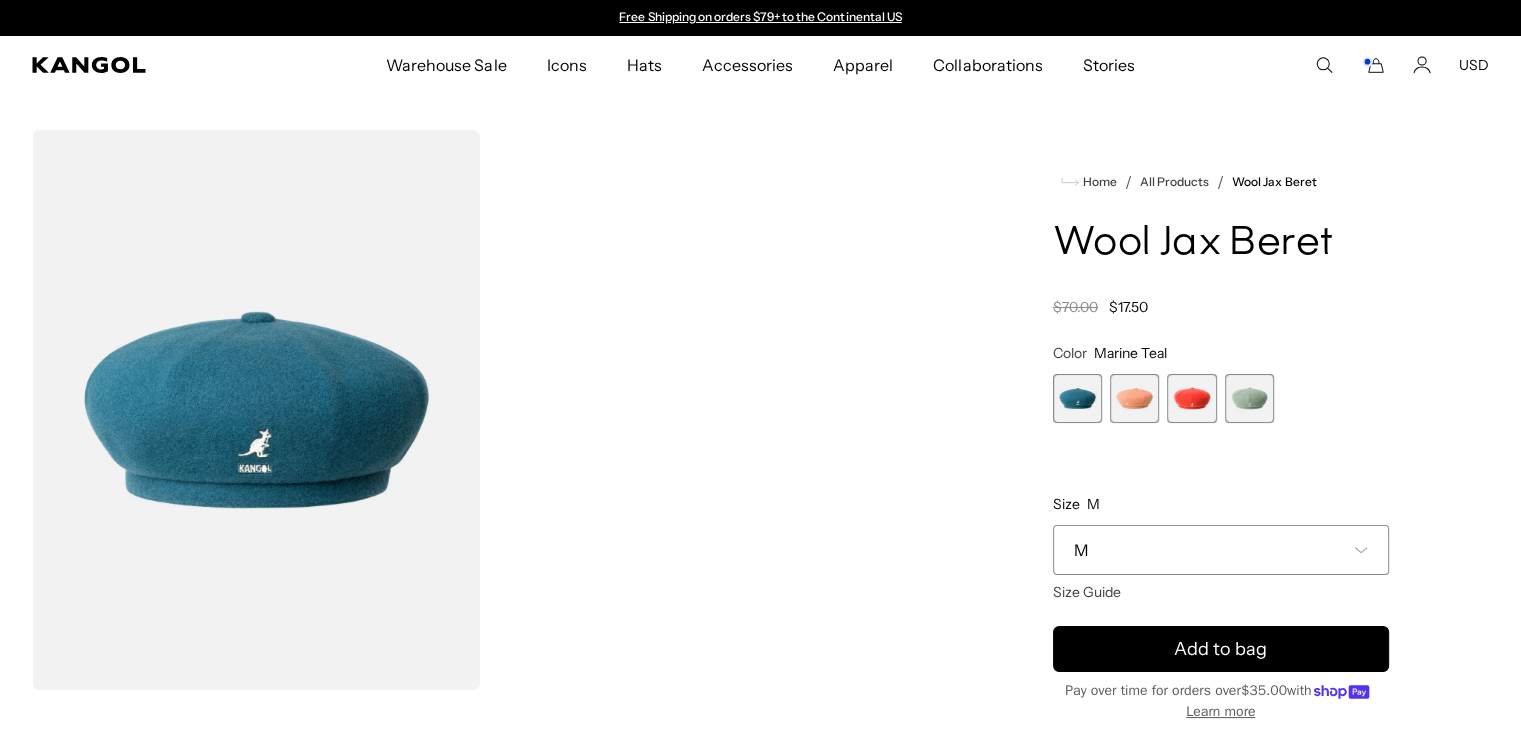click at bounding box center [1134, 398] 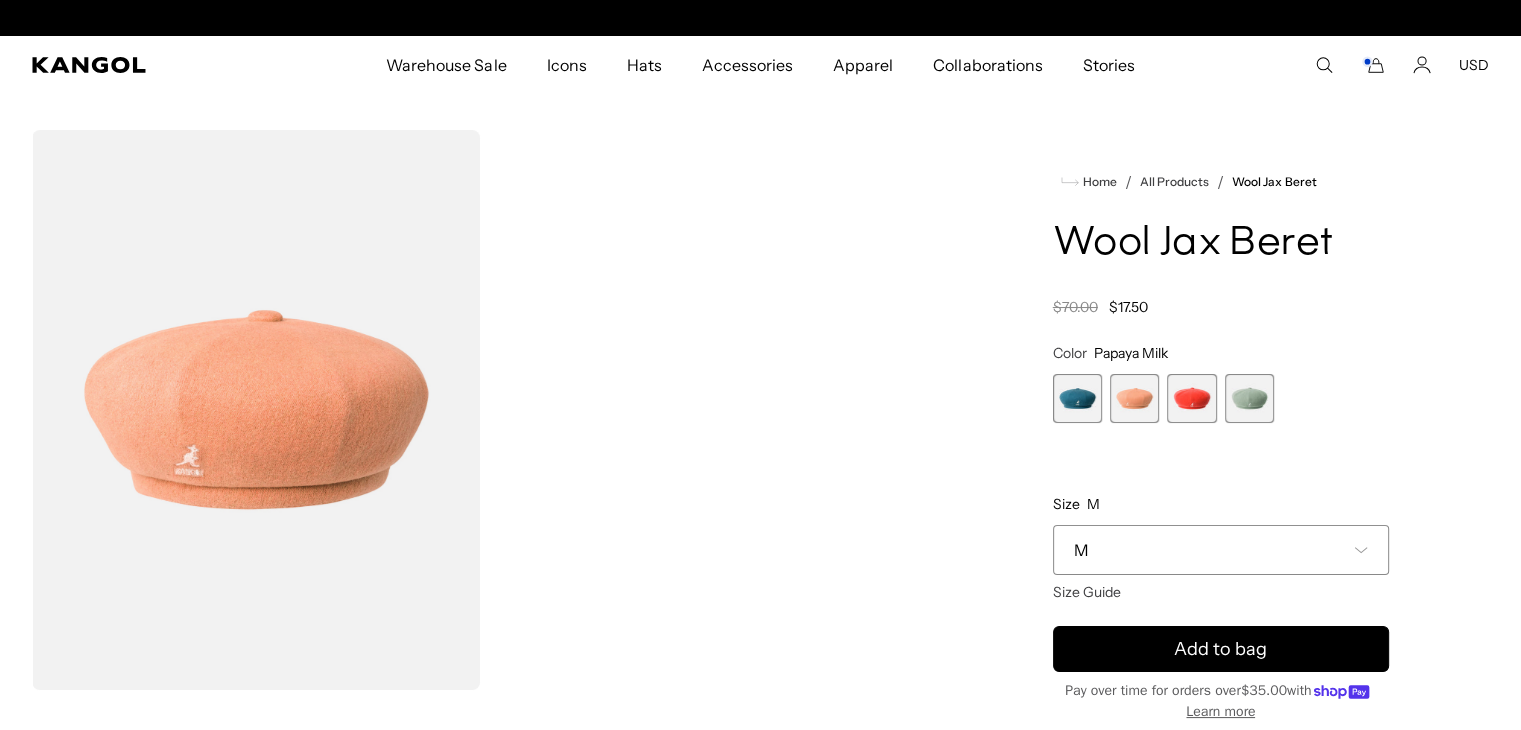 scroll, scrollTop: 0, scrollLeft: 412, axis: horizontal 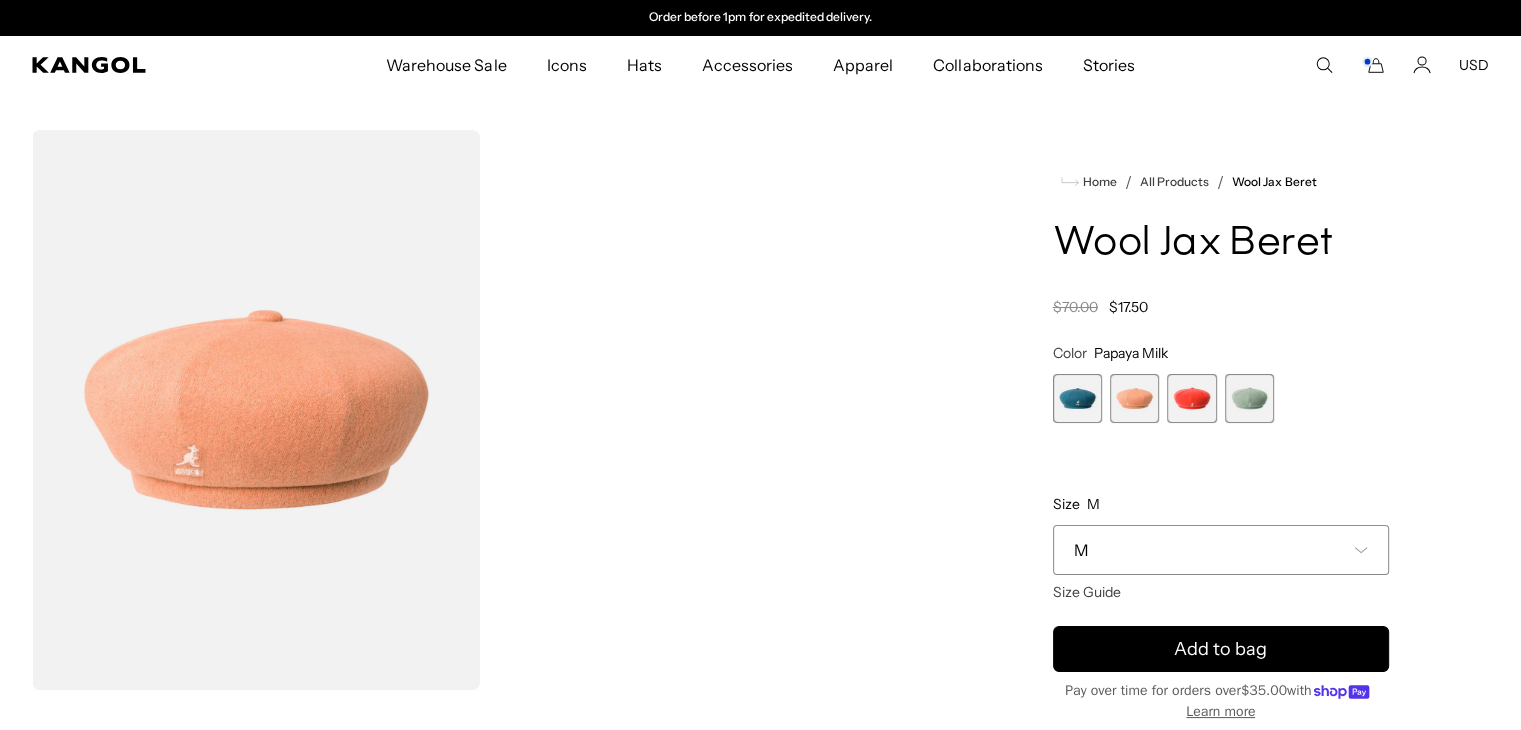 click at bounding box center (1191, 398) 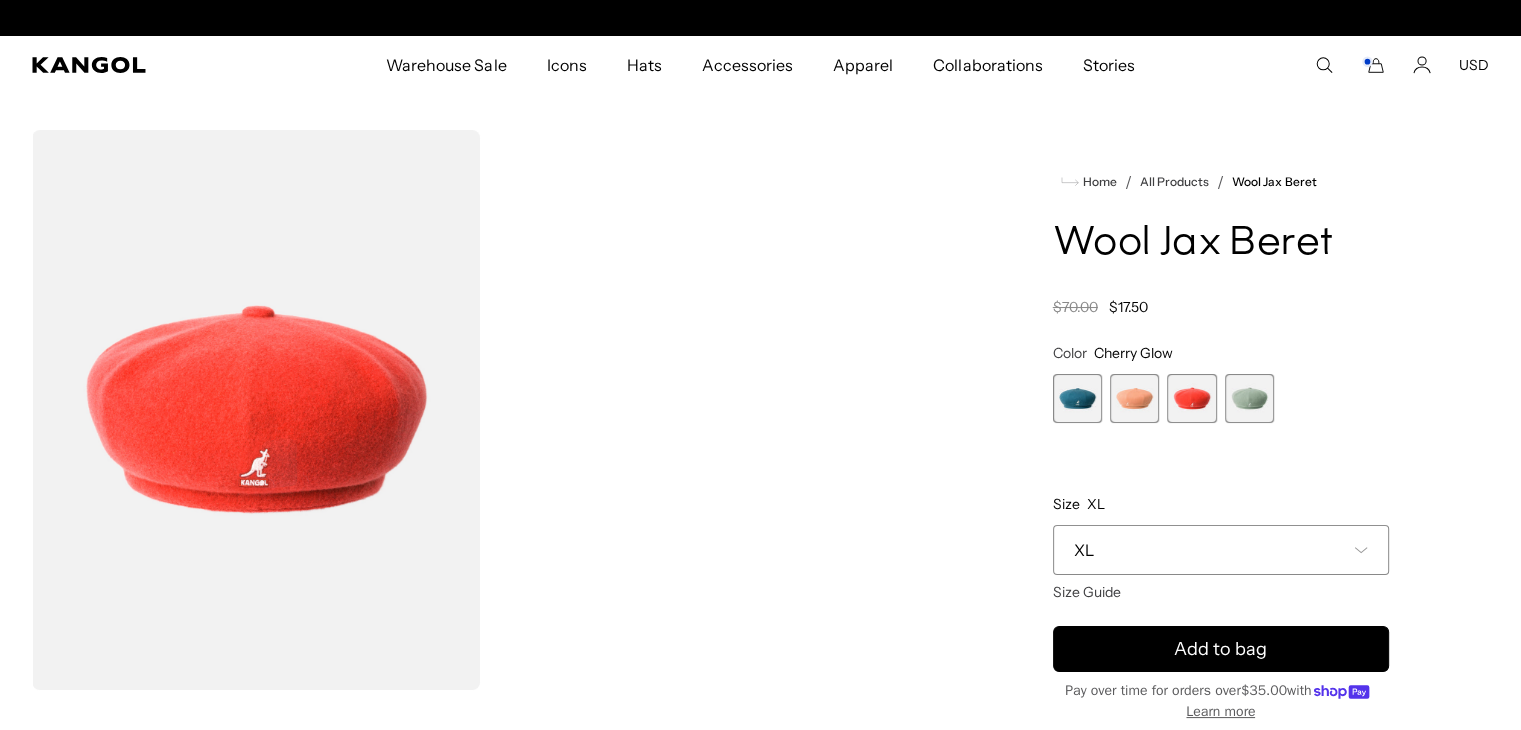 click at bounding box center [1249, 398] 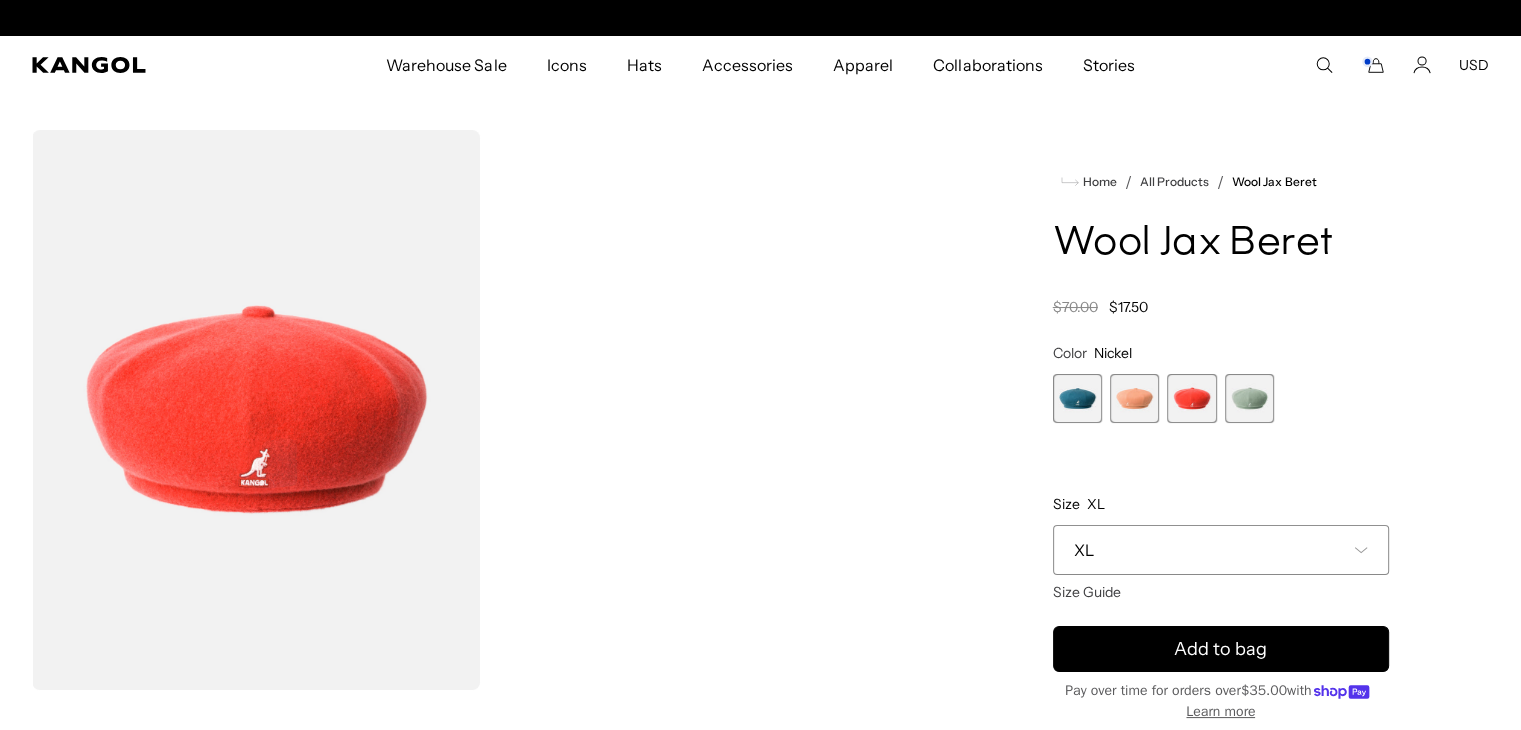scroll, scrollTop: 0, scrollLeft: 0, axis: both 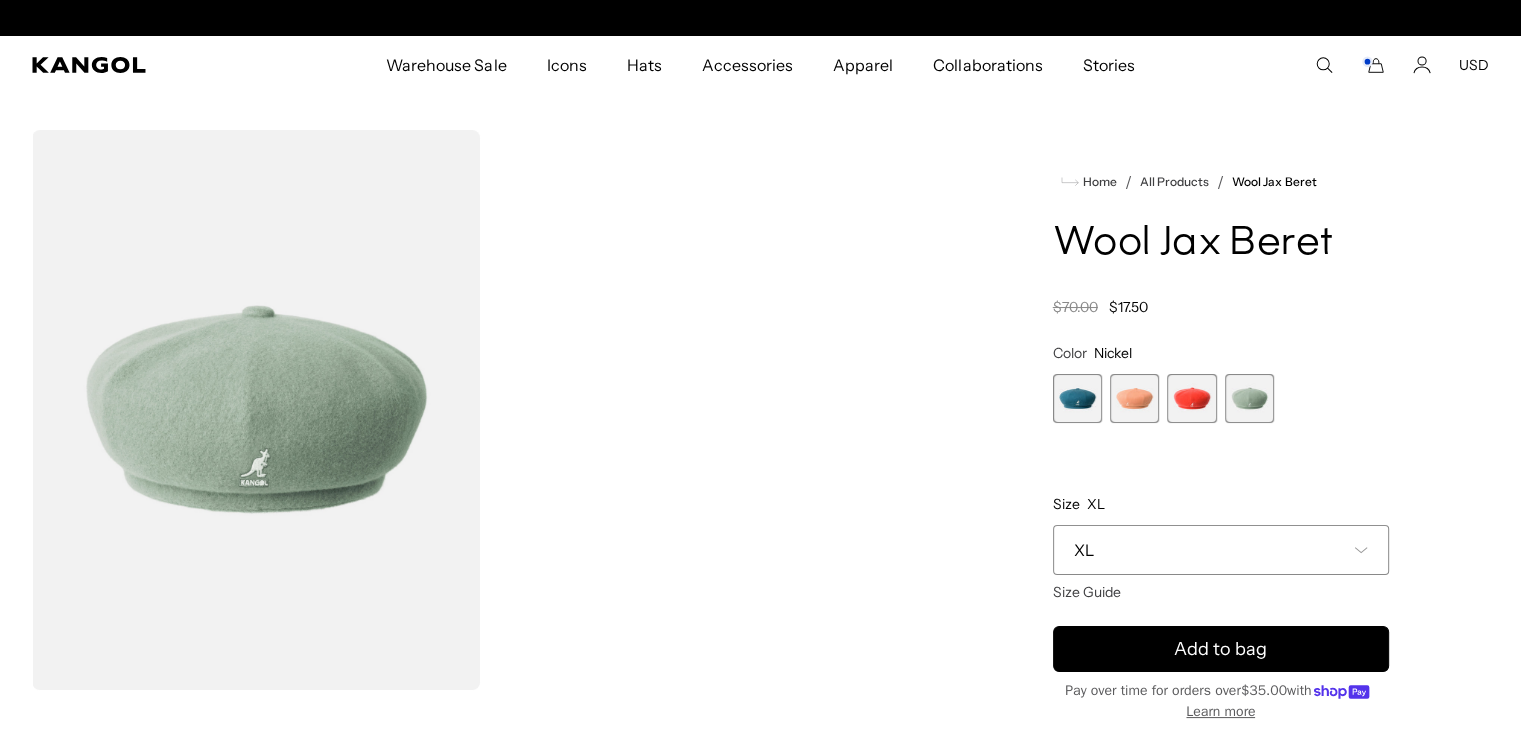 click at bounding box center [1077, 398] 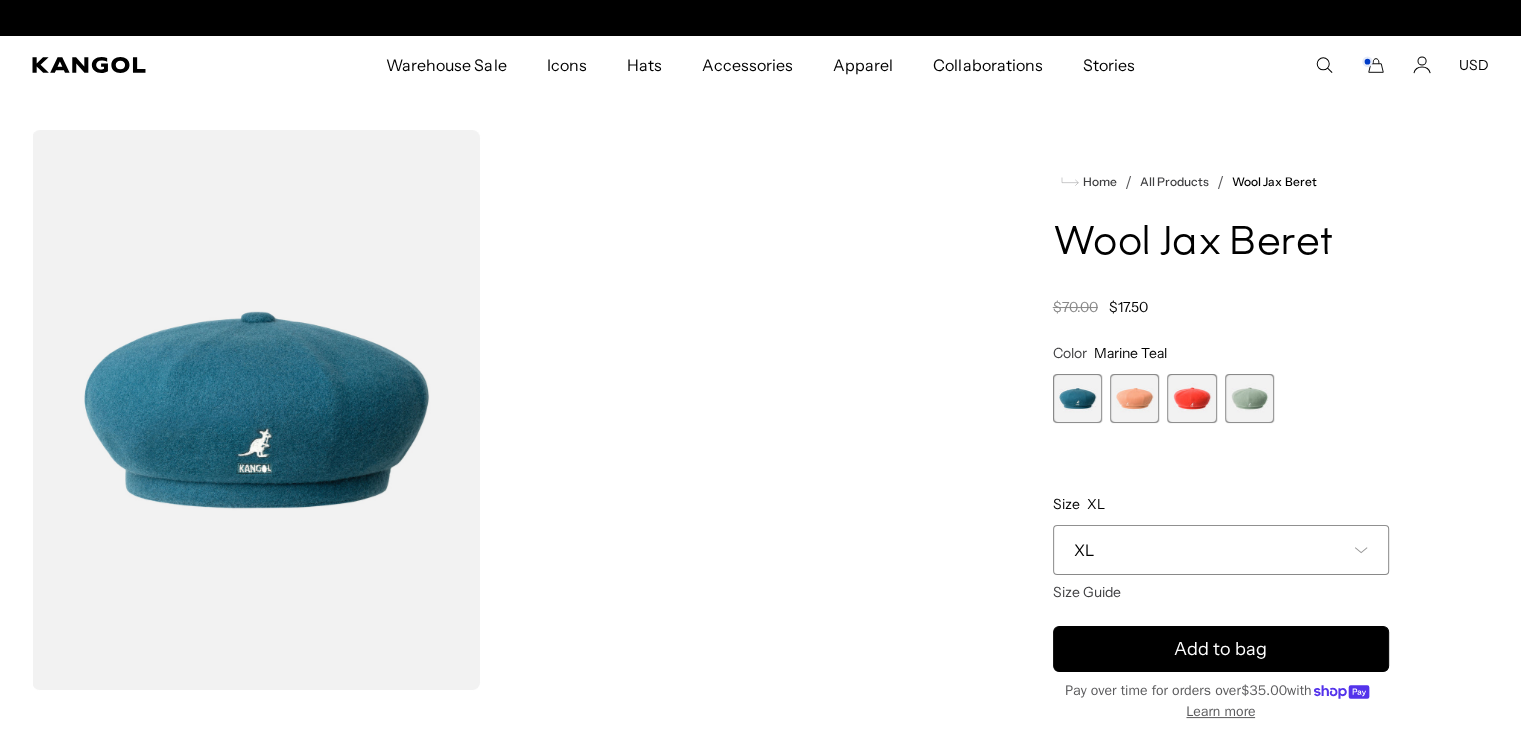 scroll, scrollTop: 0, scrollLeft: 412, axis: horizontal 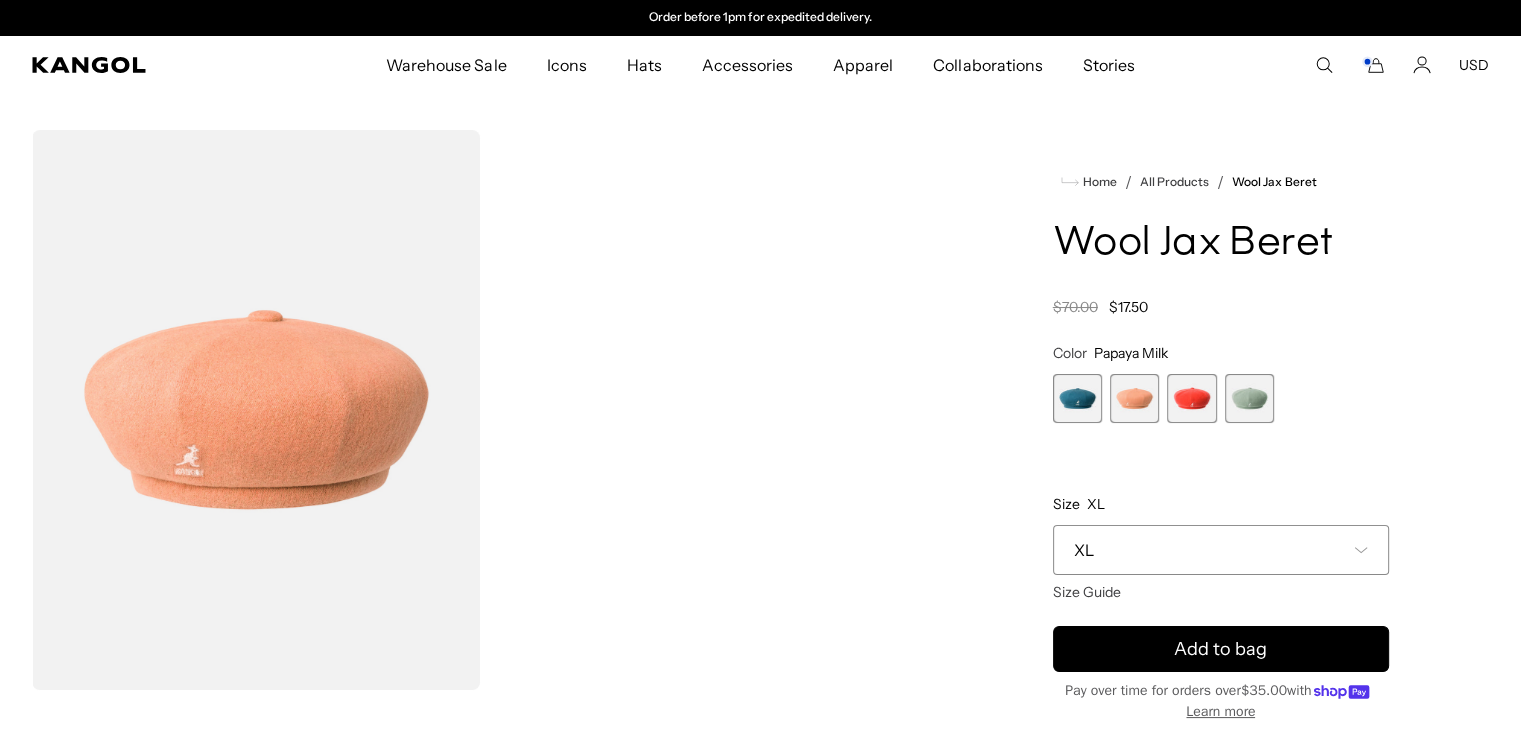 click on "XL" at bounding box center (1221, 550) 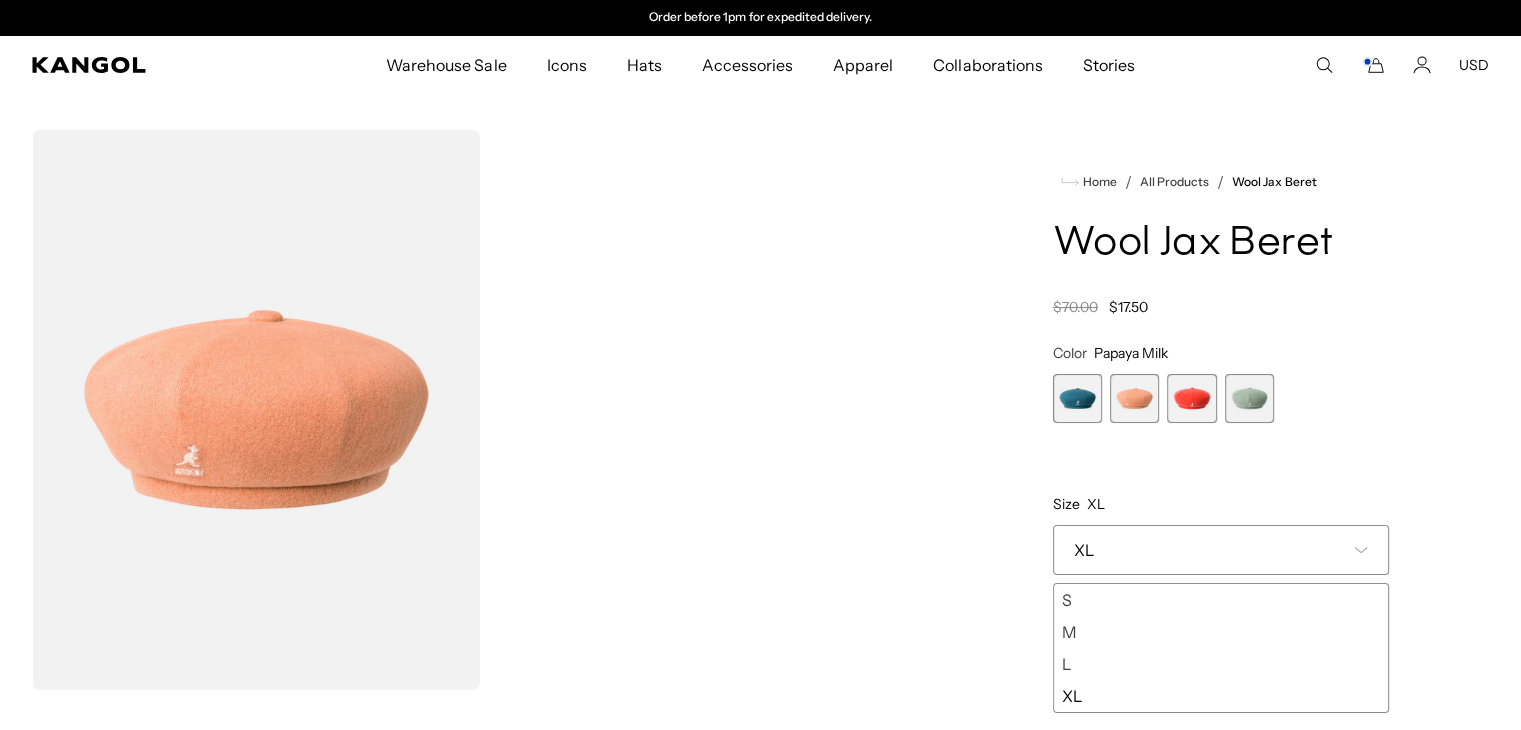 click on "M" at bounding box center [1221, 632] 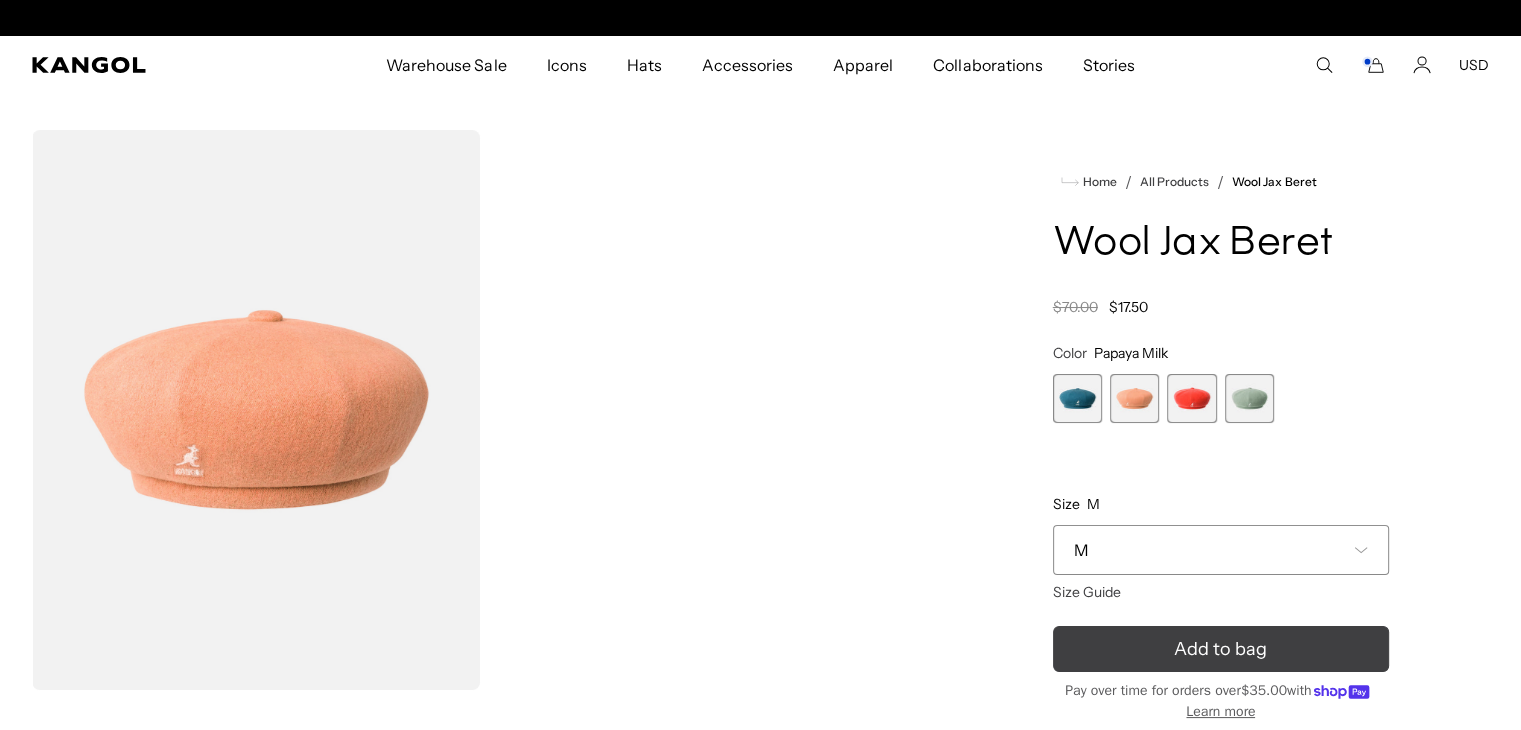 scroll, scrollTop: 0, scrollLeft: 0, axis: both 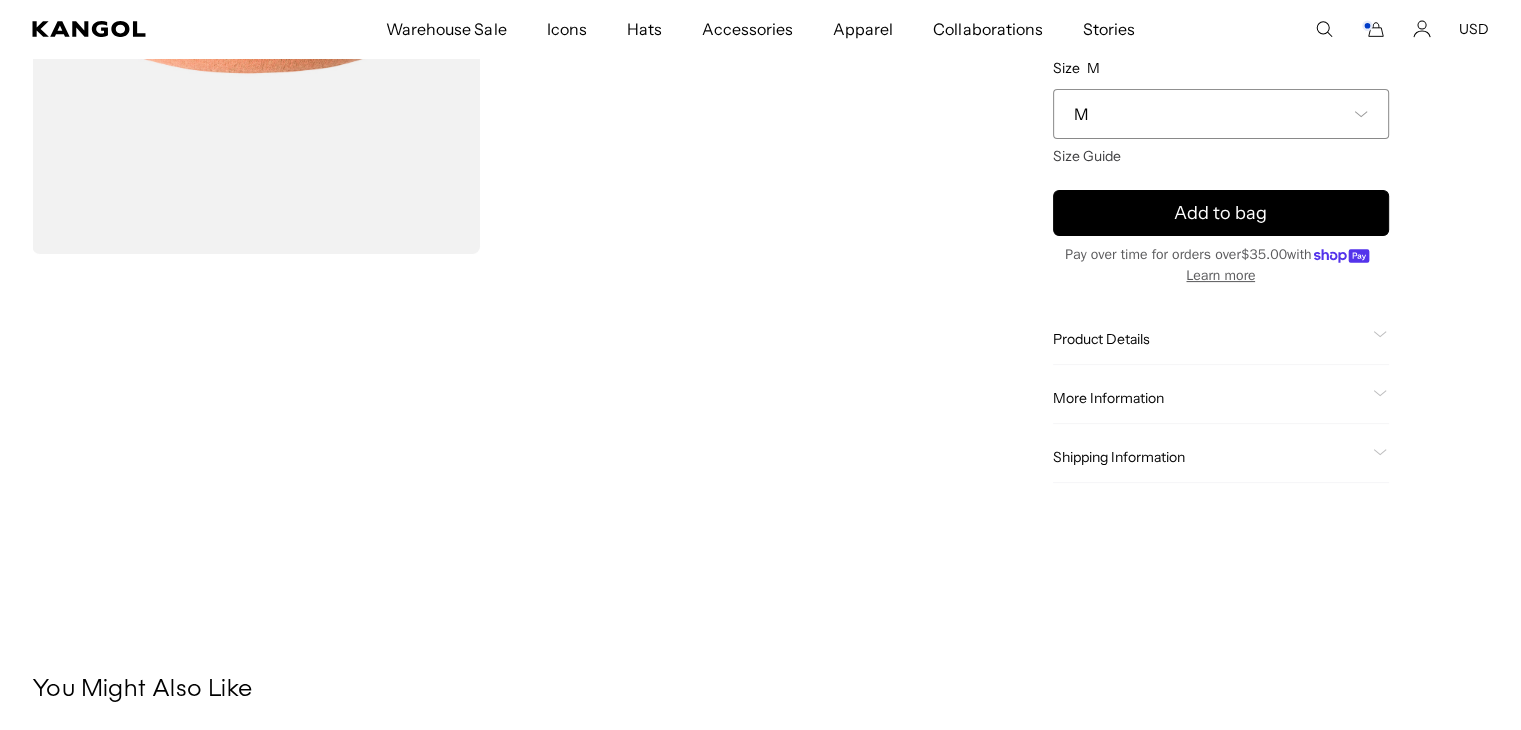 click on "Product Details
The Wool Jax Beret was created by removing the bill off of the iconic Wool Spitfire.  It has blocked impressions creating 8 quartered panels on the crown with a fillet at the base. The volume of the beret means that it can be styled in multiple ways. It can also be worn with the Kangaroo logo at the front or the back.  Complete with wool button at top." 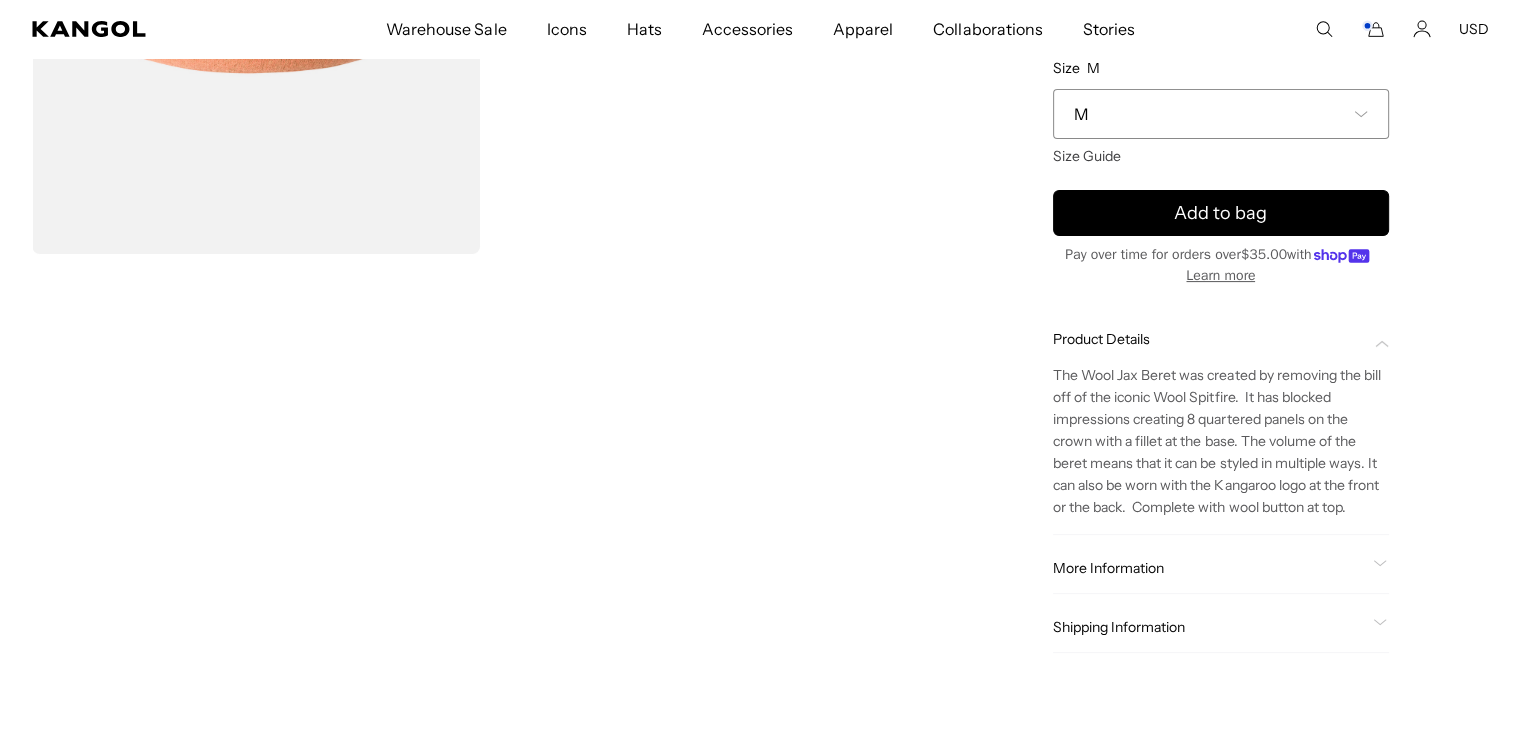 scroll, scrollTop: 0, scrollLeft: 412, axis: horizontal 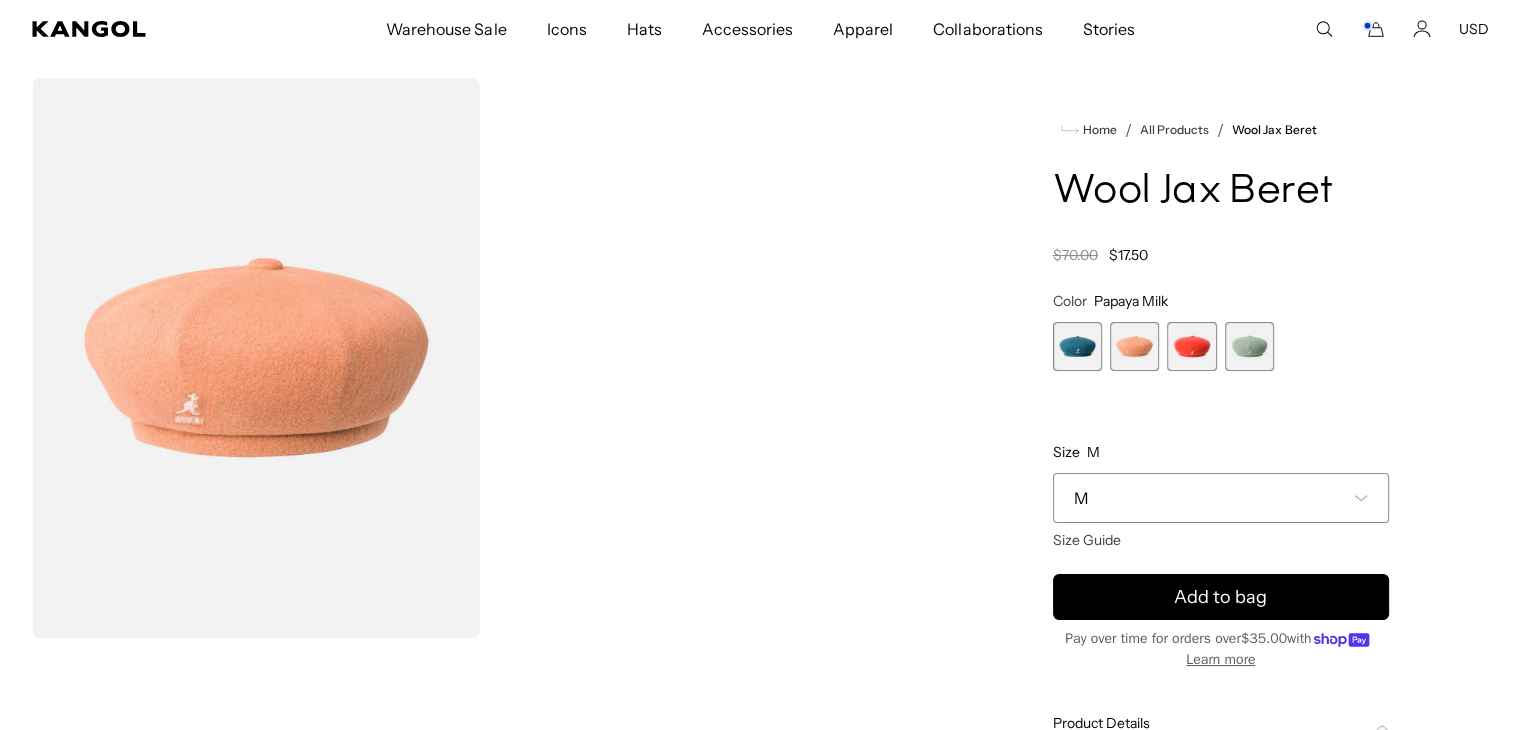 click at bounding box center [1249, 346] 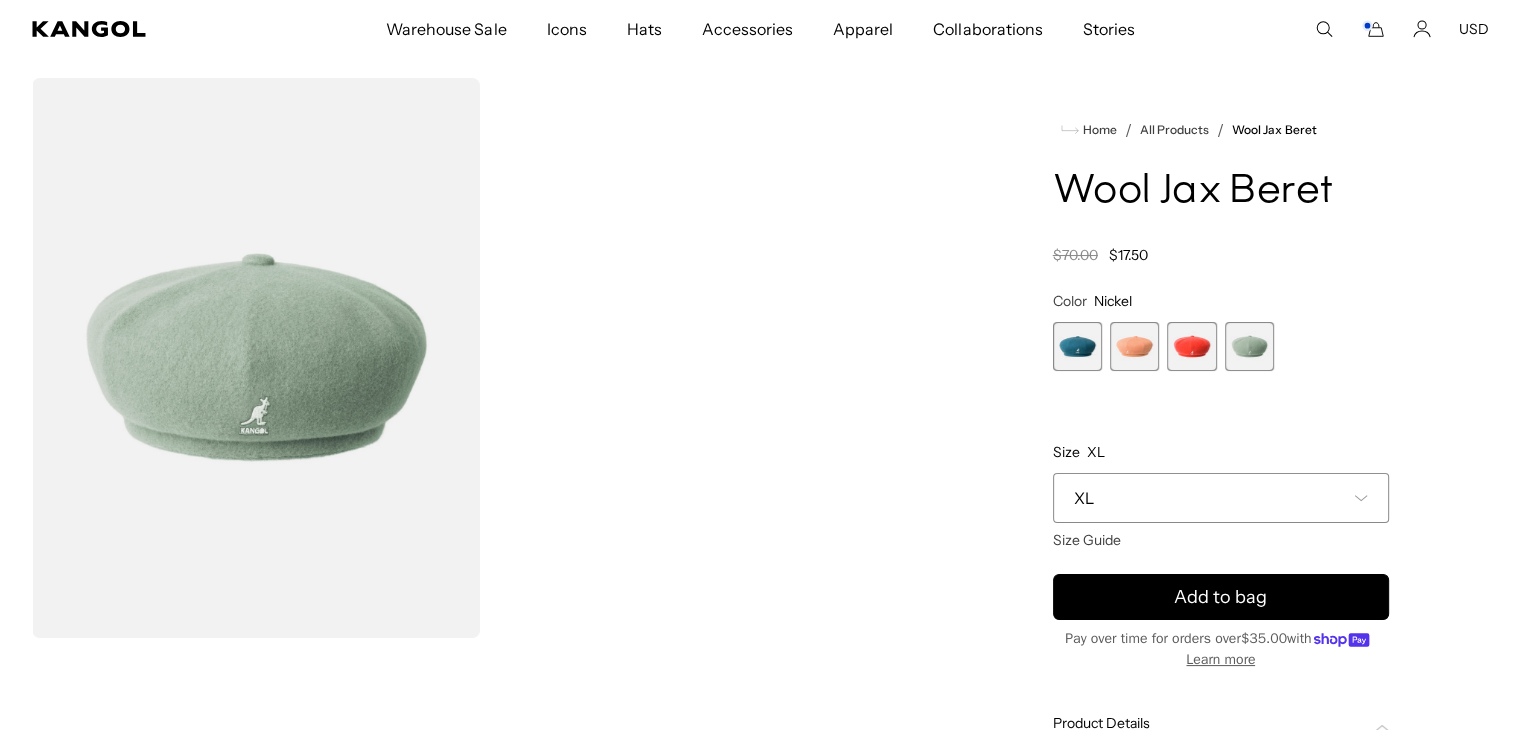 scroll, scrollTop: 0, scrollLeft: 412, axis: horizontal 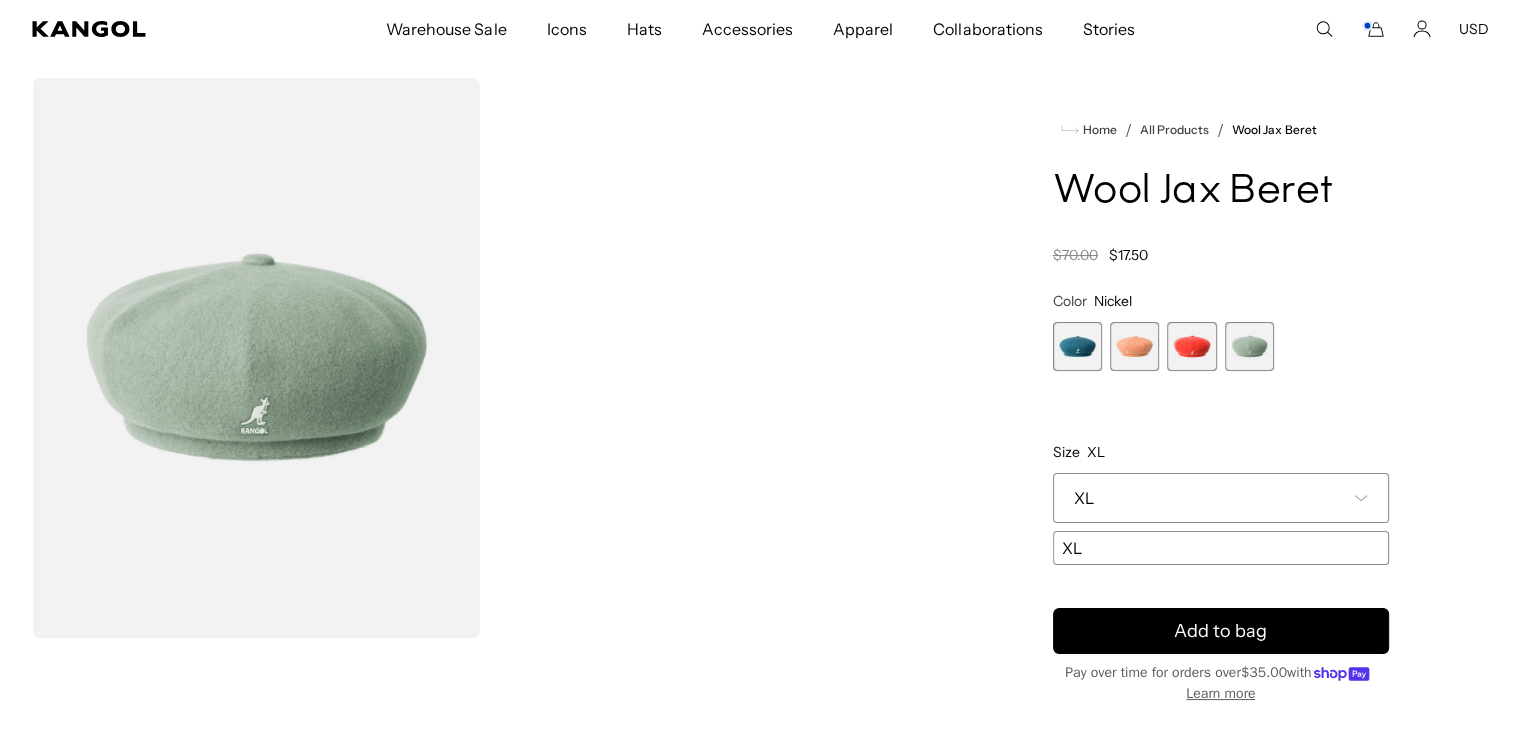 click at bounding box center [1134, 346] 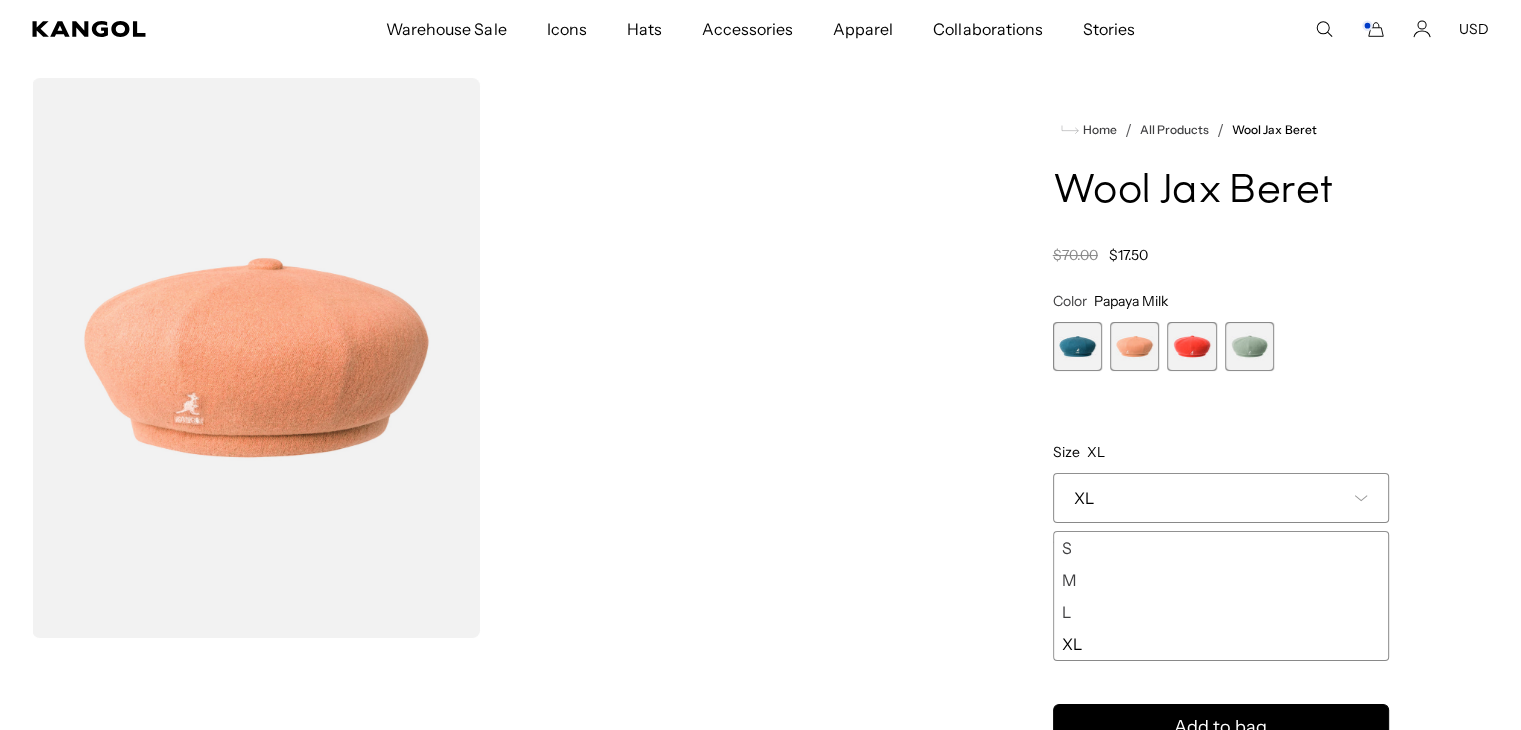 scroll, scrollTop: 0, scrollLeft: 0, axis: both 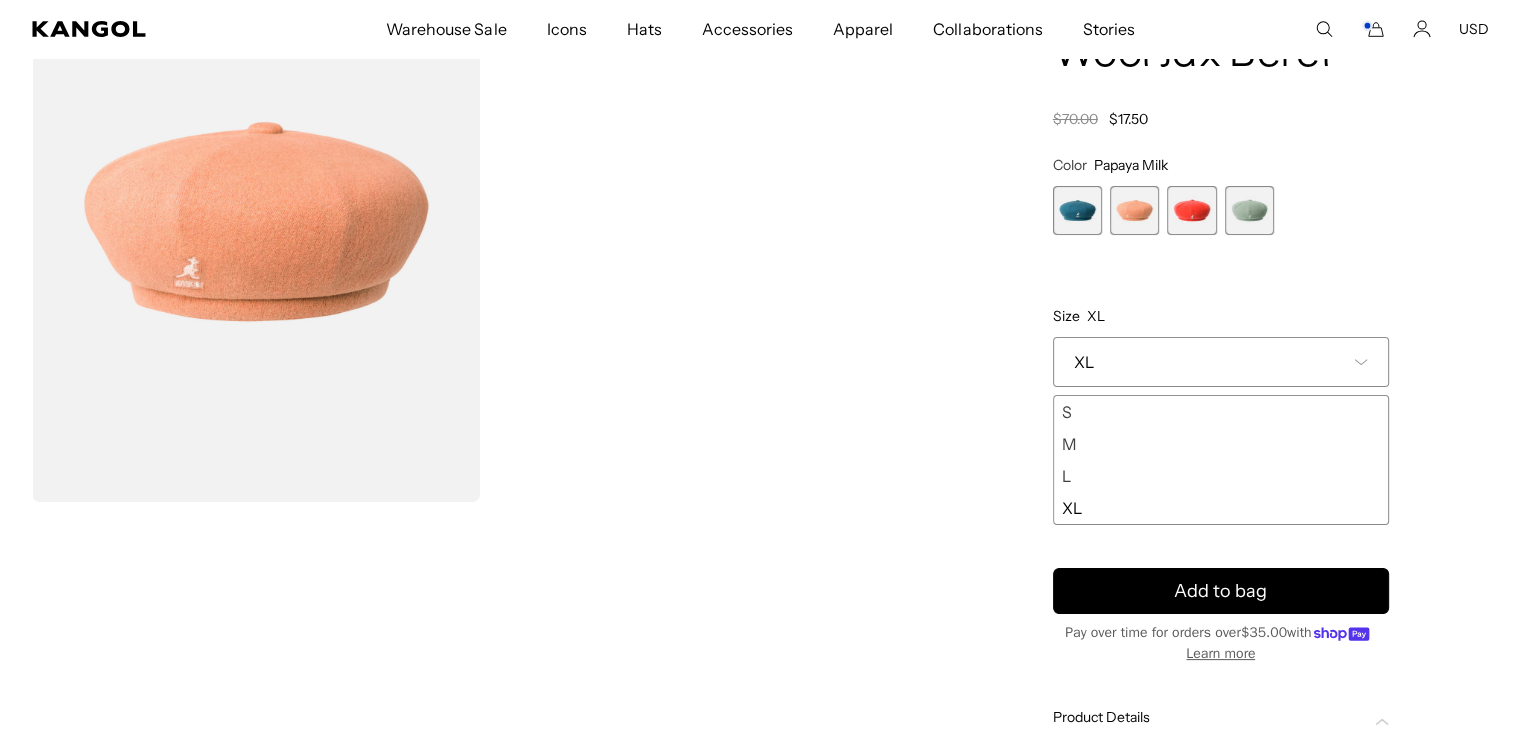 click on "M" at bounding box center [1221, 444] 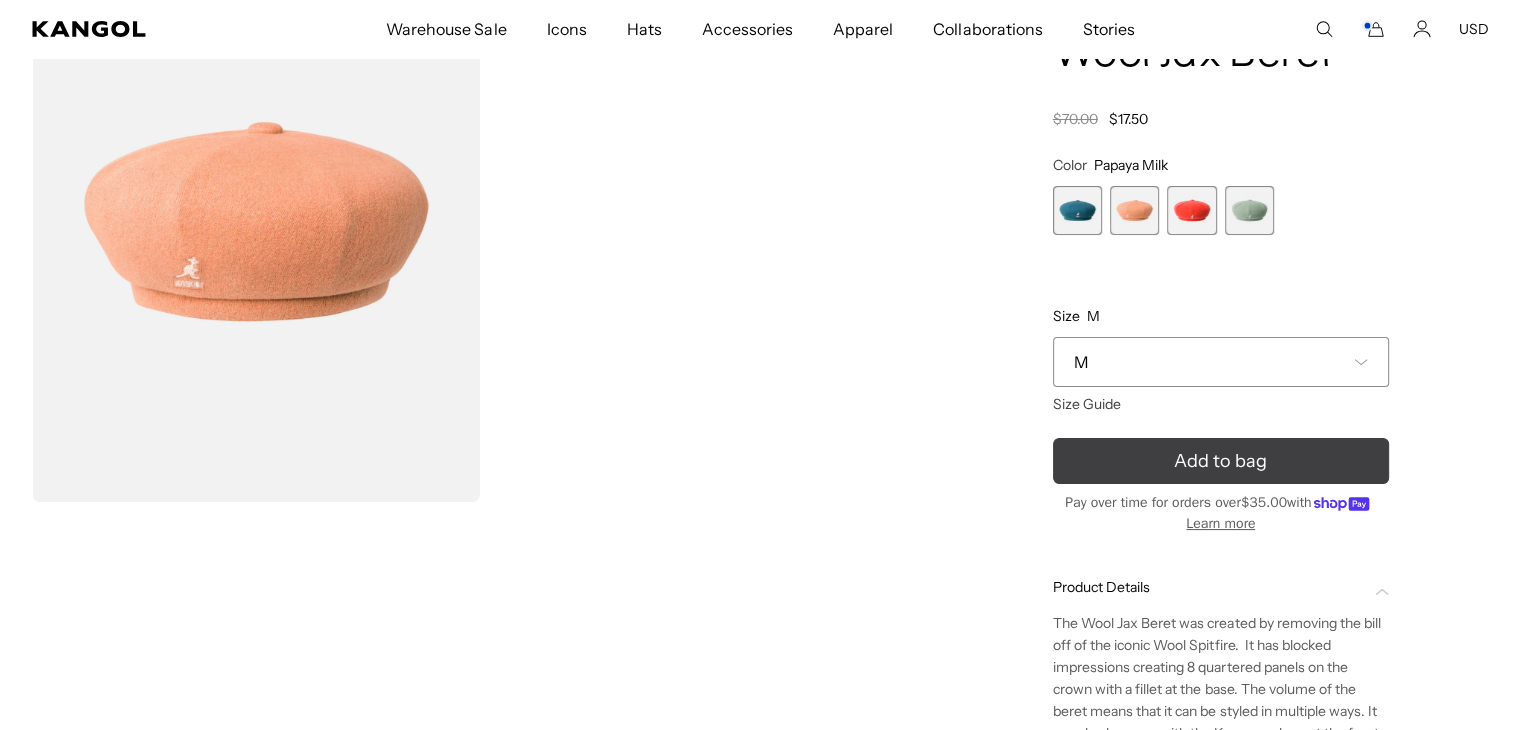 click 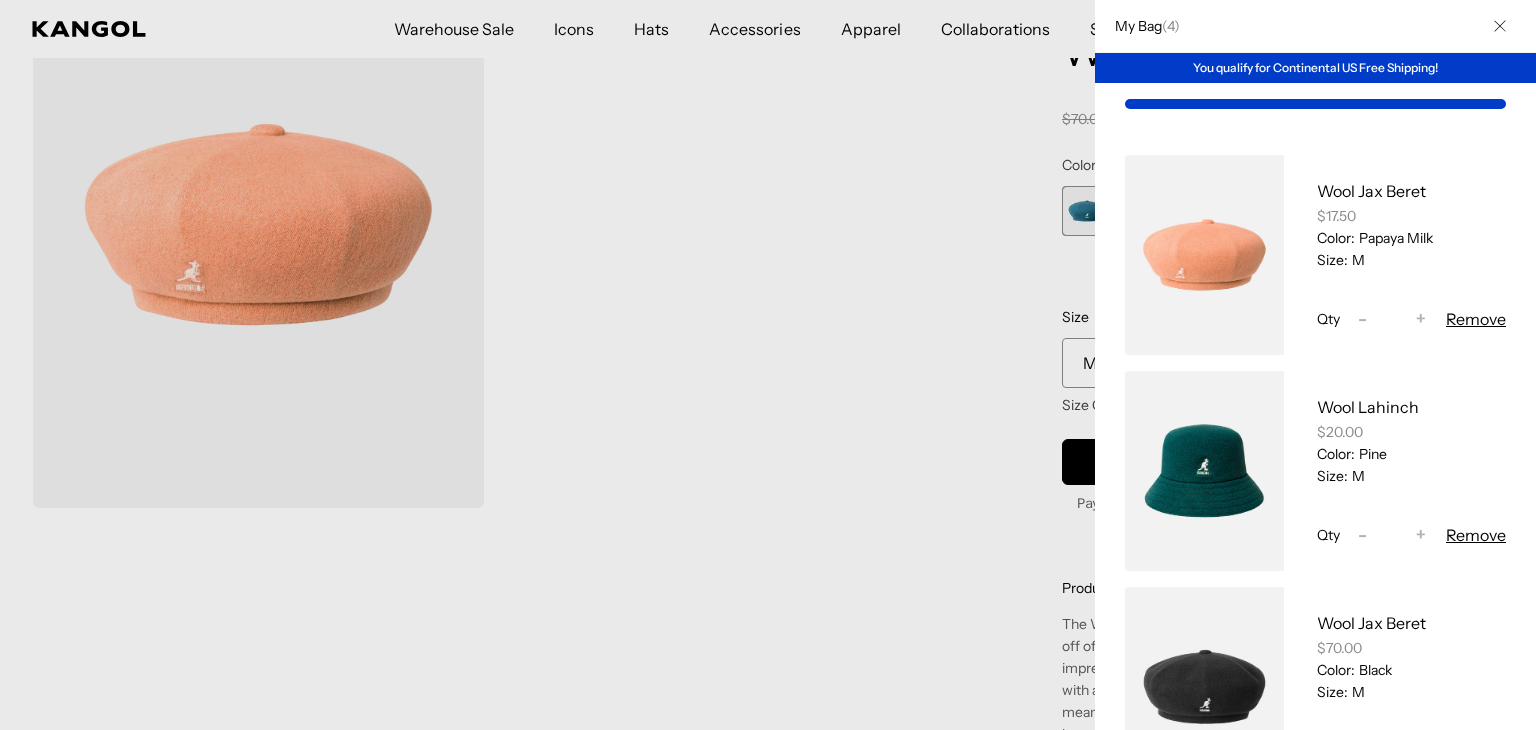 click at bounding box center [768, 365] 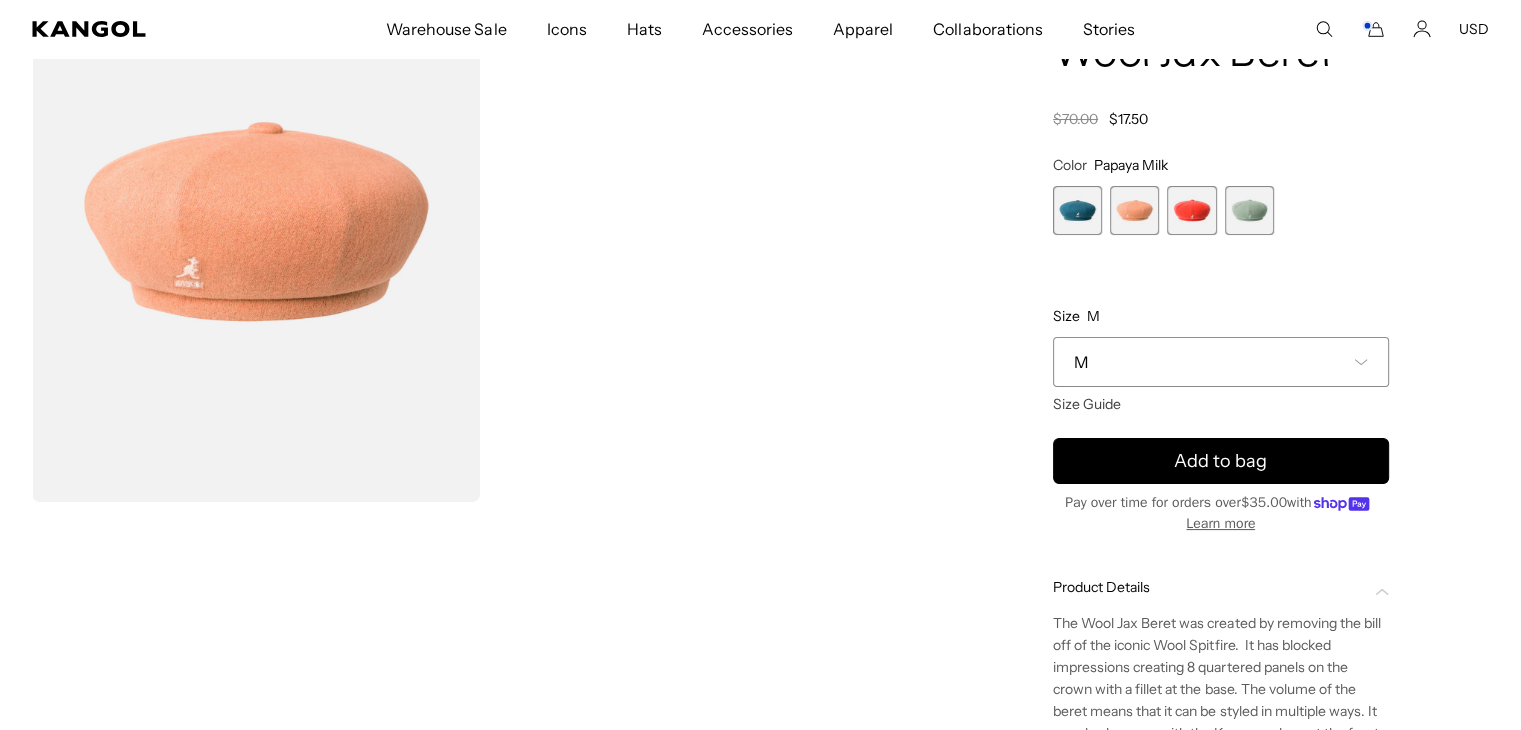 scroll, scrollTop: 0, scrollLeft: 412, axis: horizontal 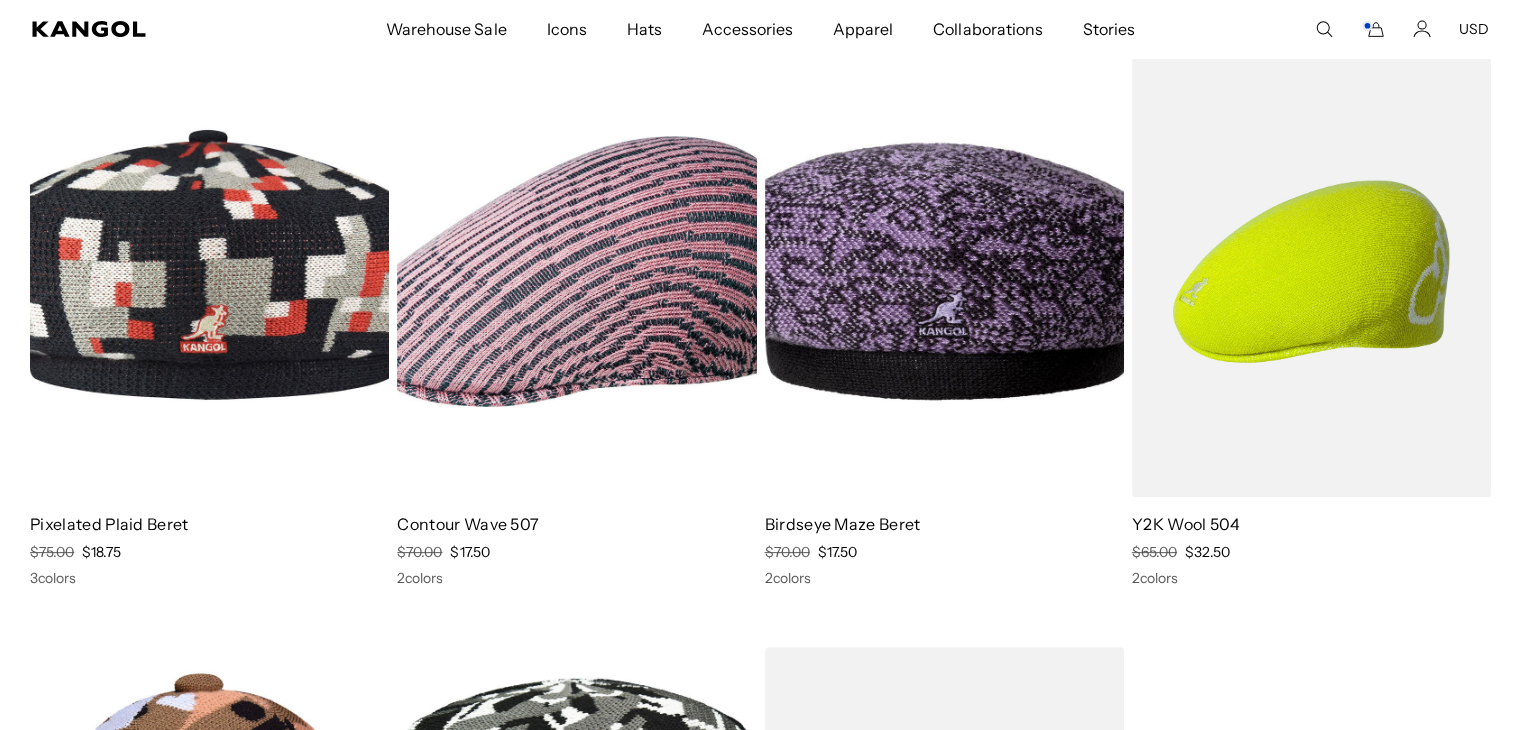click at bounding box center [944, 271] 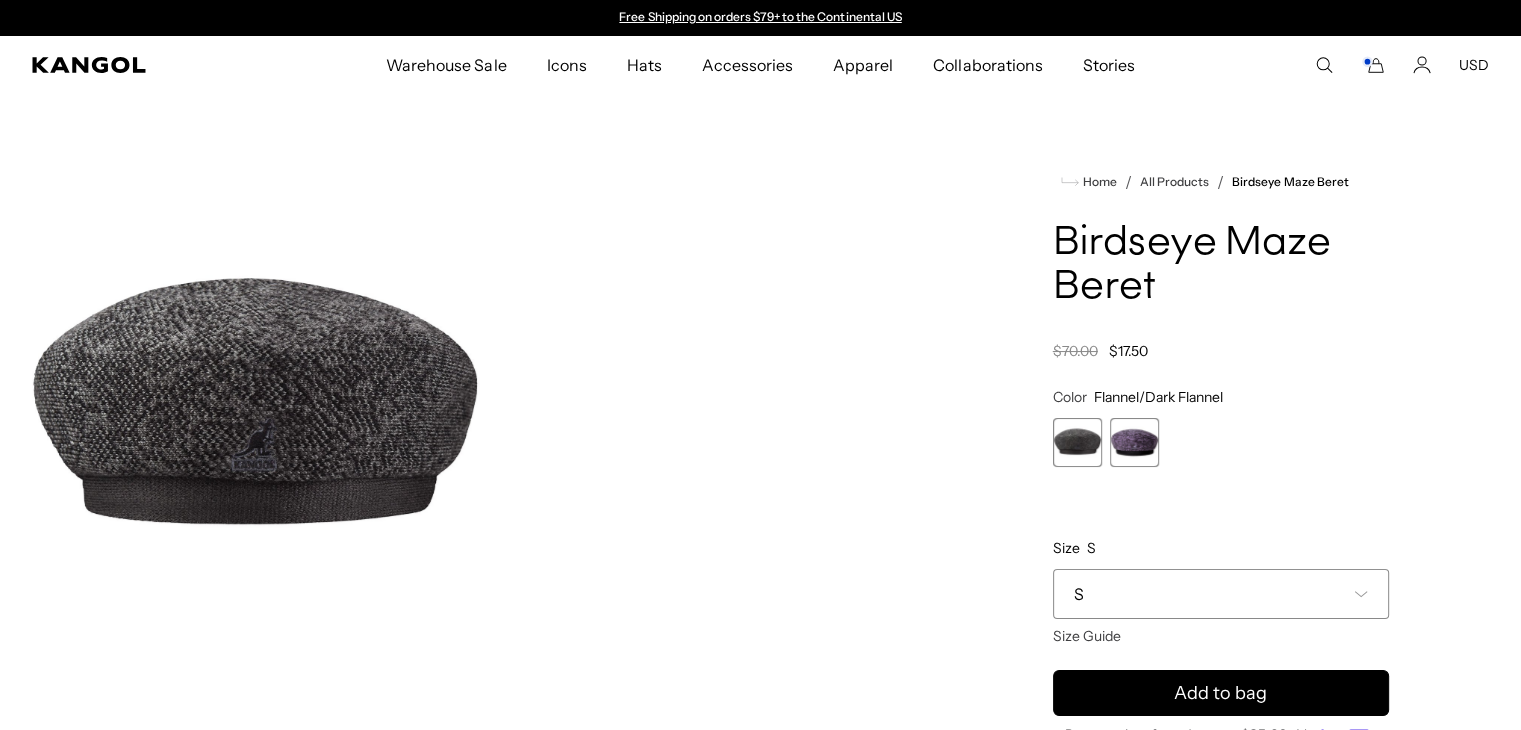 scroll, scrollTop: 0, scrollLeft: 0, axis: both 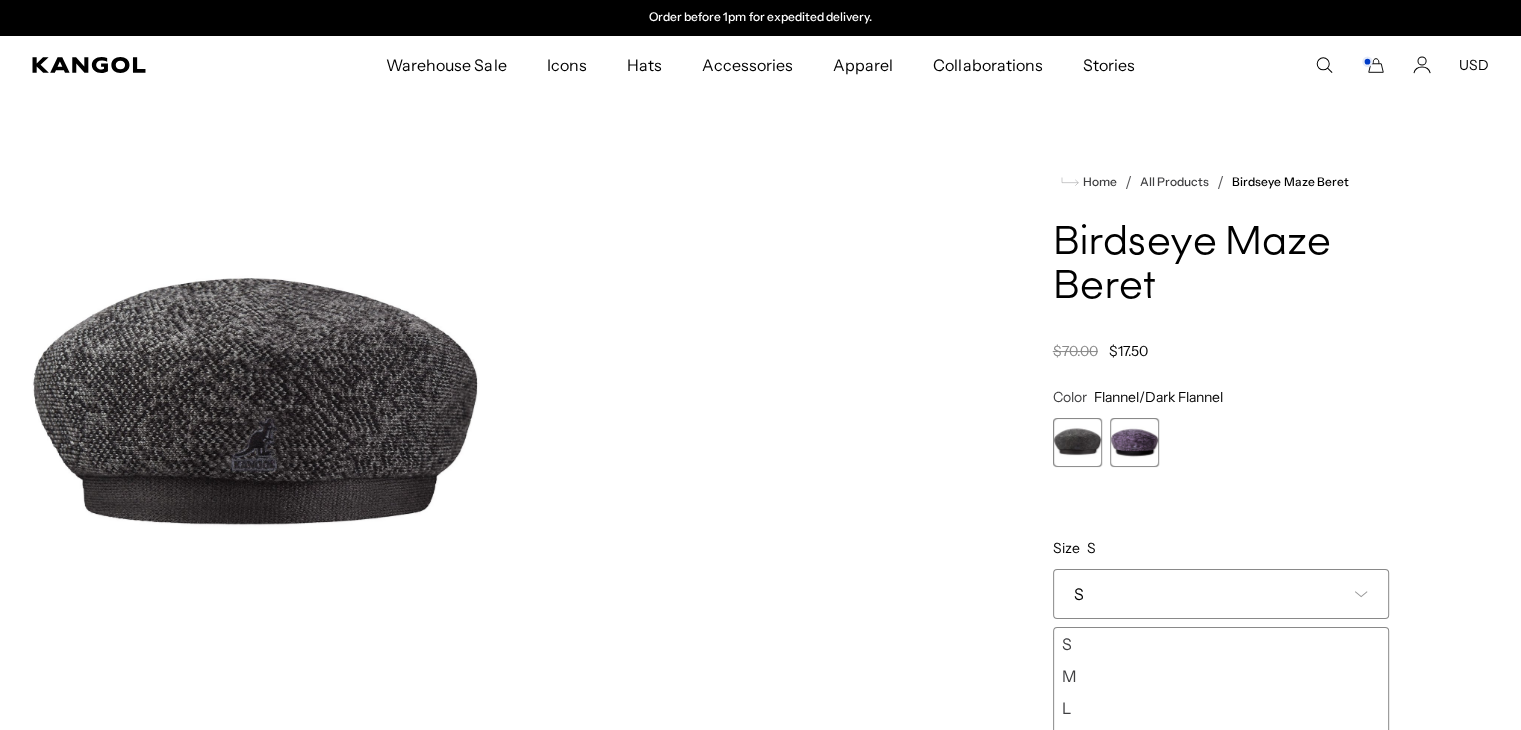 click on "M" at bounding box center [1221, 676] 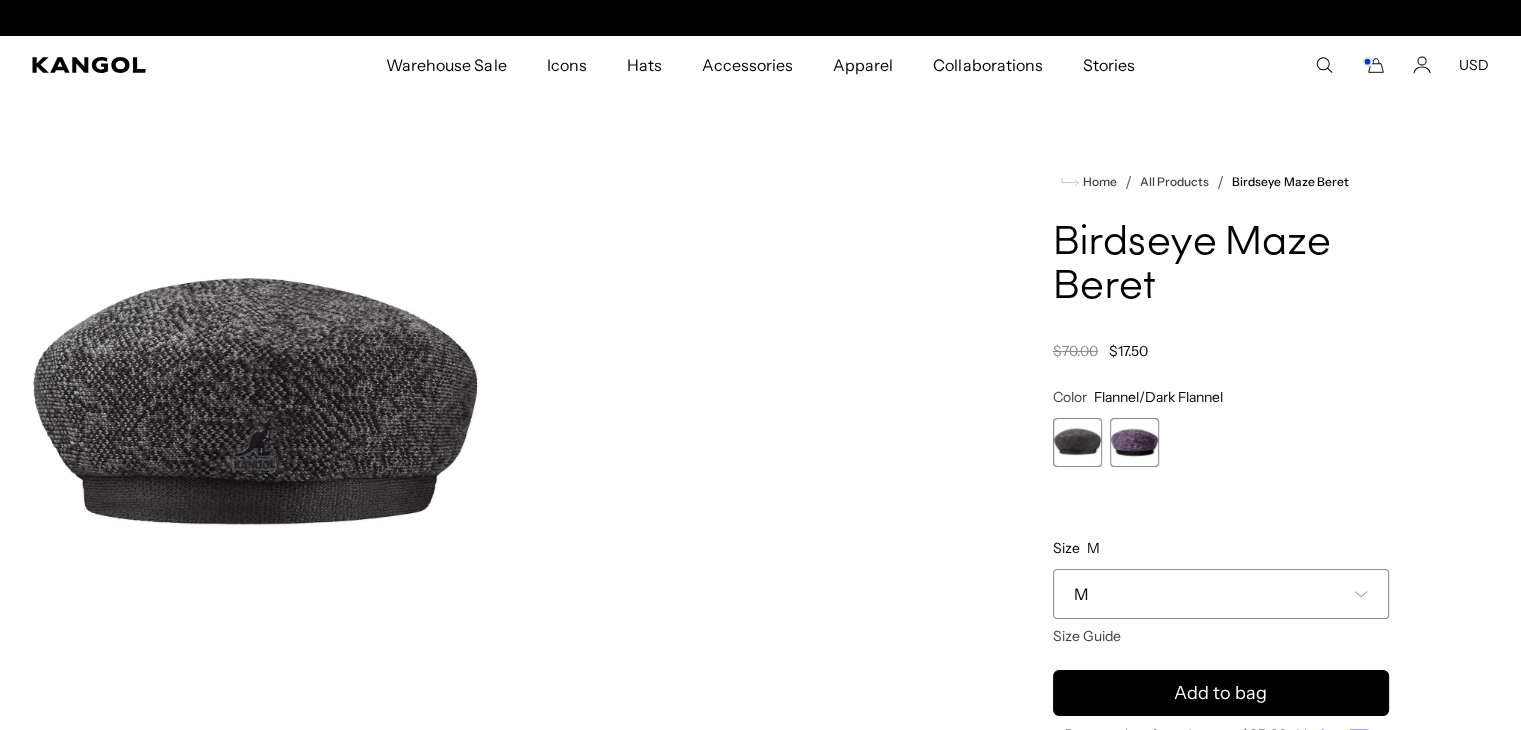 scroll, scrollTop: 108, scrollLeft: 0, axis: vertical 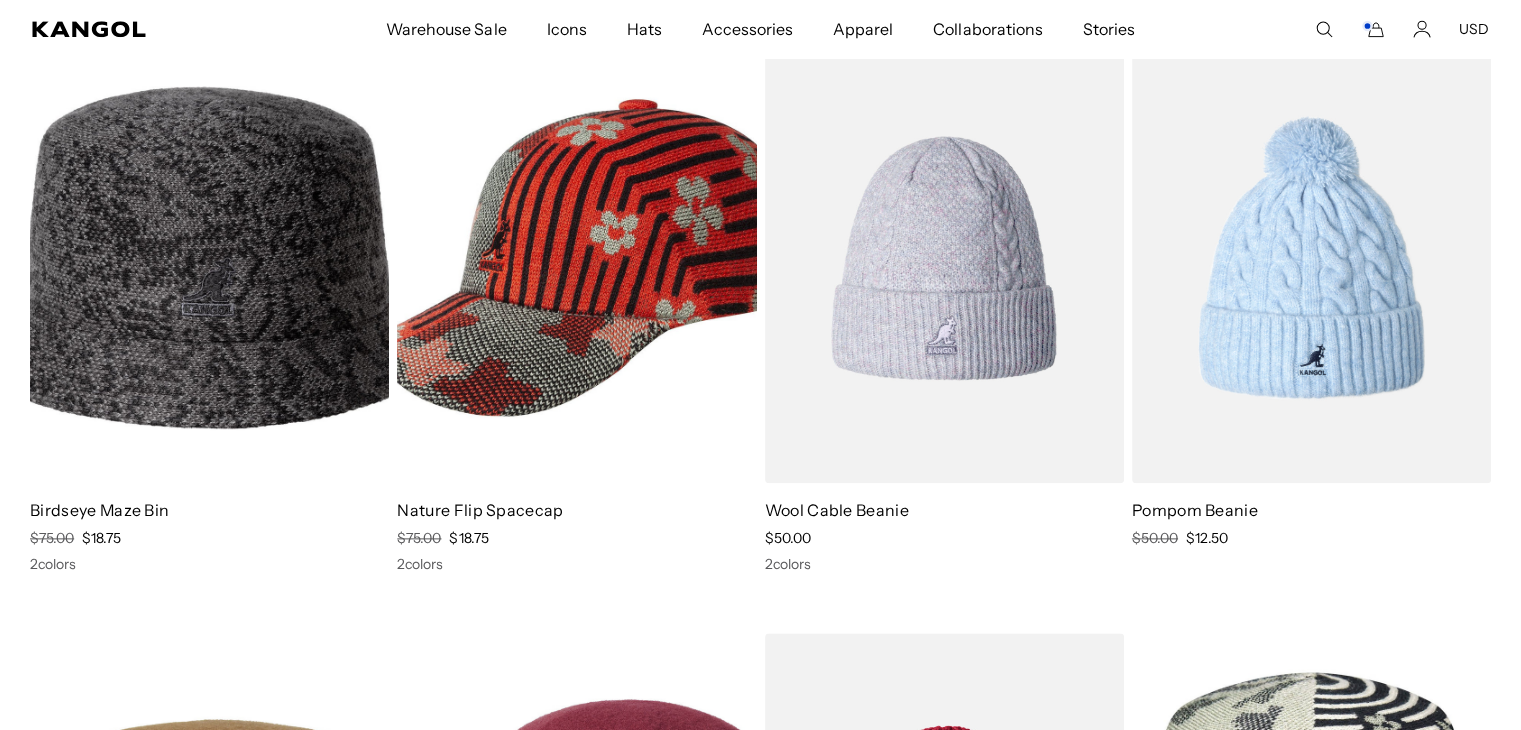 click at bounding box center (1311, 257) 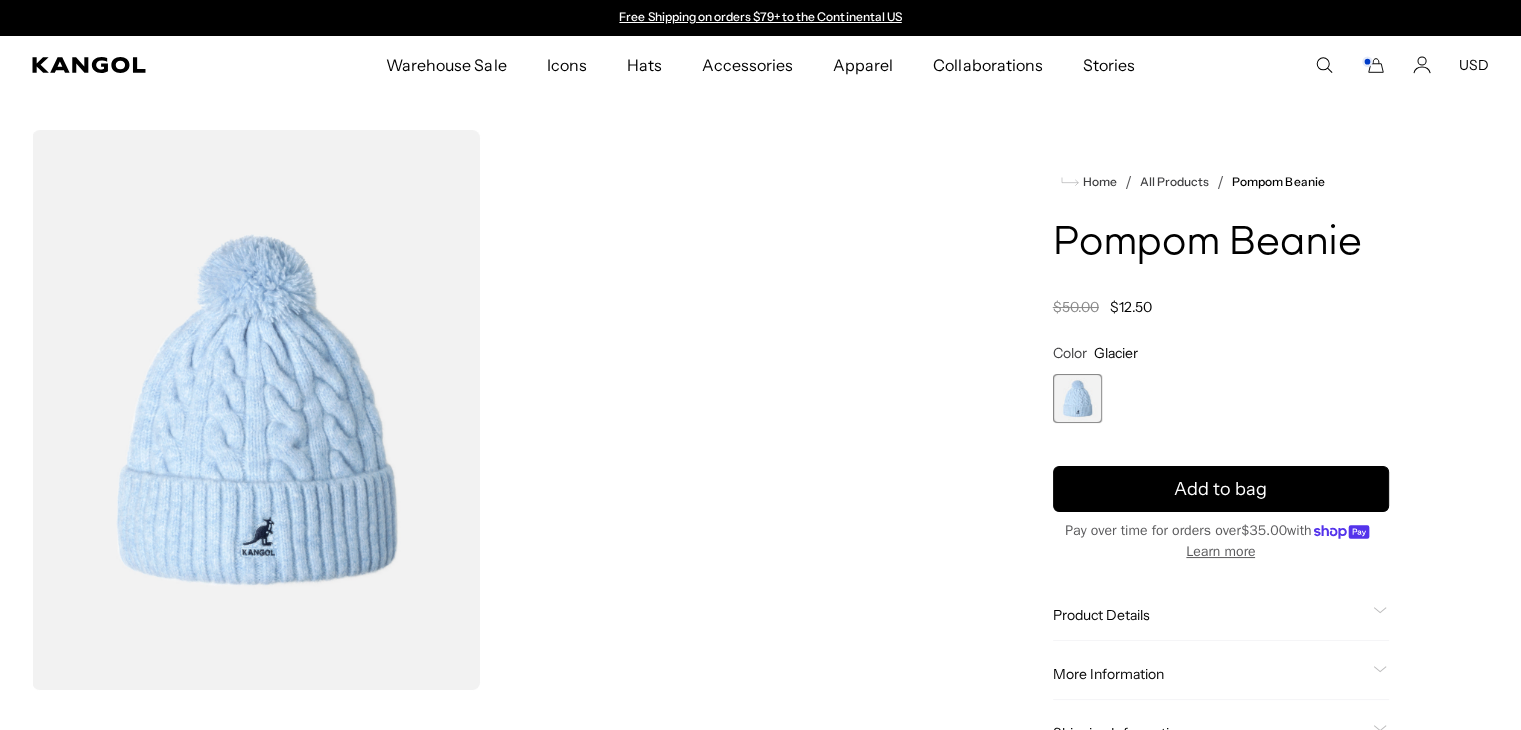 scroll, scrollTop: 0, scrollLeft: 0, axis: both 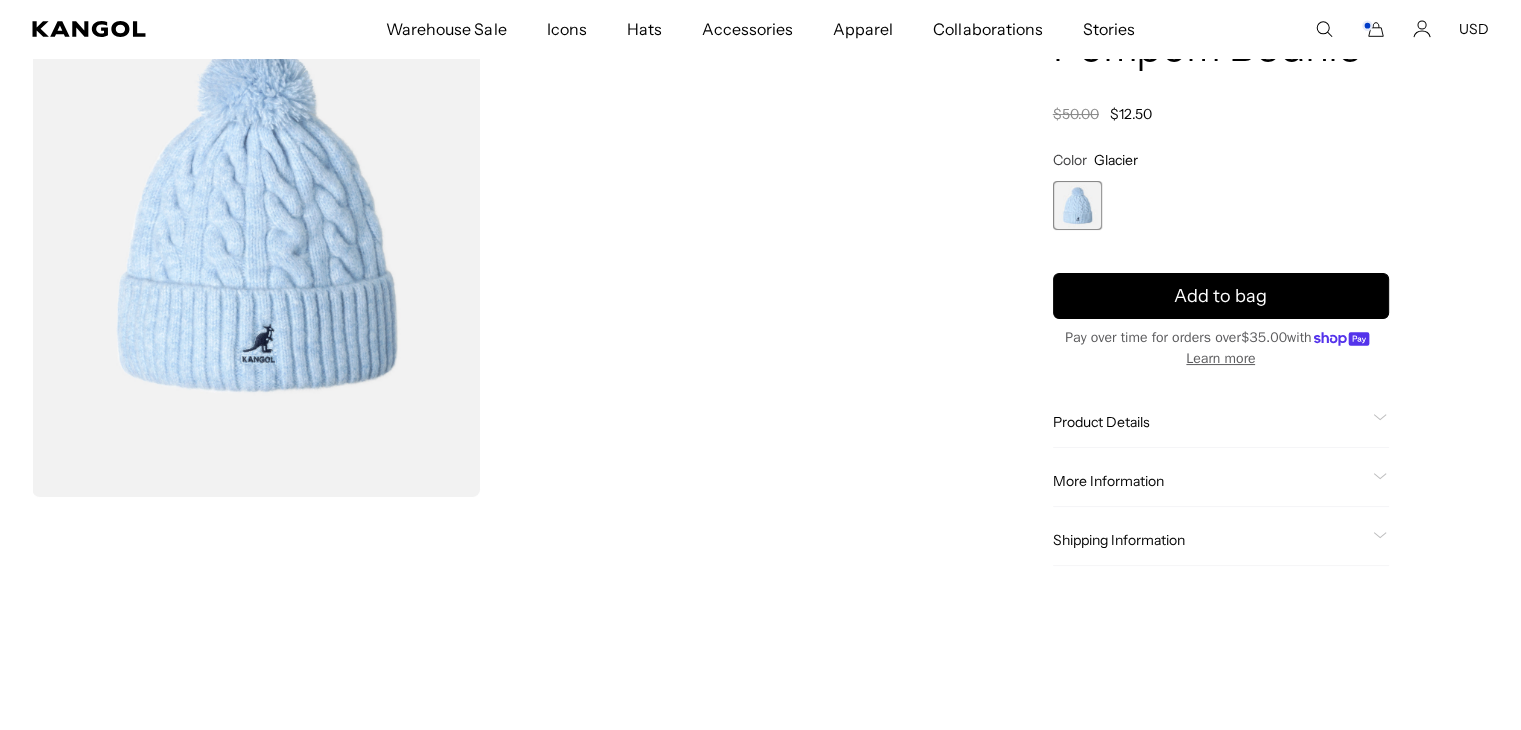 click on "Product Details
The Pompom Beanie is a warm cable knit cuffed beanie with a soft pompom on top. Its wool/acrylic/poly blend with a bit of stretch creates the perfect fit and coziness to wear all winter long. It is finished with our OG kangaroo embroidery logo at the front." 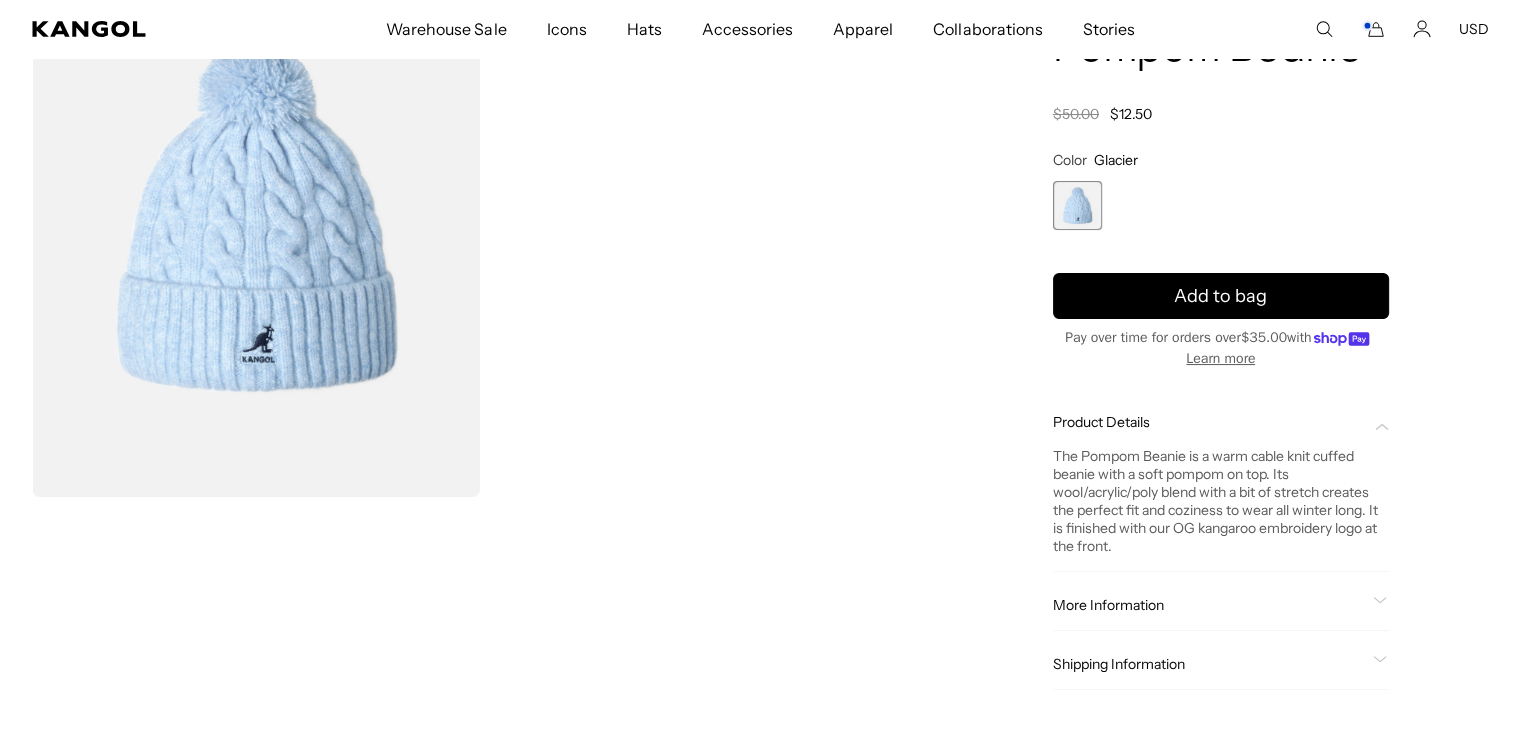 scroll, scrollTop: 0, scrollLeft: 412, axis: horizontal 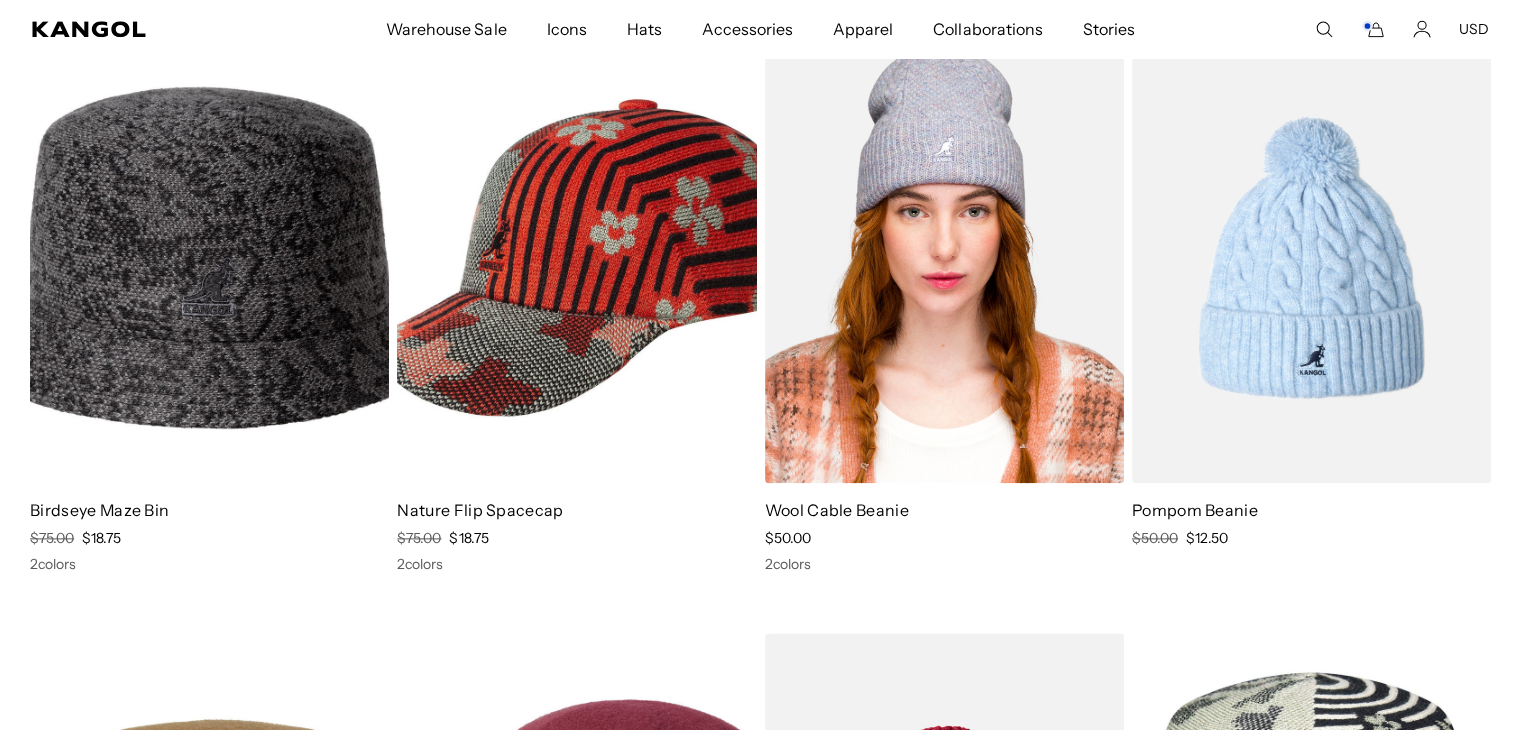 click at bounding box center (944, 257) 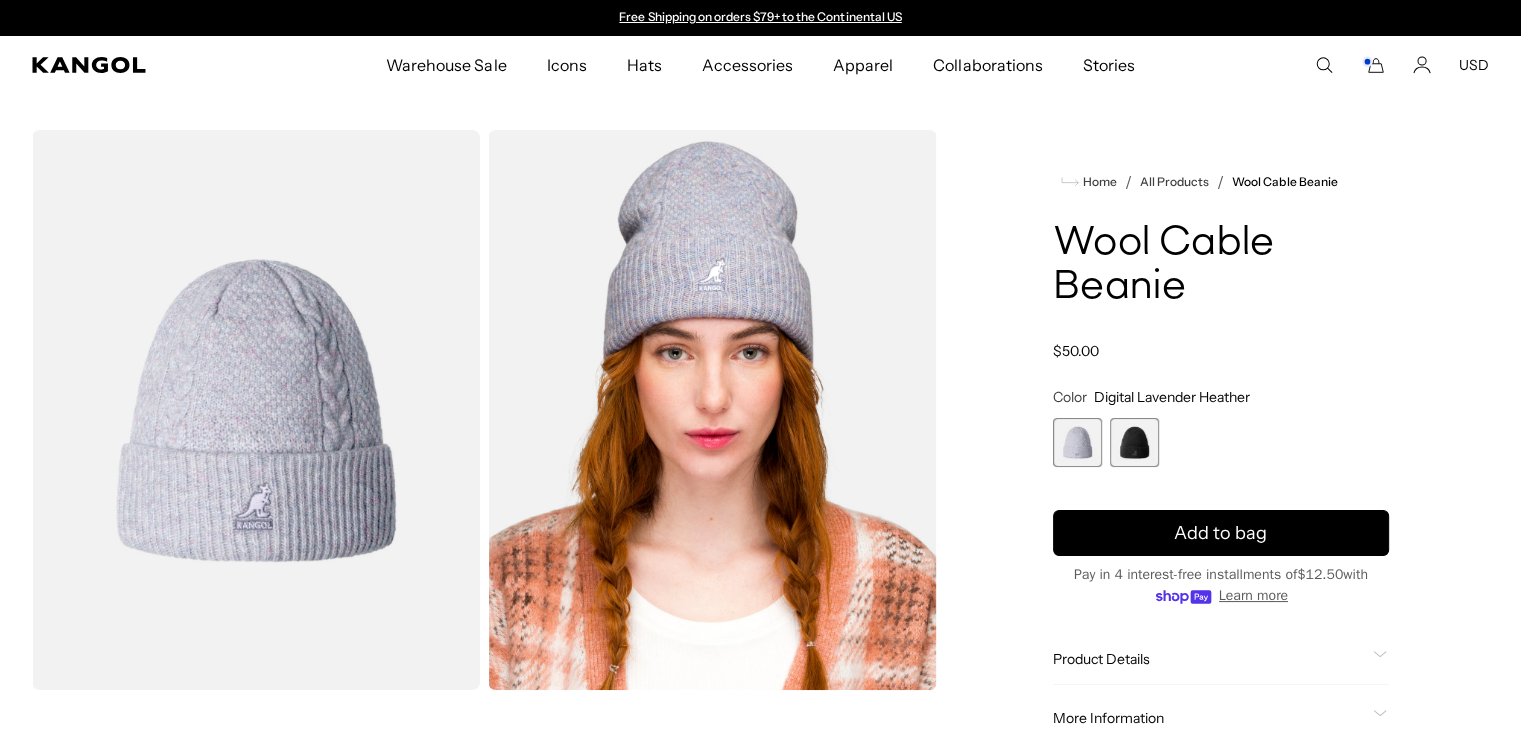 scroll, scrollTop: 0, scrollLeft: 0, axis: both 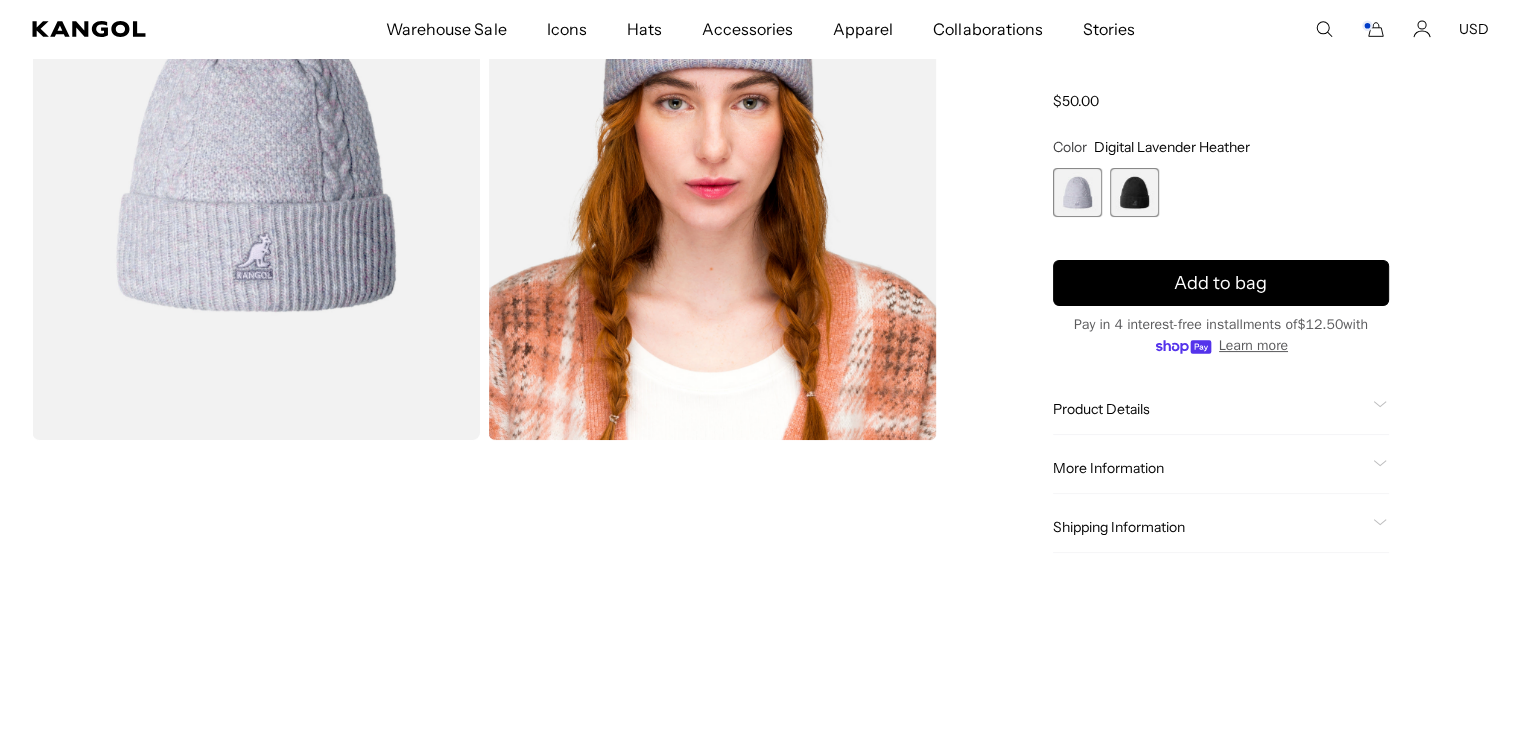 click 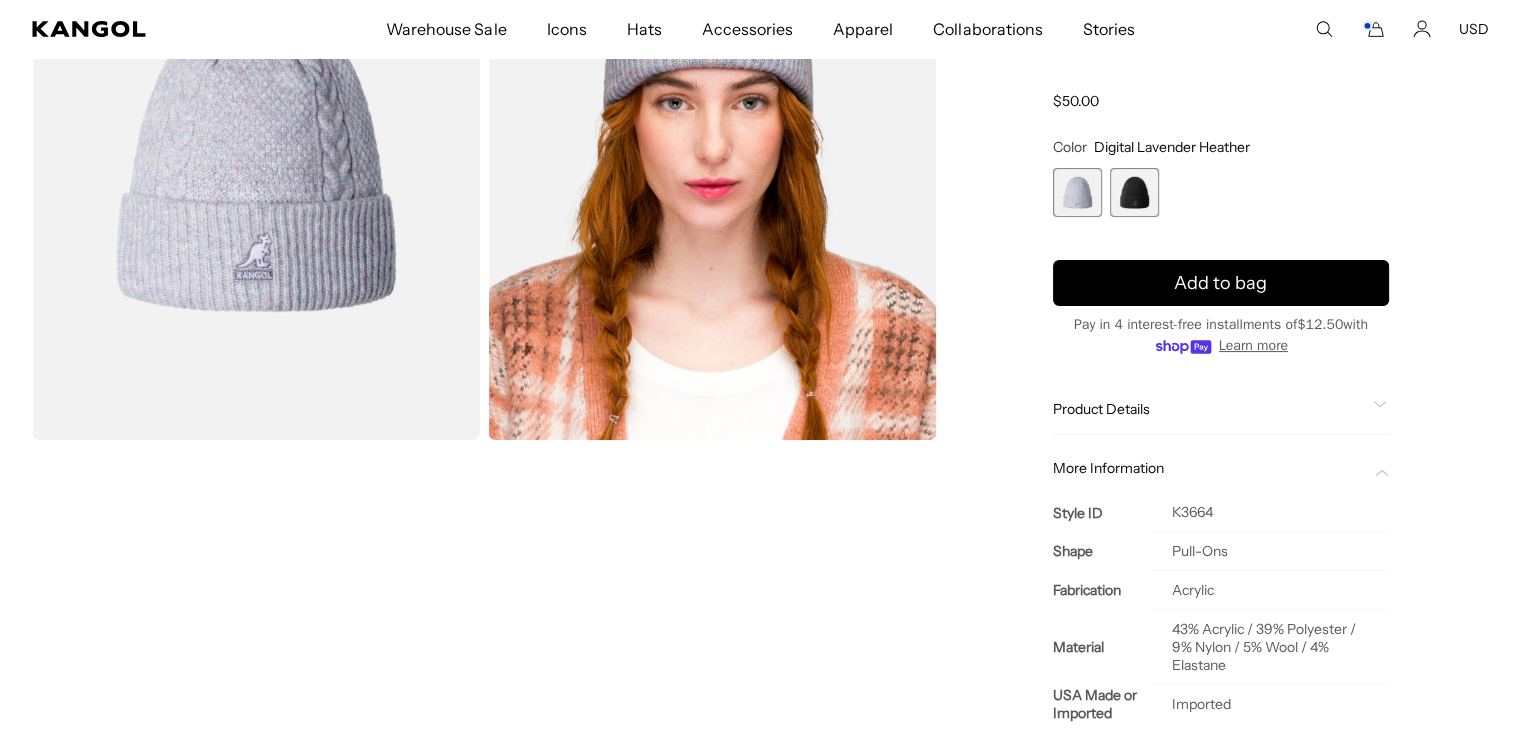 scroll, scrollTop: 0, scrollLeft: 412, axis: horizontal 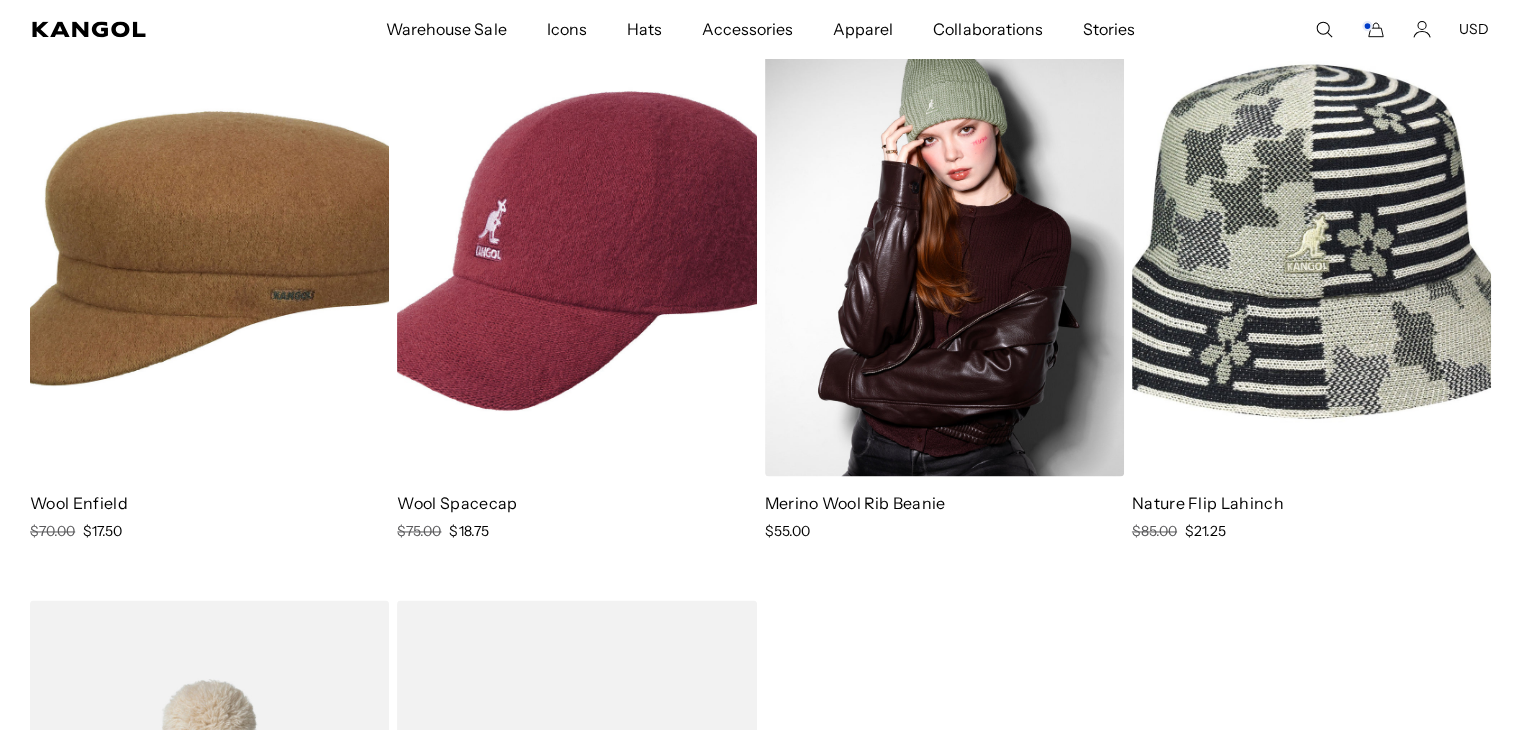 click at bounding box center [944, 250] 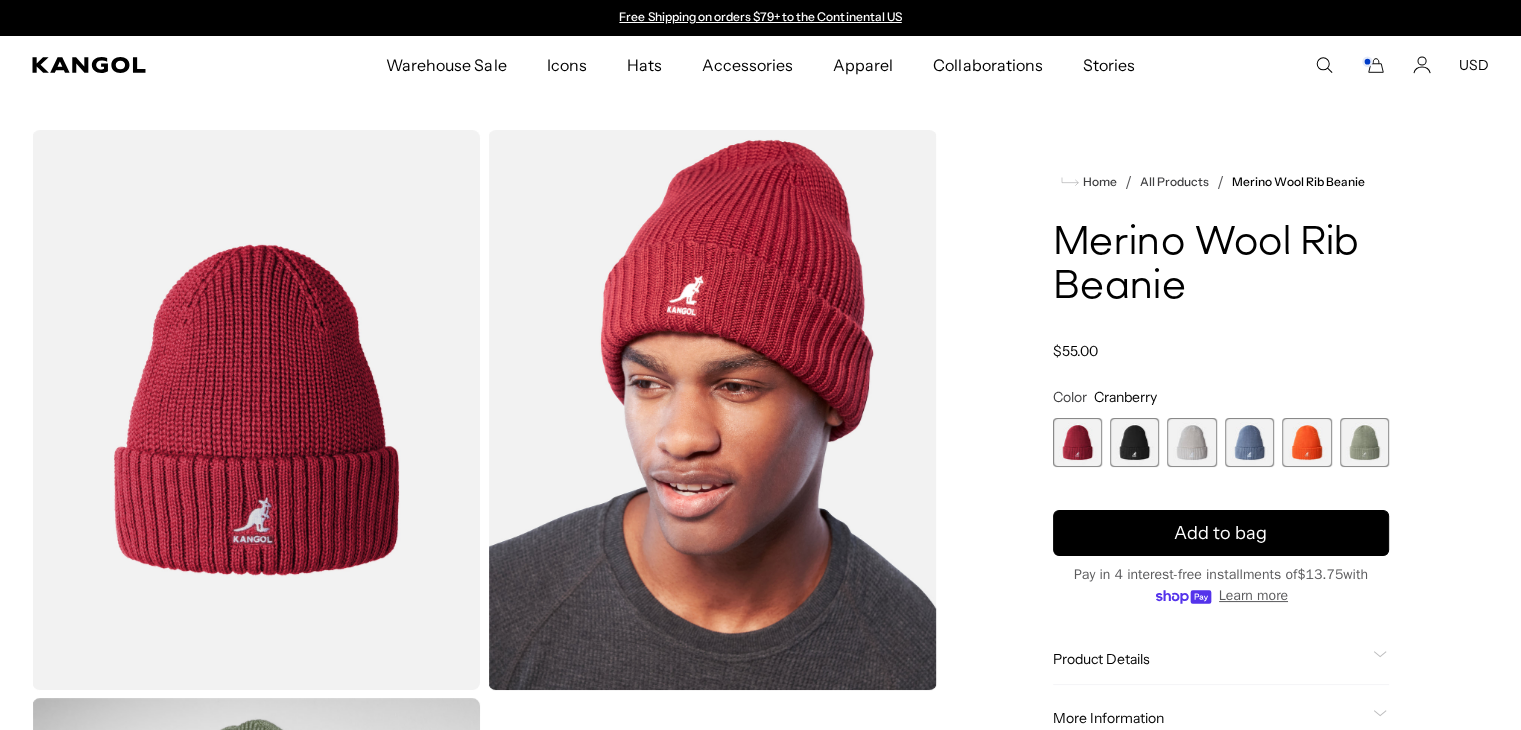 scroll, scrollTop: 0, scrollLeft: 0, axis: both 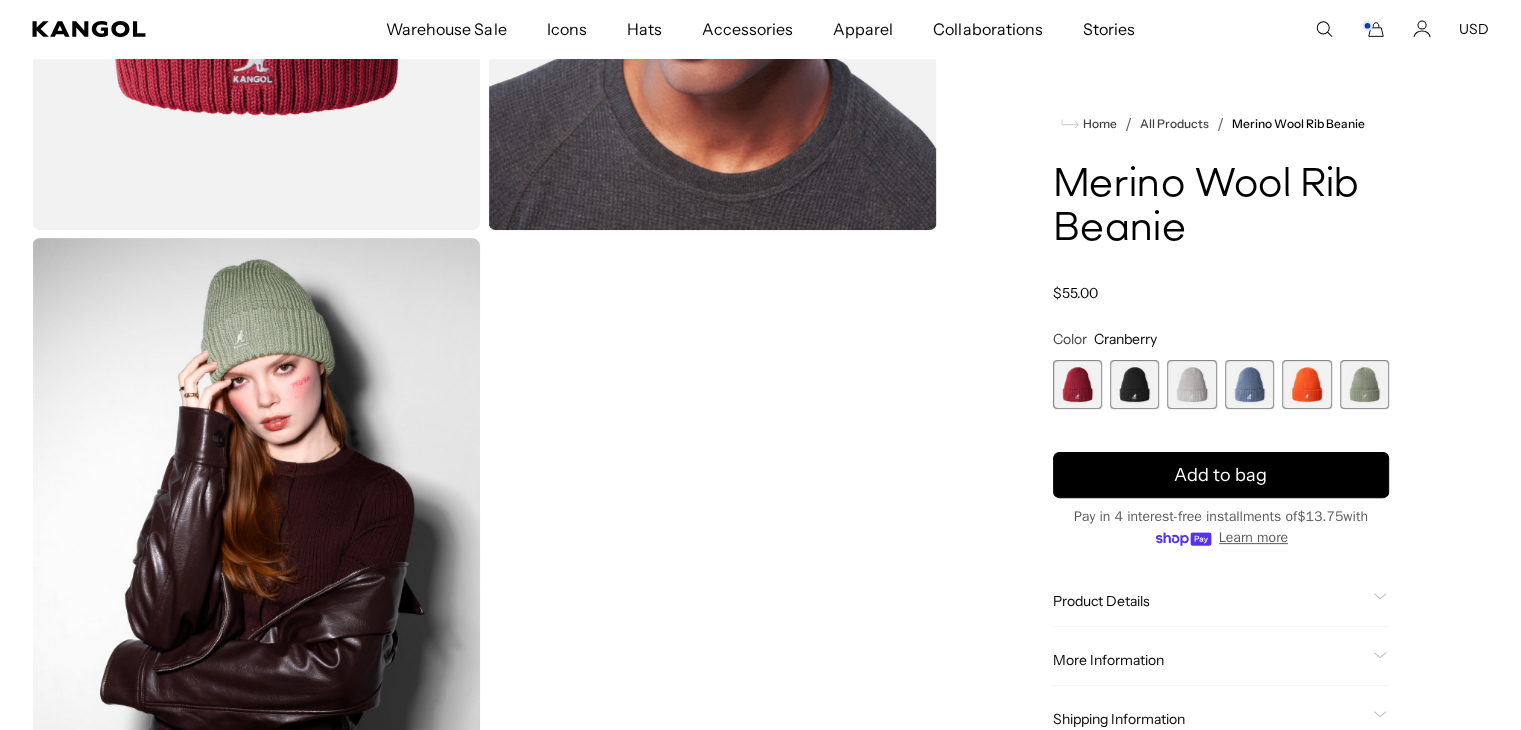 click 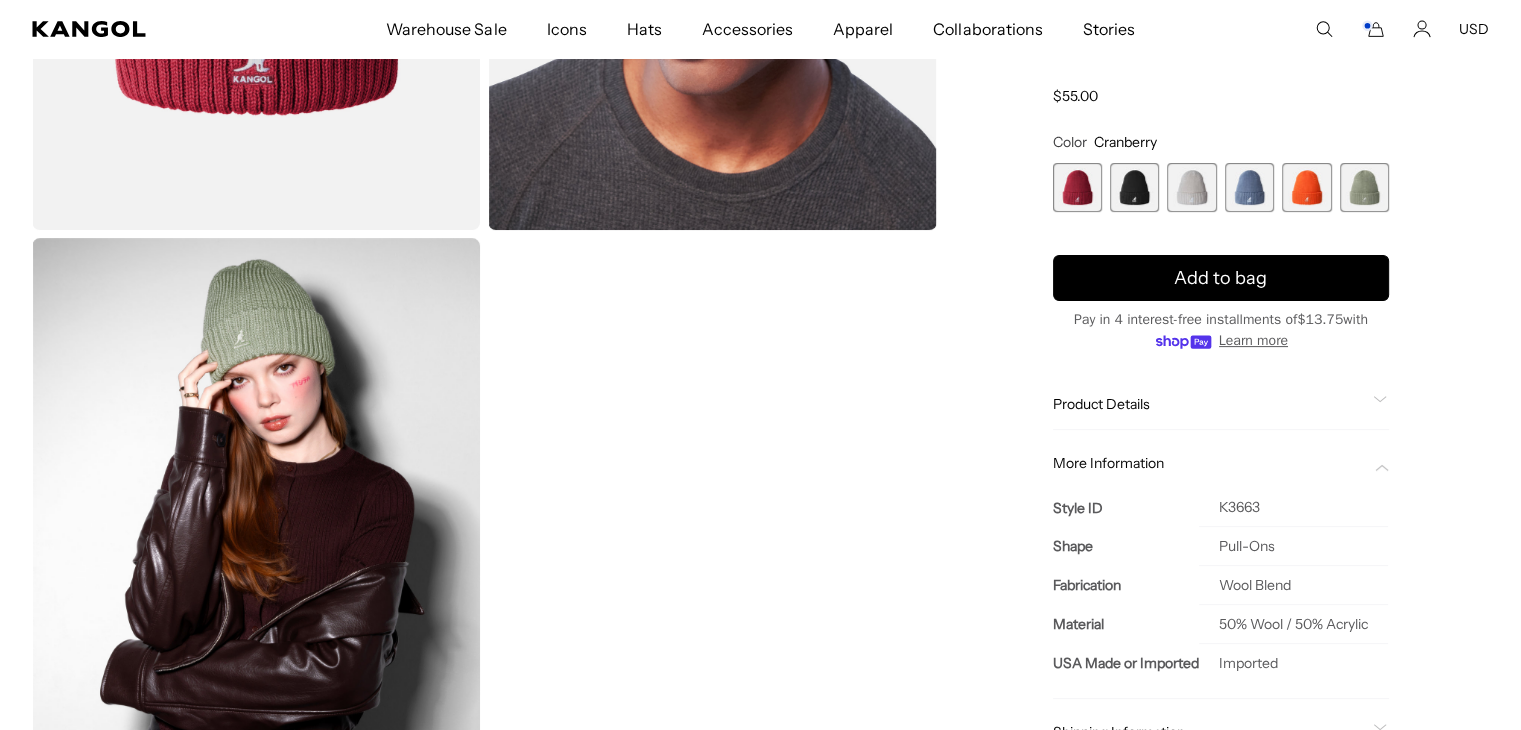 scroll, scrollTop: 0, scrollLeft: 412, axis: horizontal 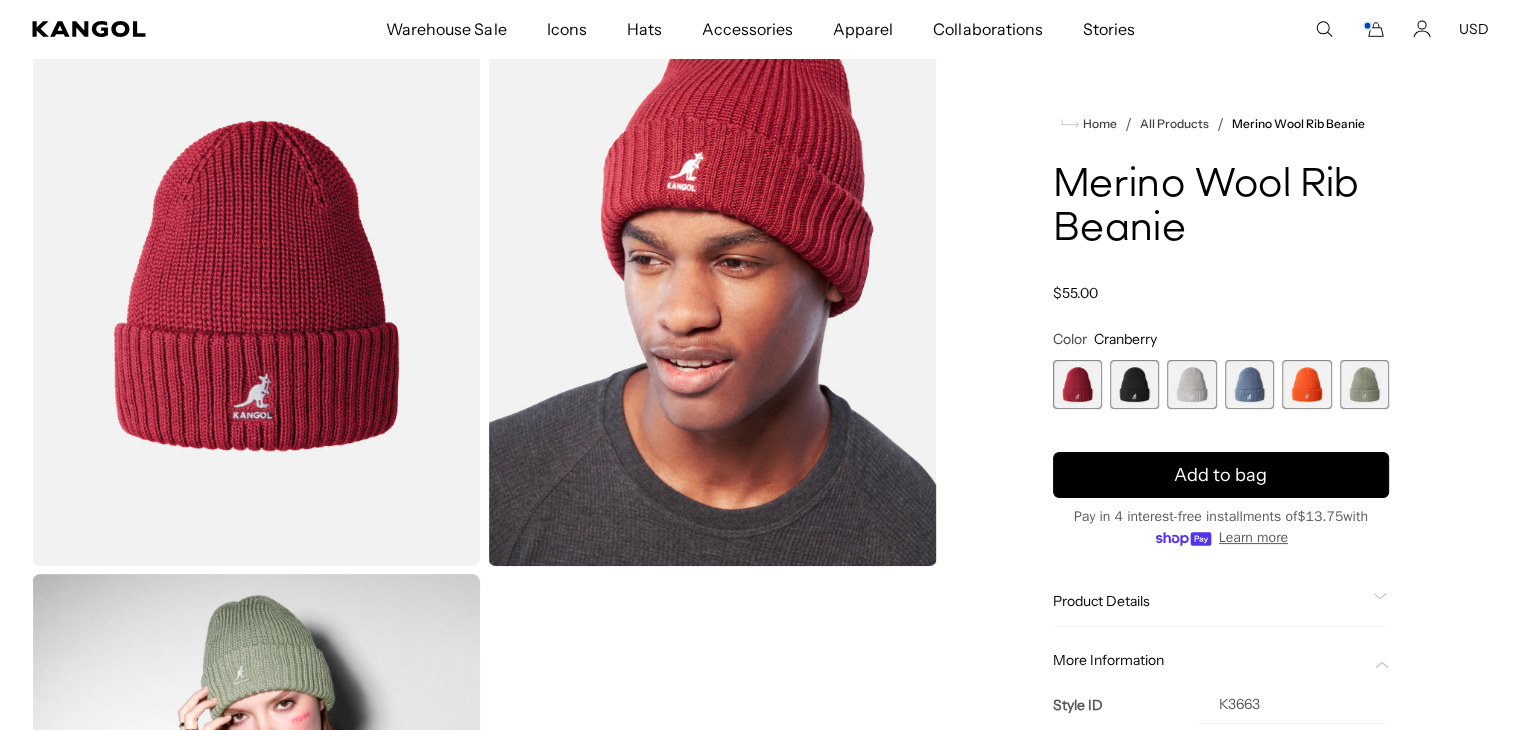 click at bounding box center [1134, 384] 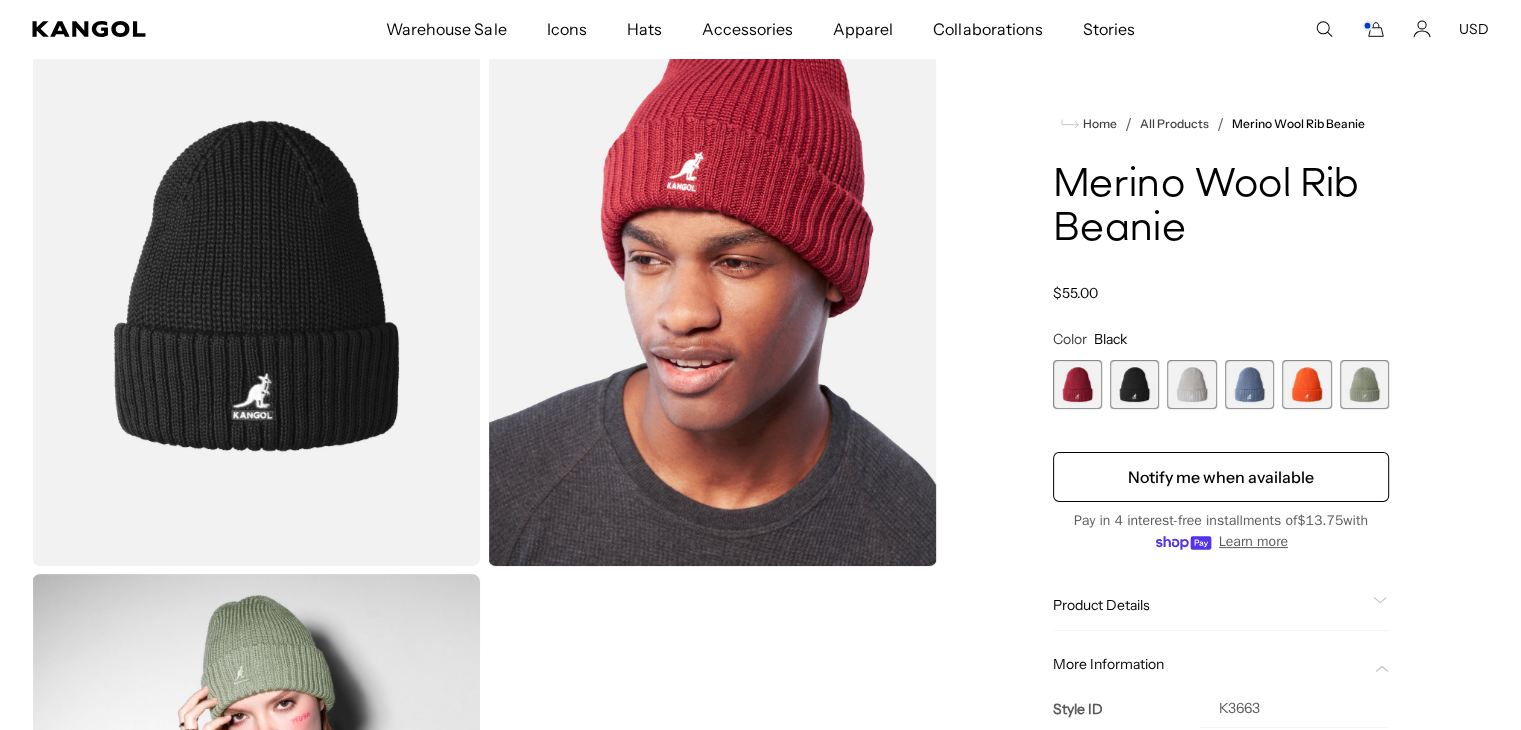 scroll, scrollTop: 0, scrollLeft: 412, axis: horizontal 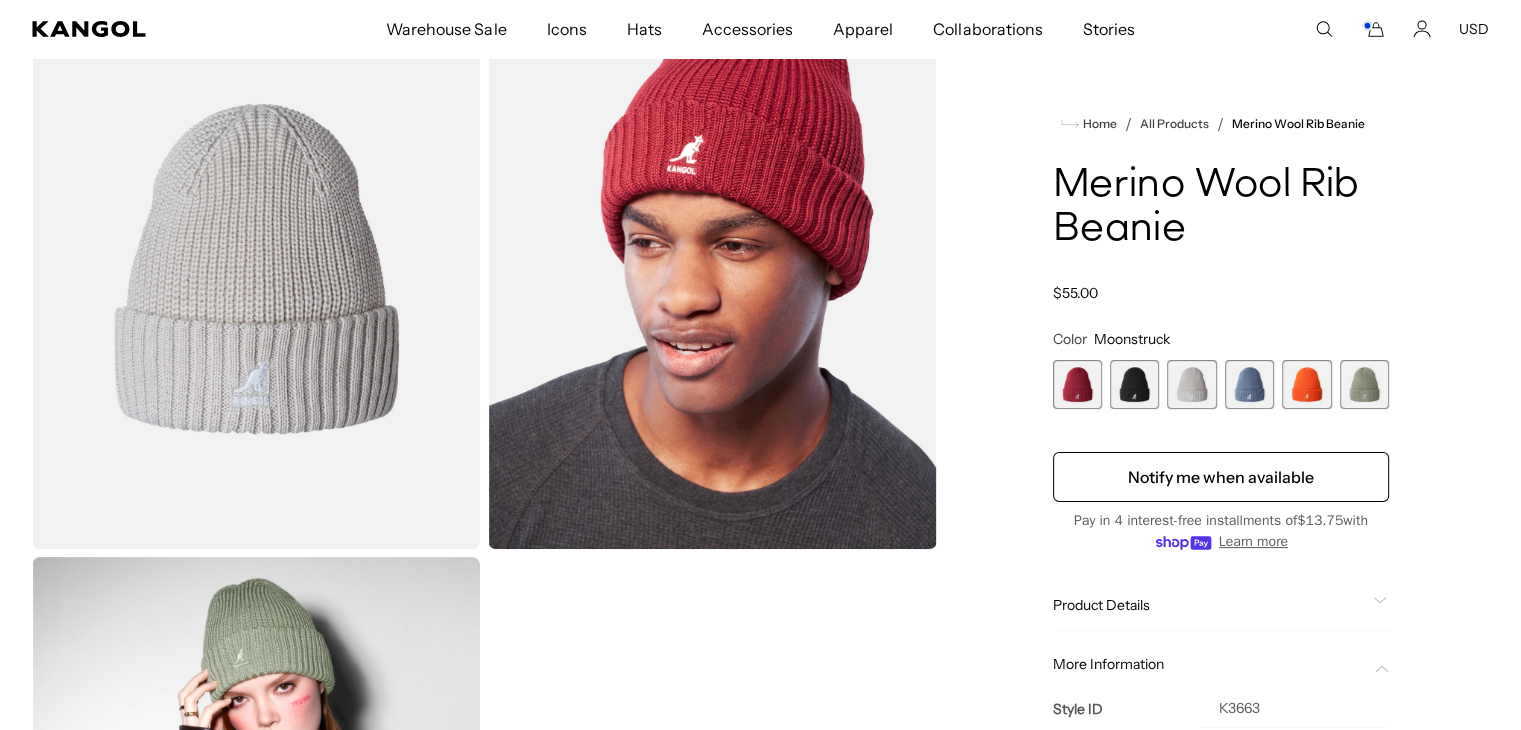click at bounding box center (1077, 384) 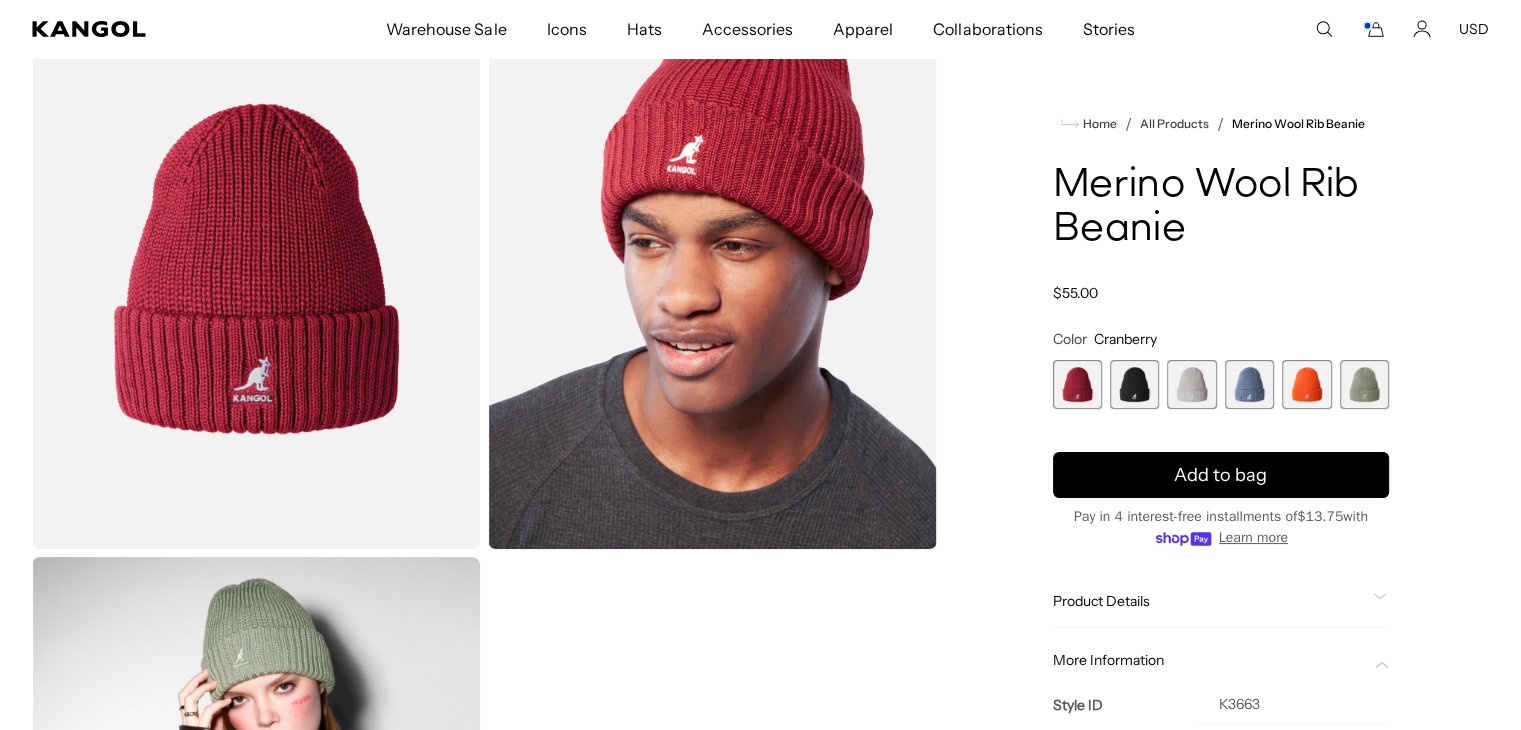 scroll, scrollTop: 0, scrollLeft: 0, axis: both 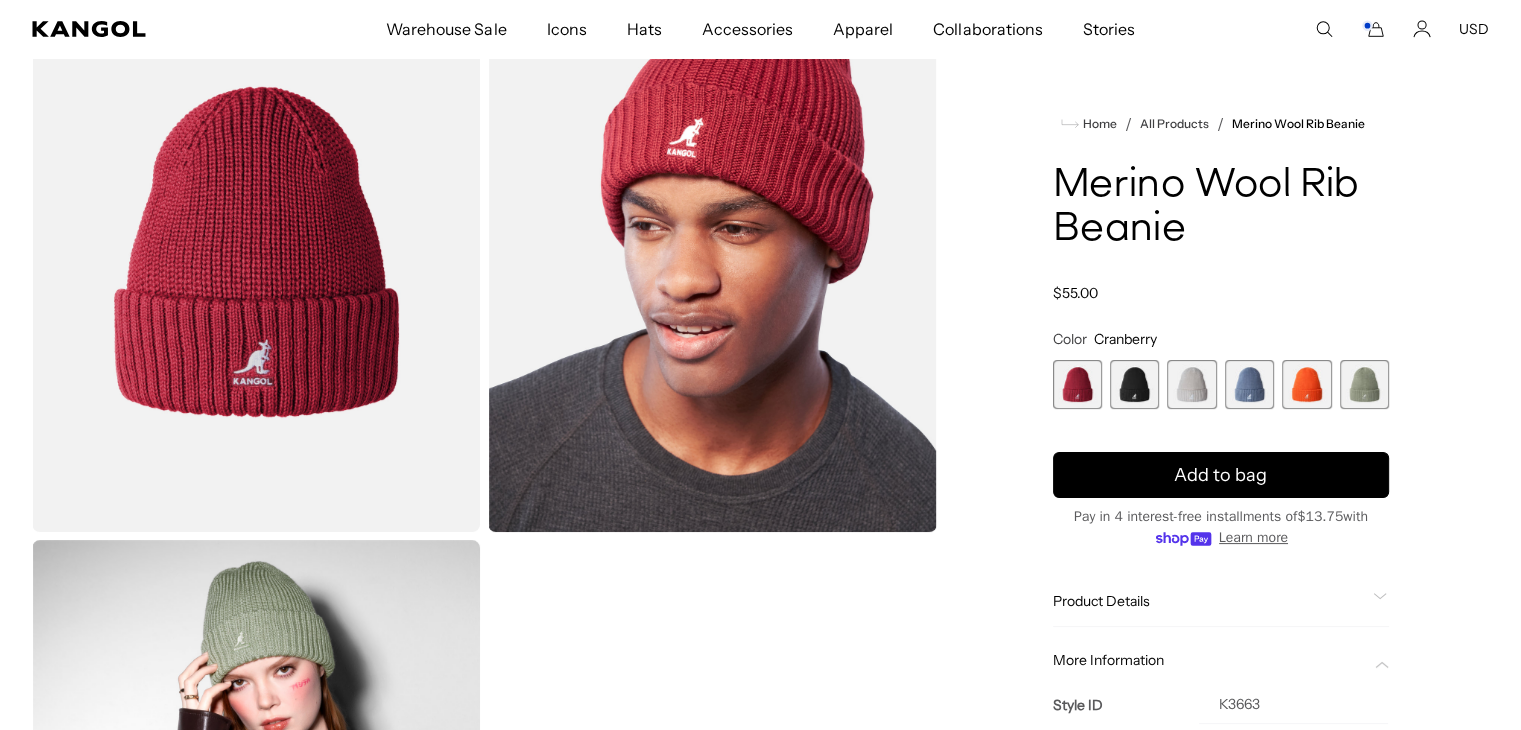 click at bounding box center [1134, 384] 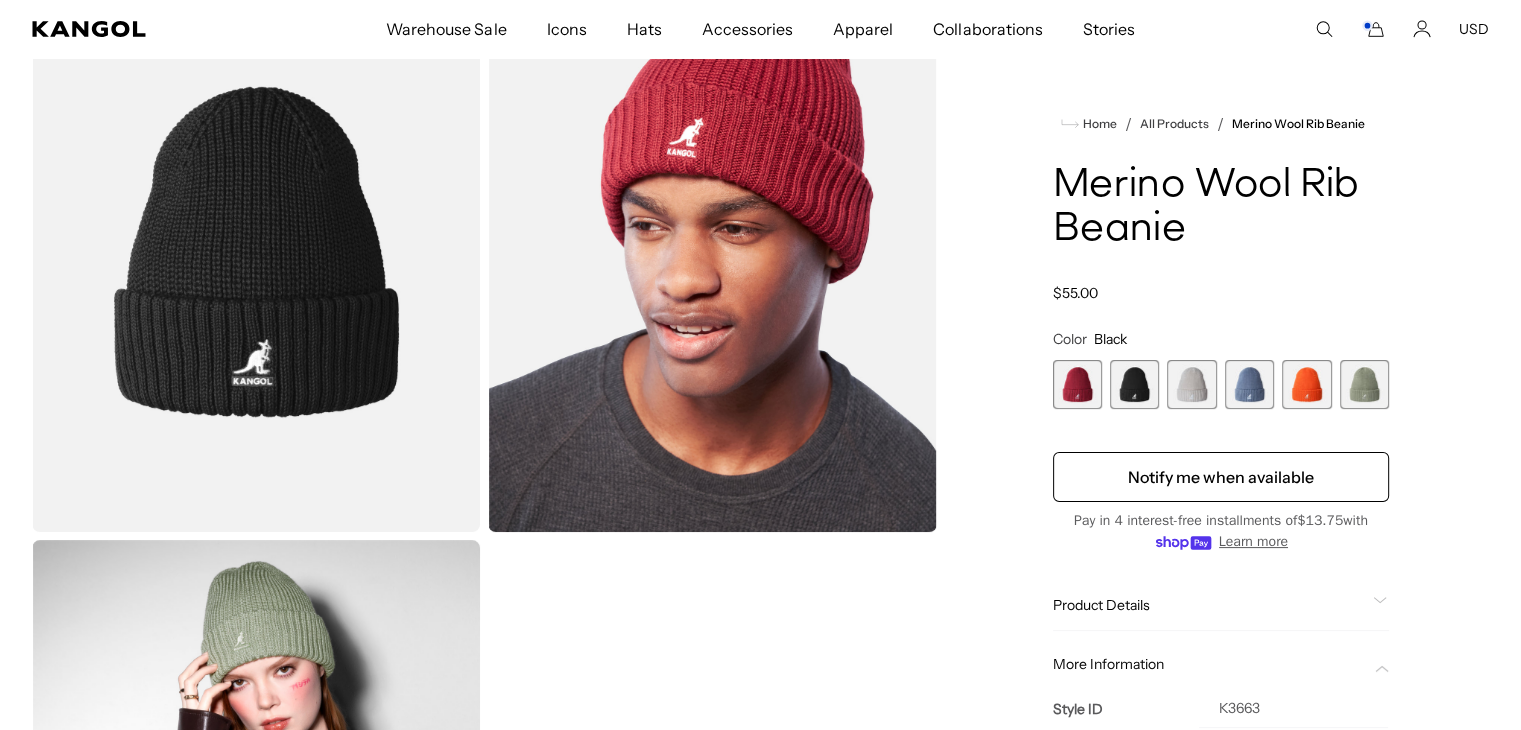 click at bounding box center (1191, 384) 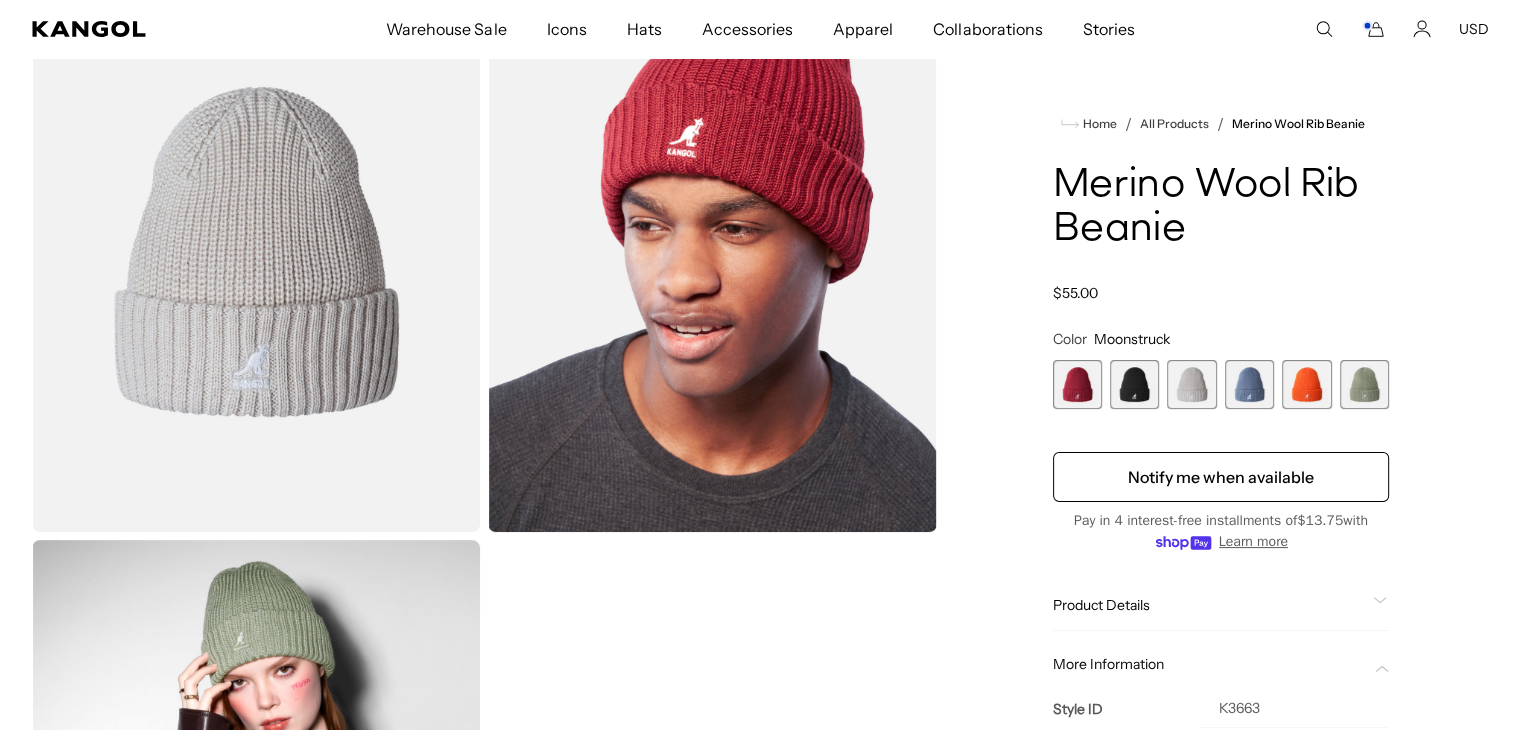 scroll, scrollTop: 0, scrollLeft: 0, axis: both 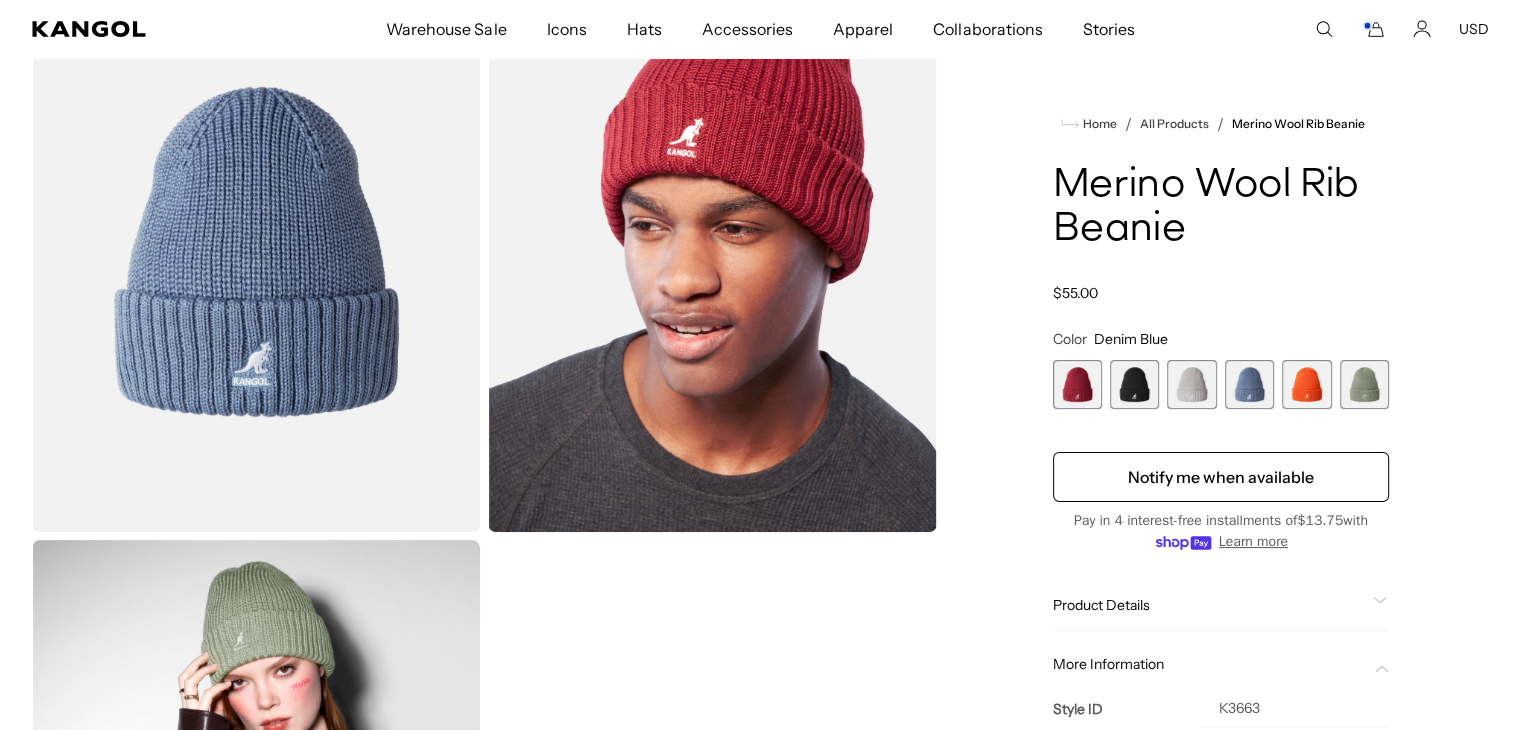 click at bounding box center [1306, 384] 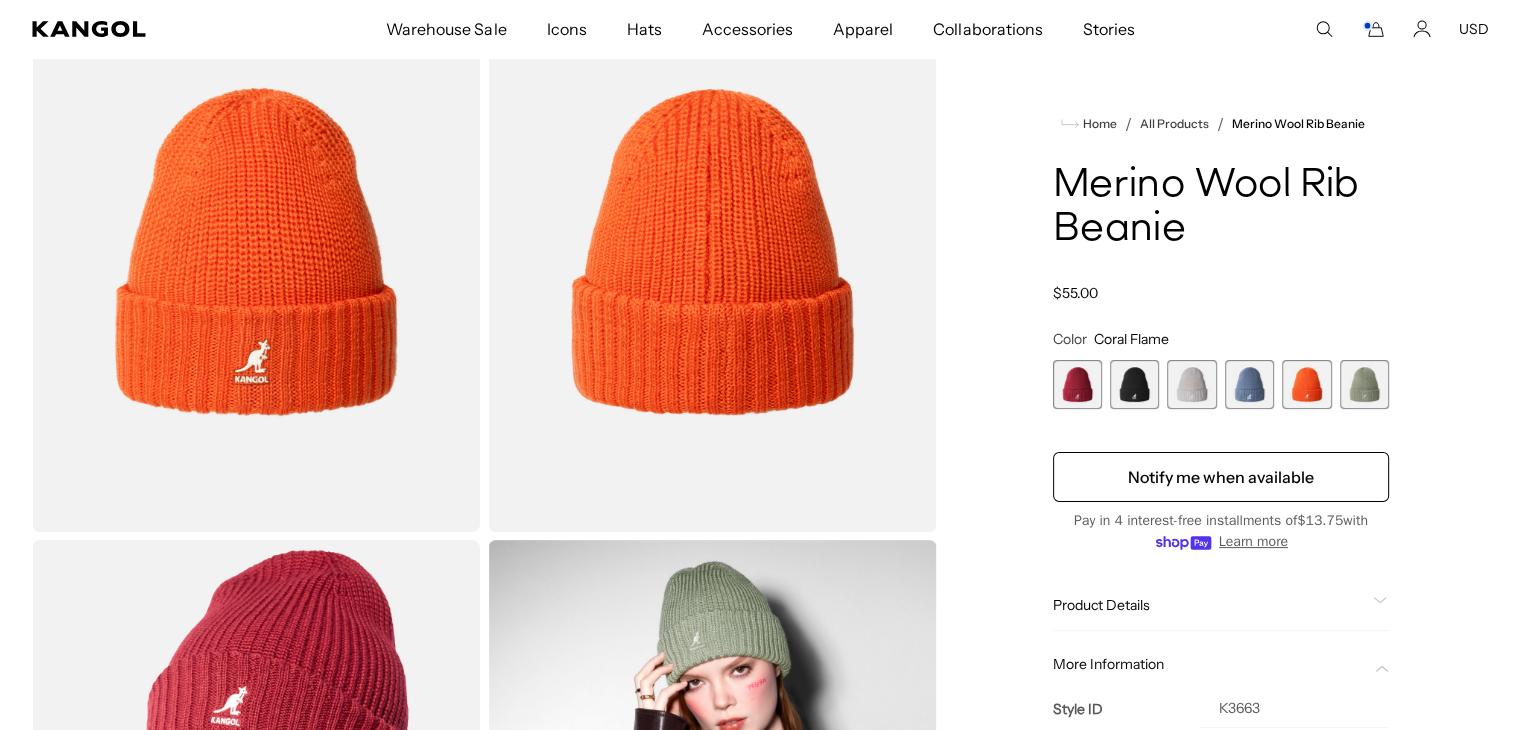 scroll, scrollTop: 0, scrollLeft: 0, axis: both 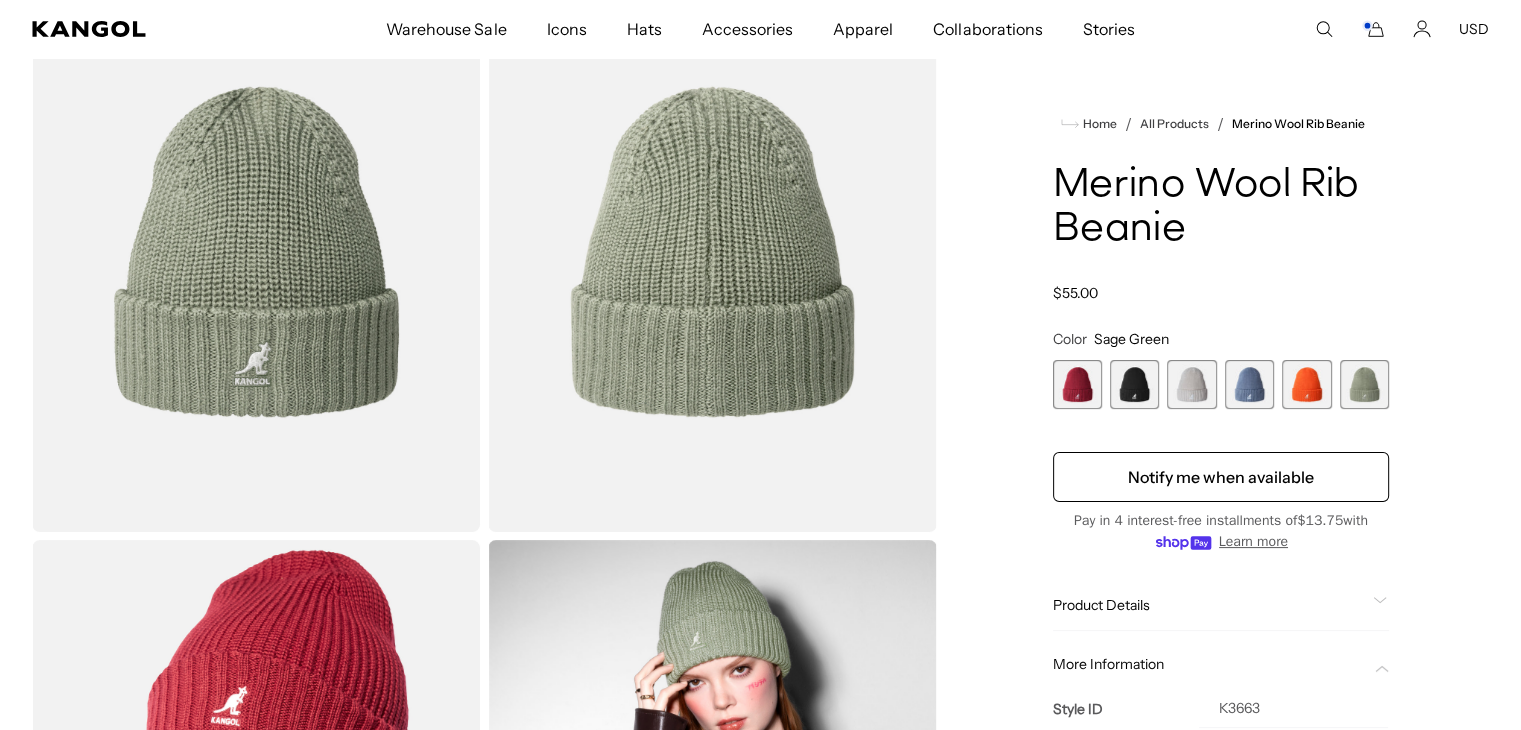 click at bounding box center [1077, 384] 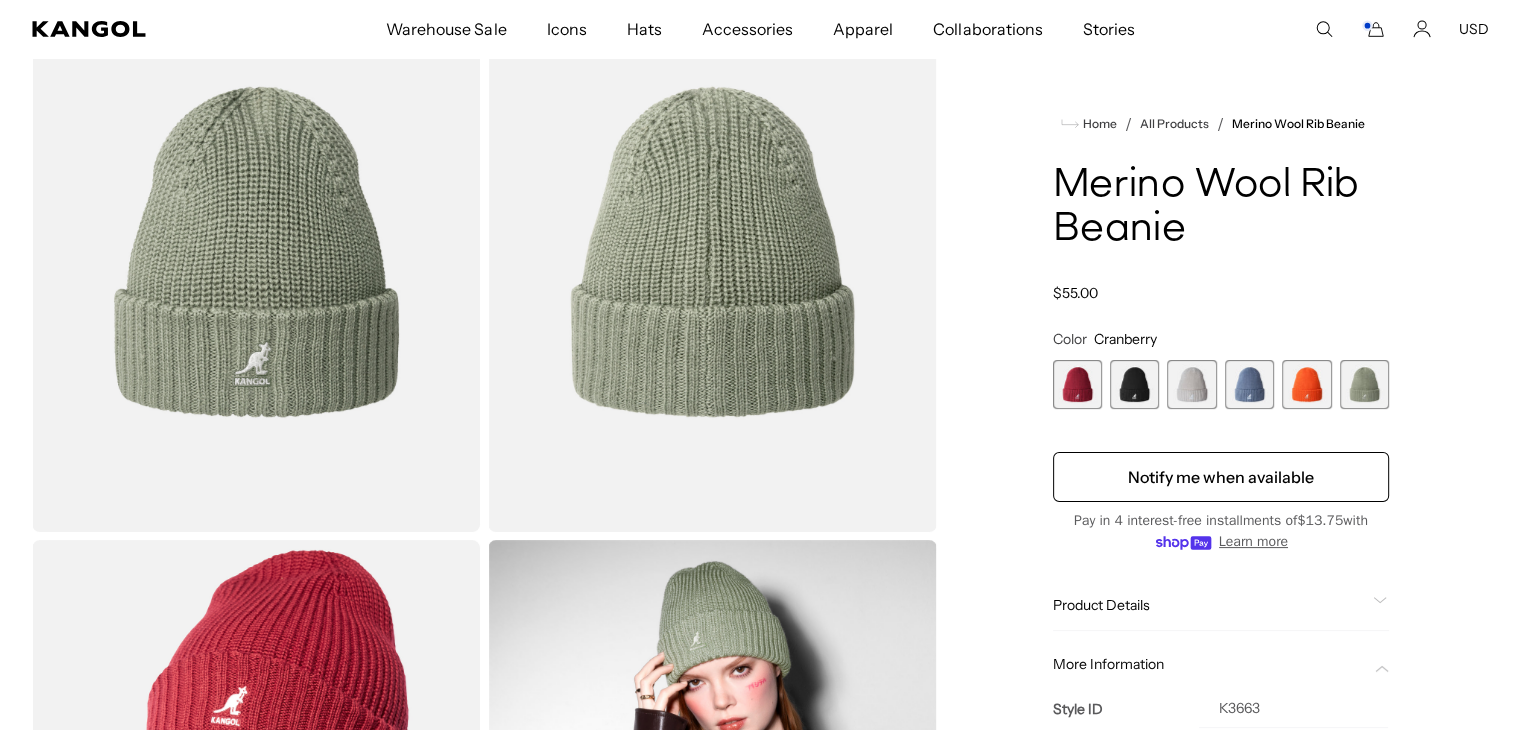 scroll 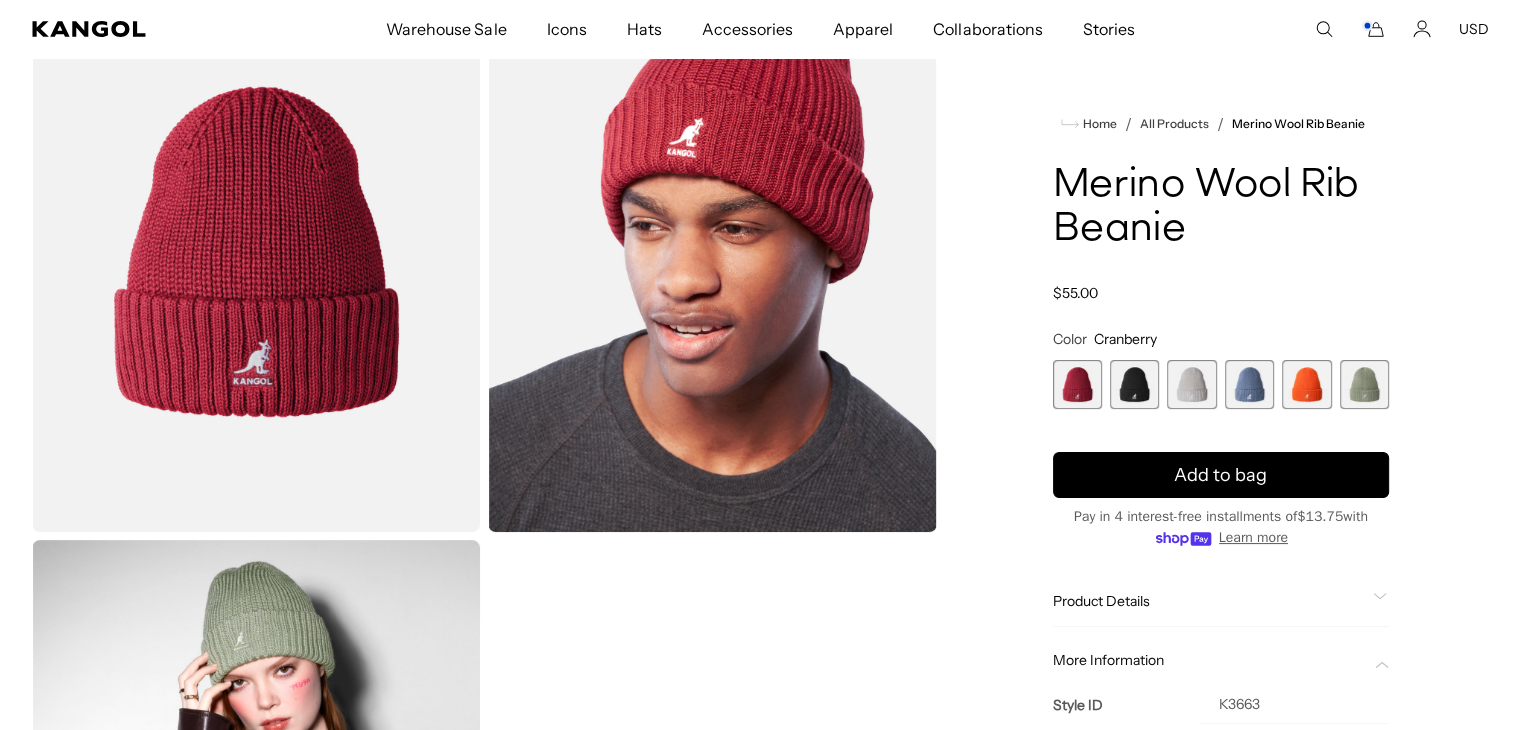 click at bounding box center [1134, 384] 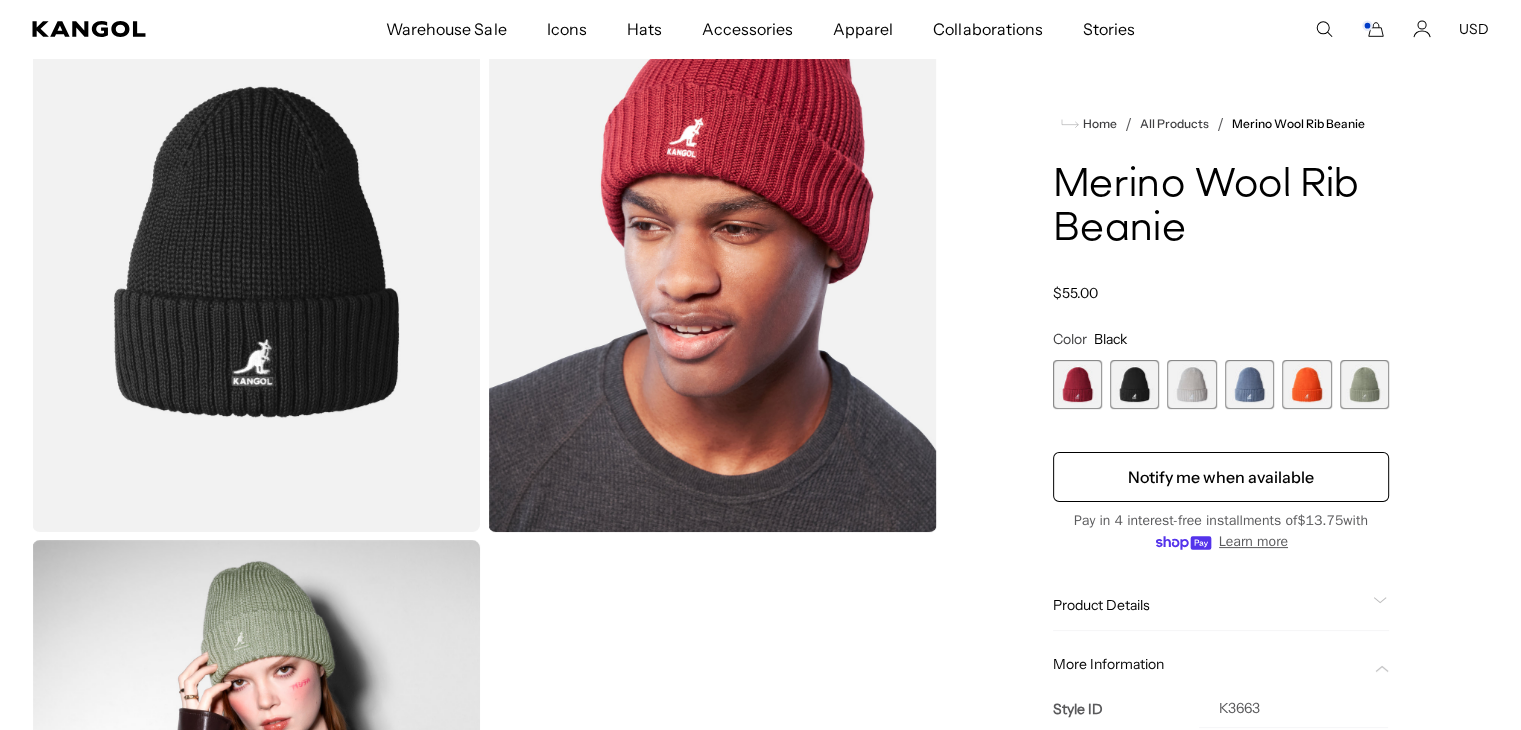 scroll, scrollTop: 0, scrollLeft: 412, axis: horizontal 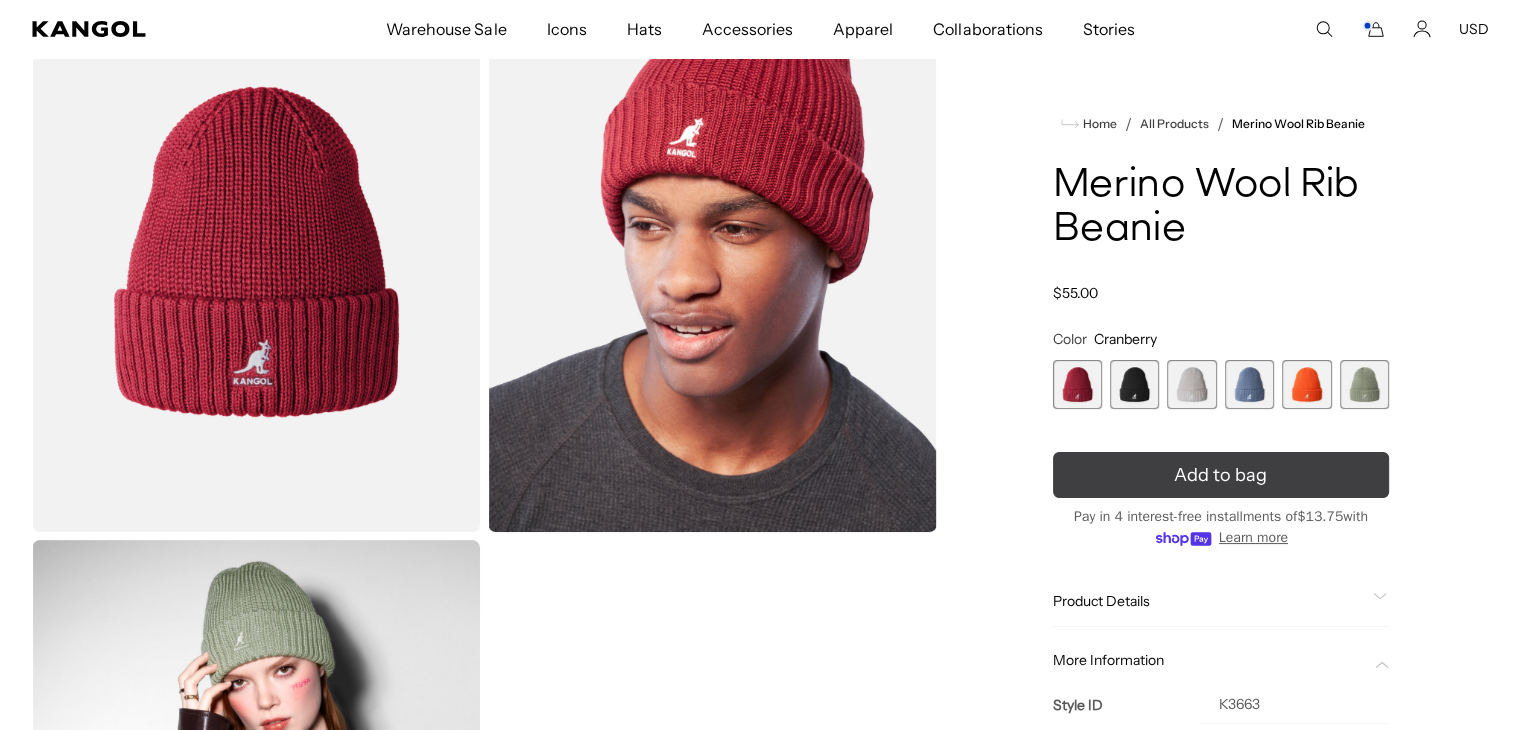 click on "Add to bag" at bounding box center (1220, 475) 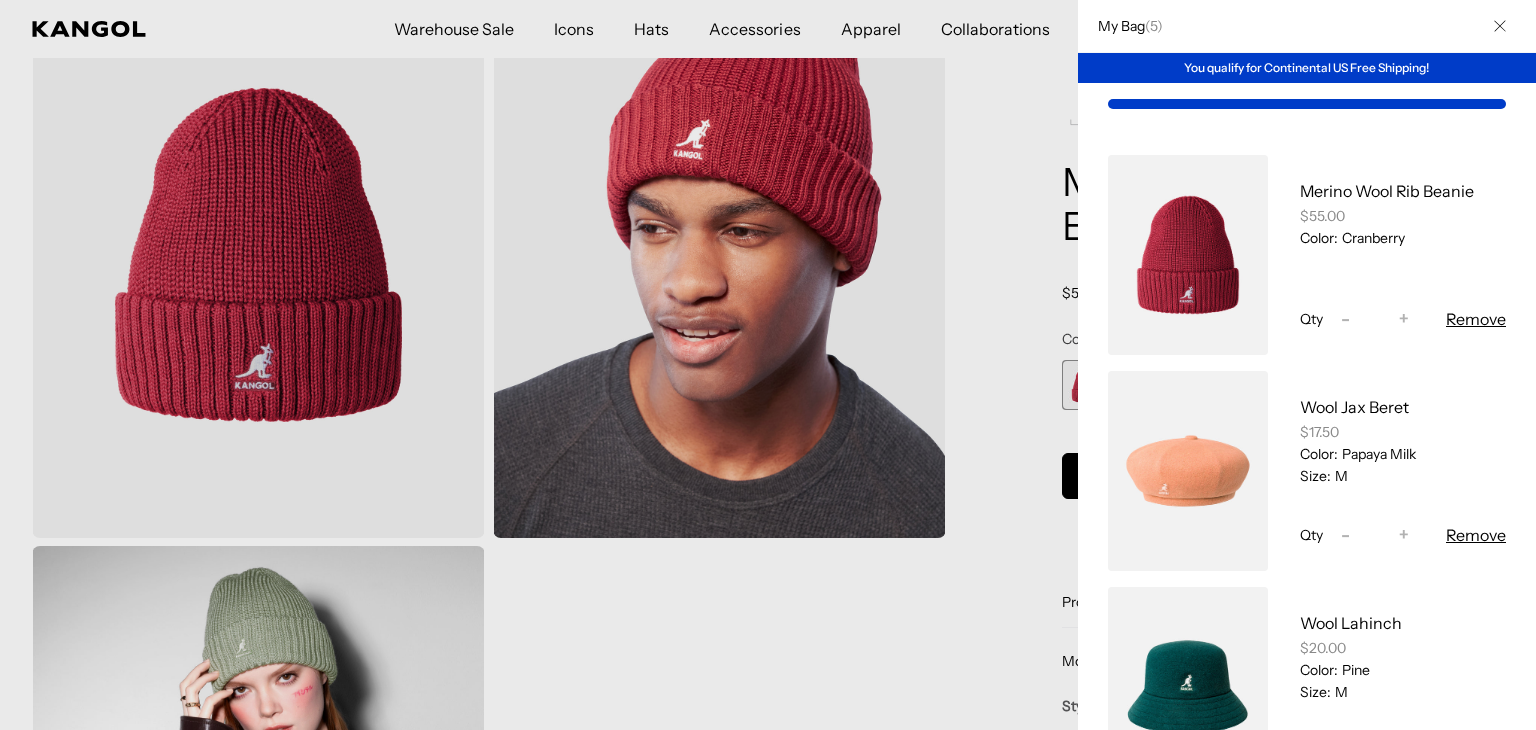 click at bounding box center [768, 365] 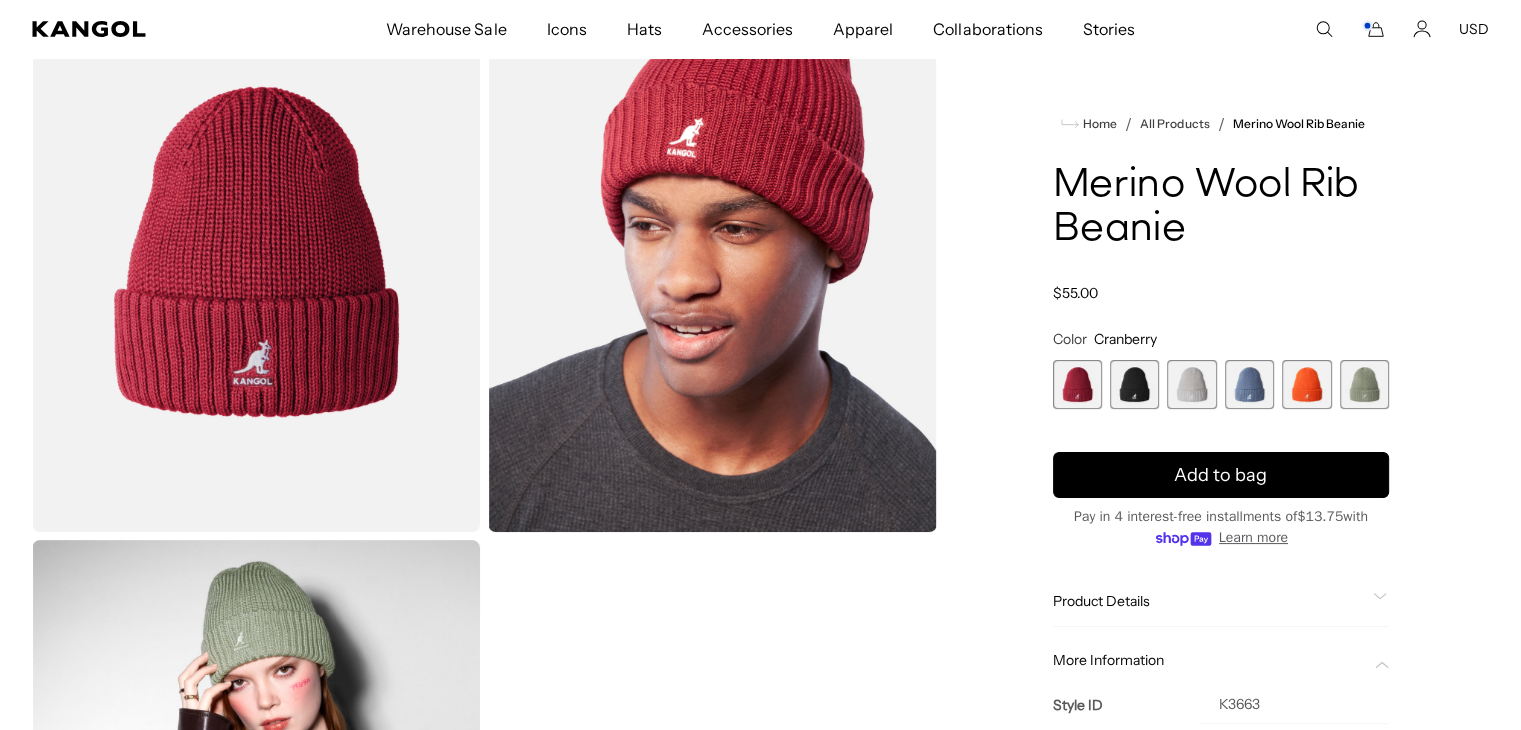 scroll, scrollTop: 0, scrollLeft: 412, axis: horizontal 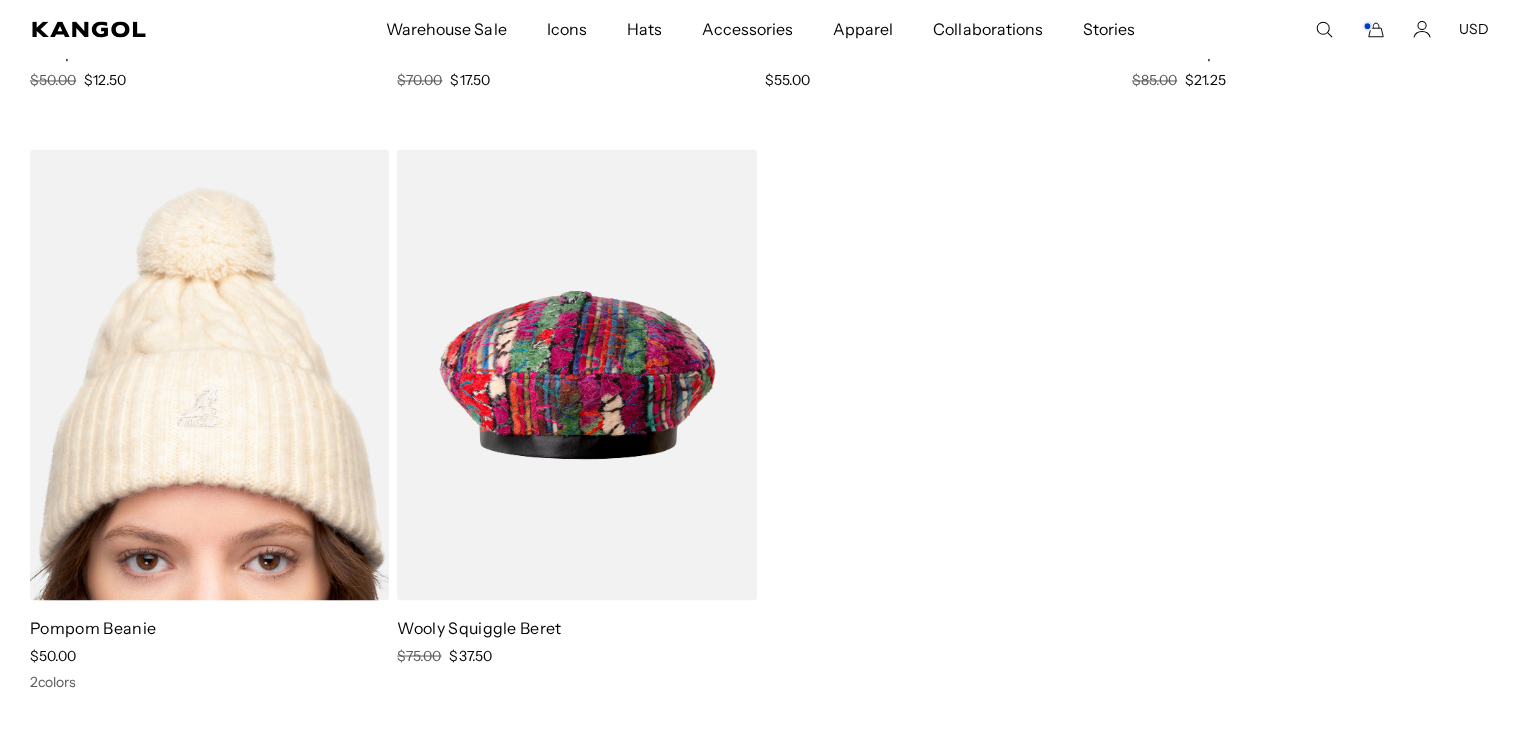click at bounding box center (209, 374) 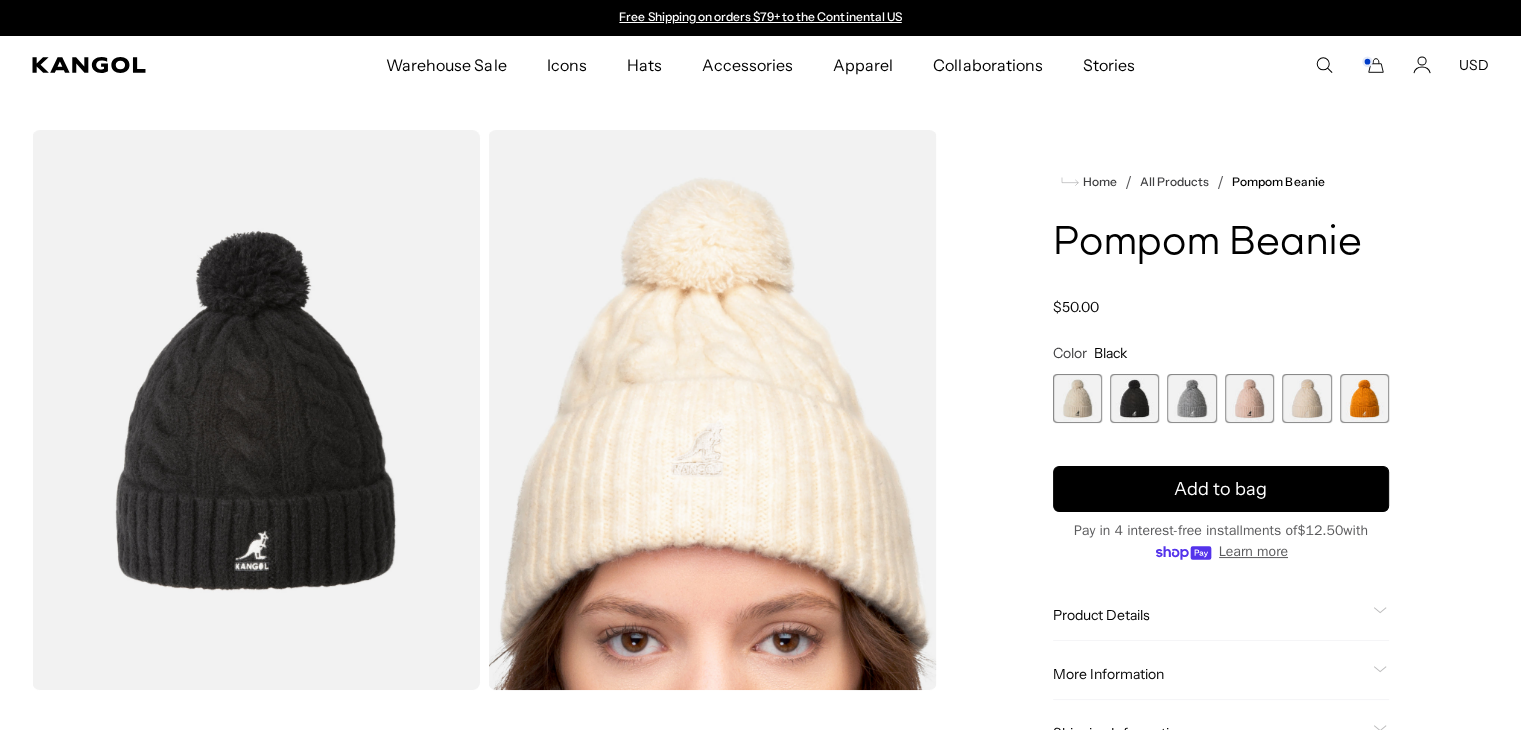 scroll, scrollTop: 0, scrollLeft: 0, axis: both 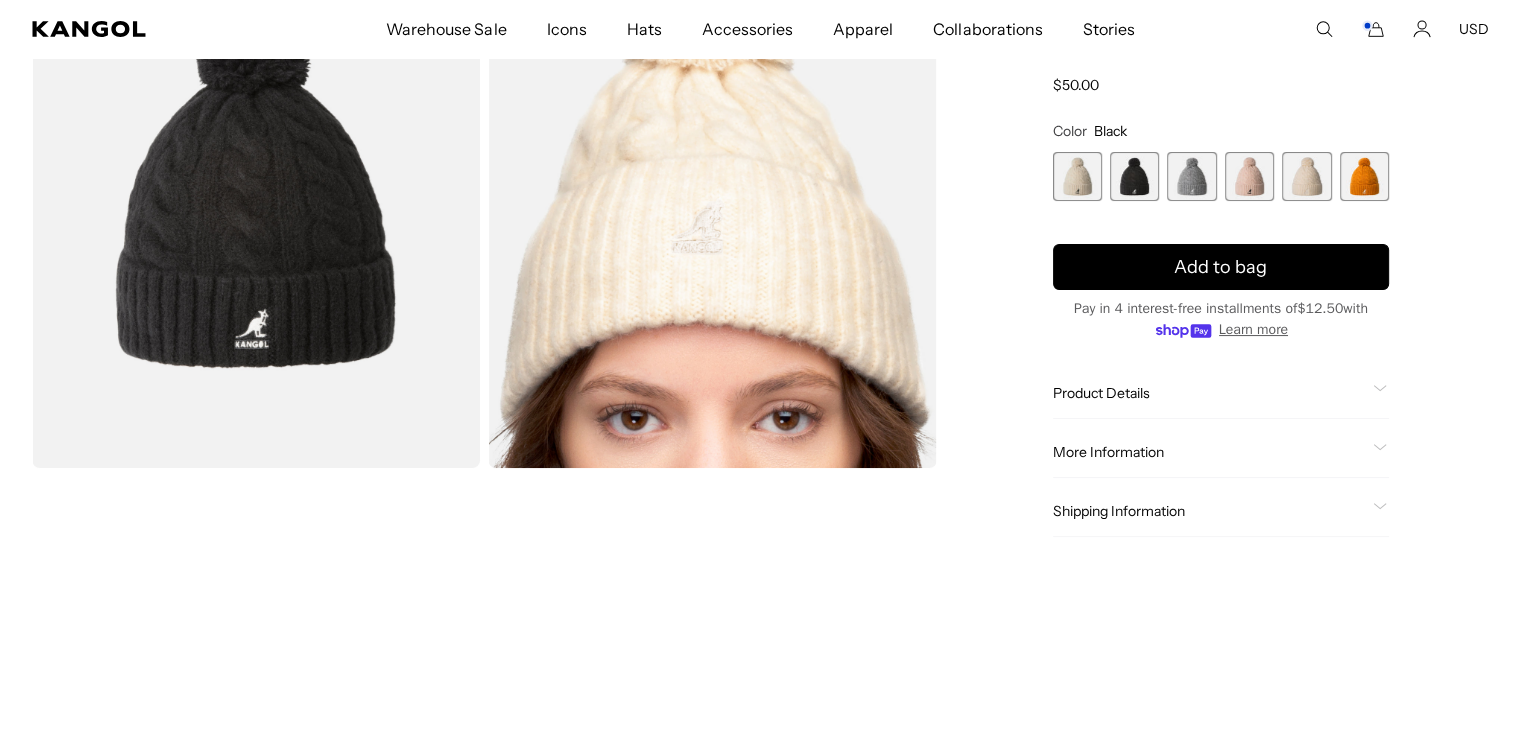 click 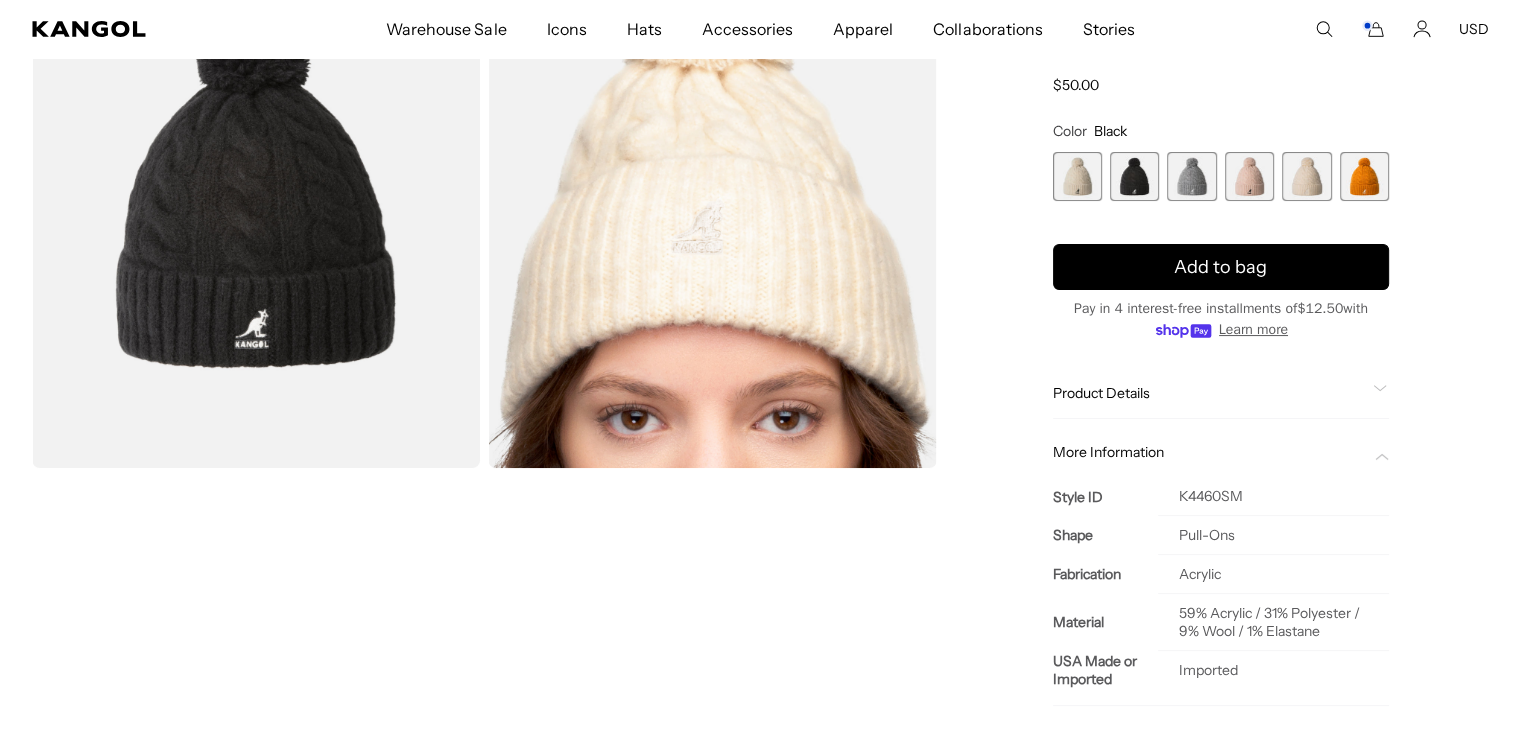 scroll, scrollTop: 0, scrollLeft: 0, axis: both 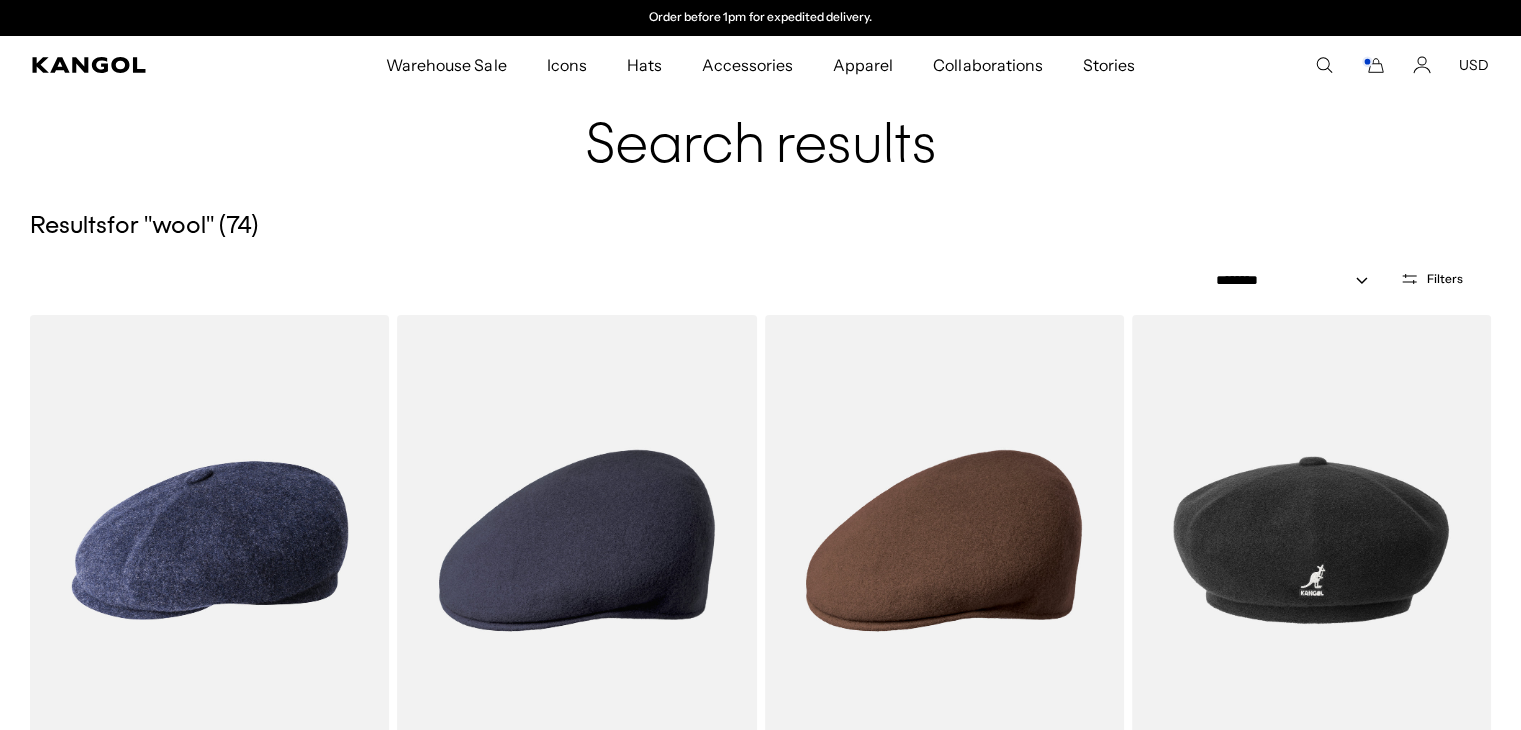 click 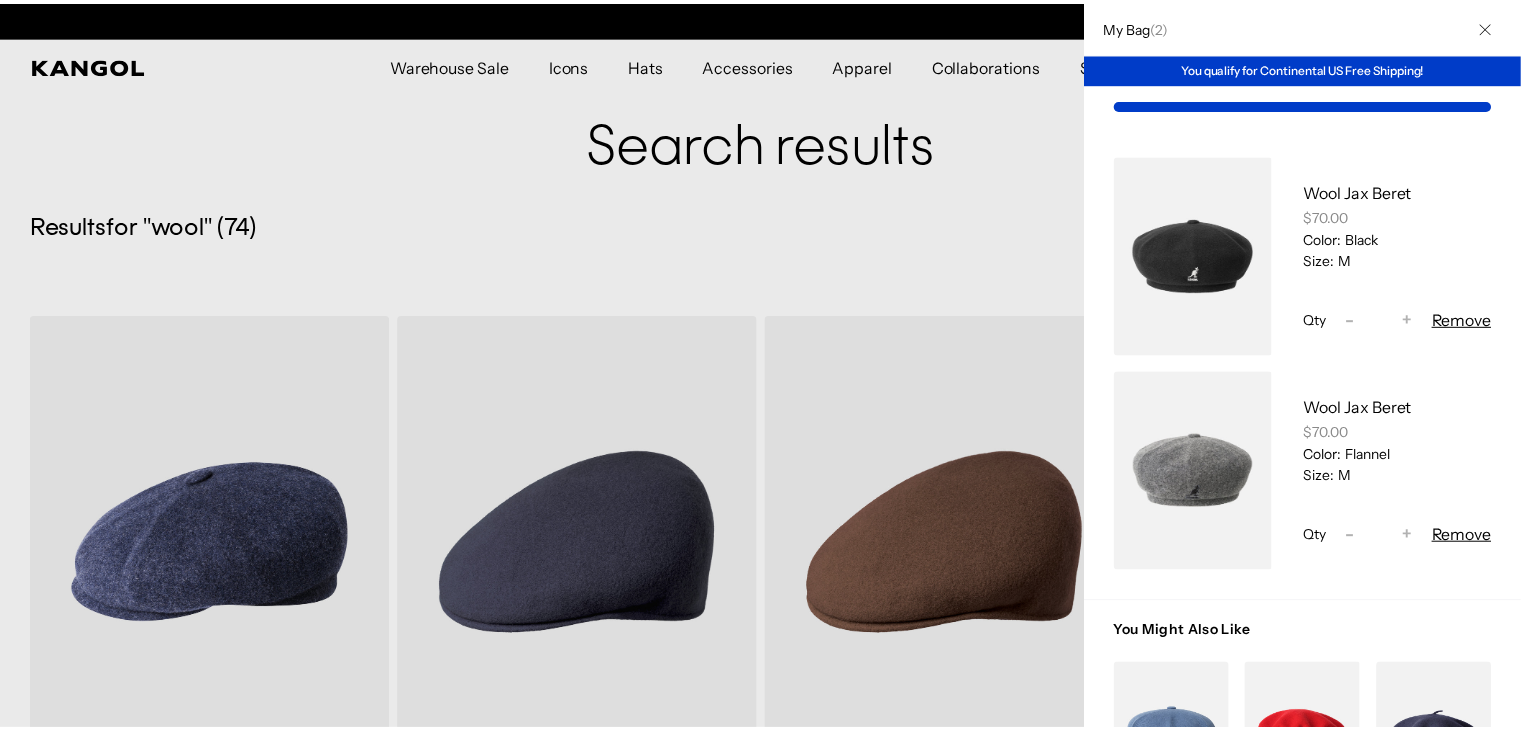 scroll, scrollTop: 0, scrollLeft: 412, axis: horizontal 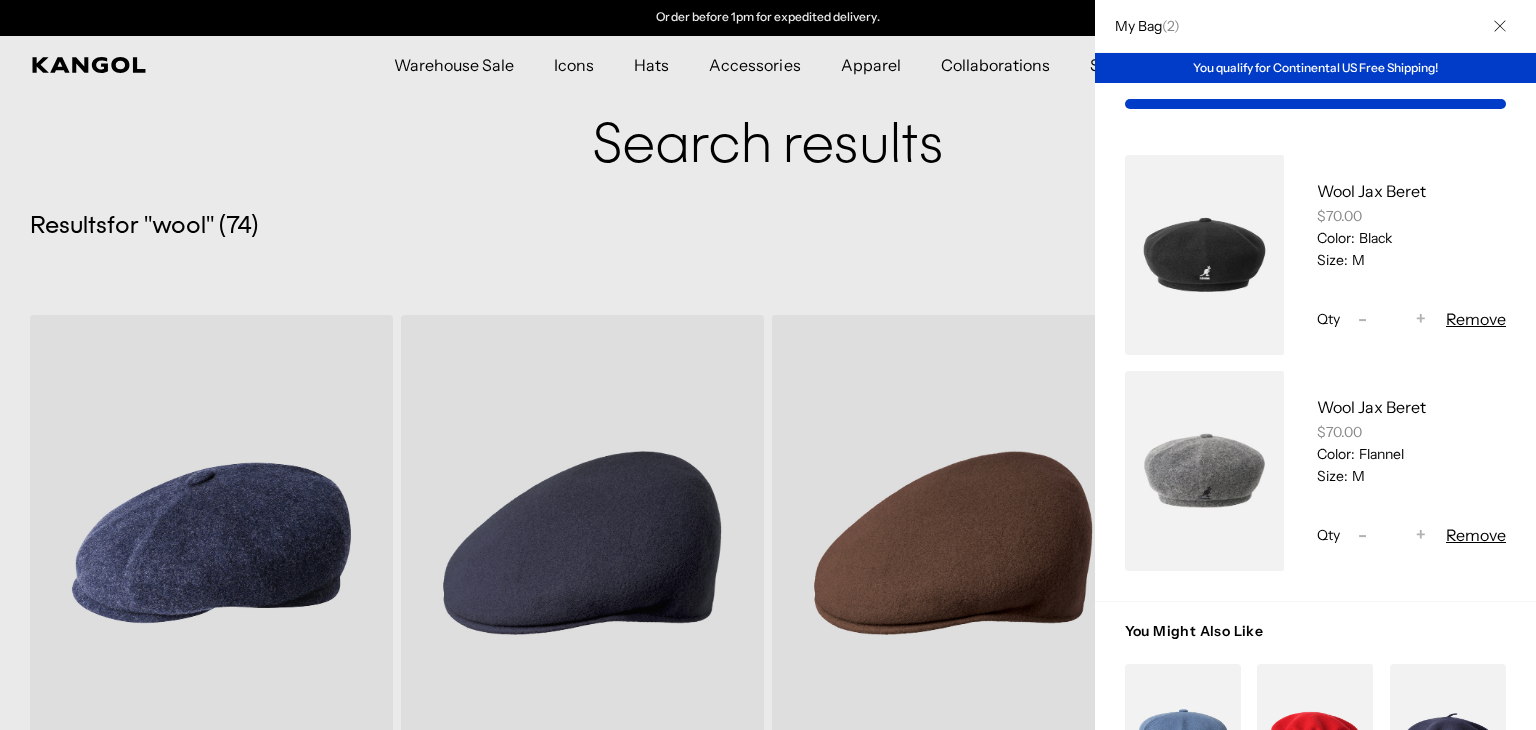 click at bounding box center (768, 365) 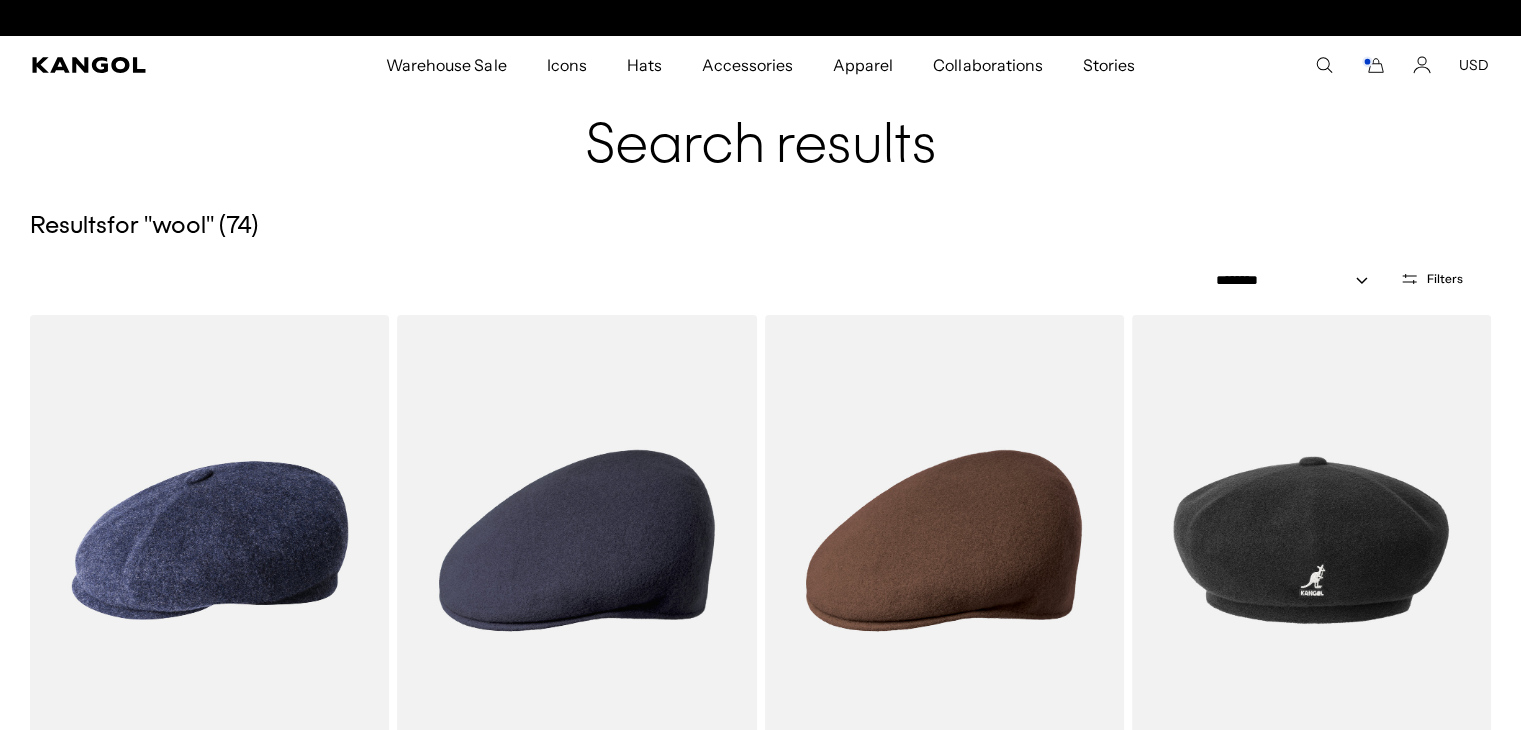 scroll, scrollTop: 0, scrollLeft: 0, axis: both 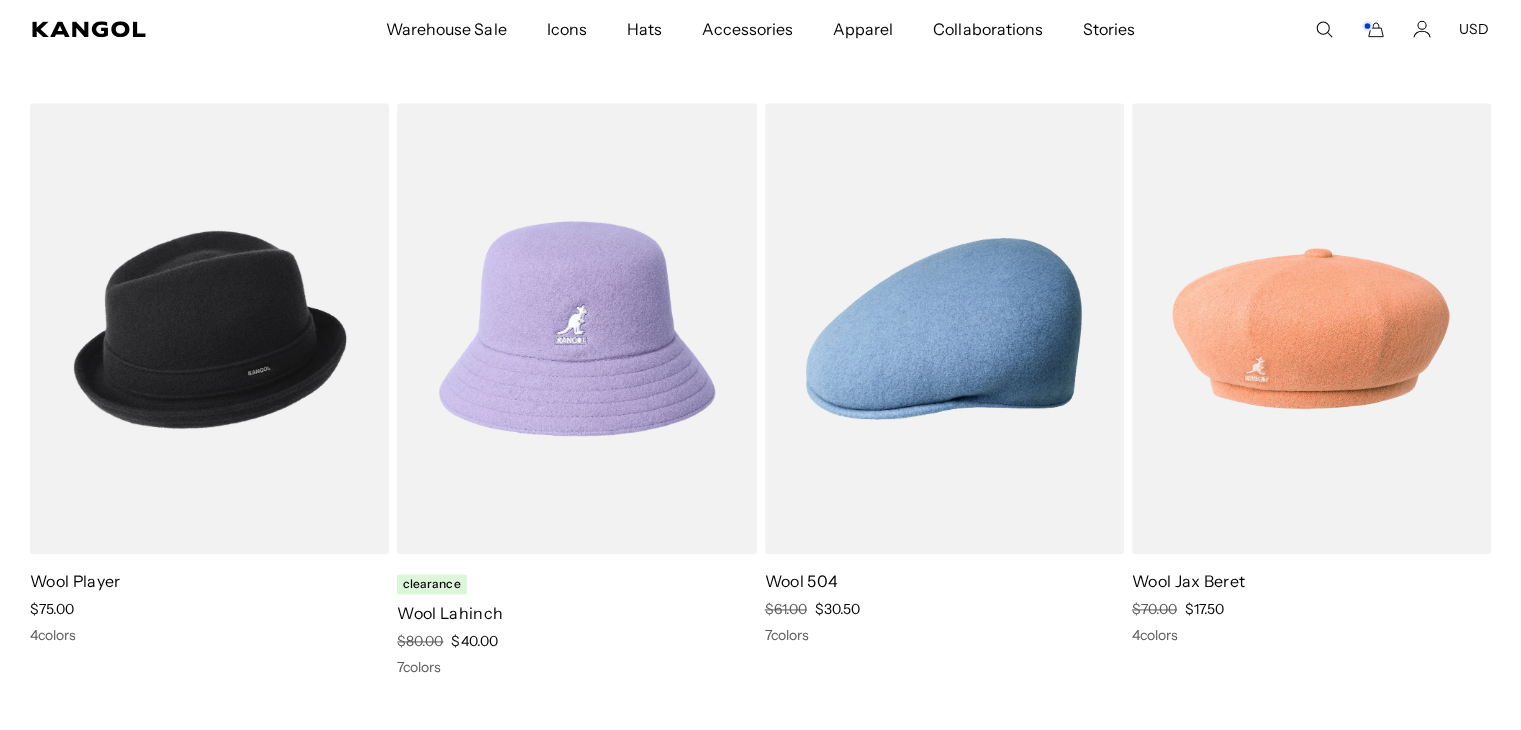 click at bounding box center (1311, 328) 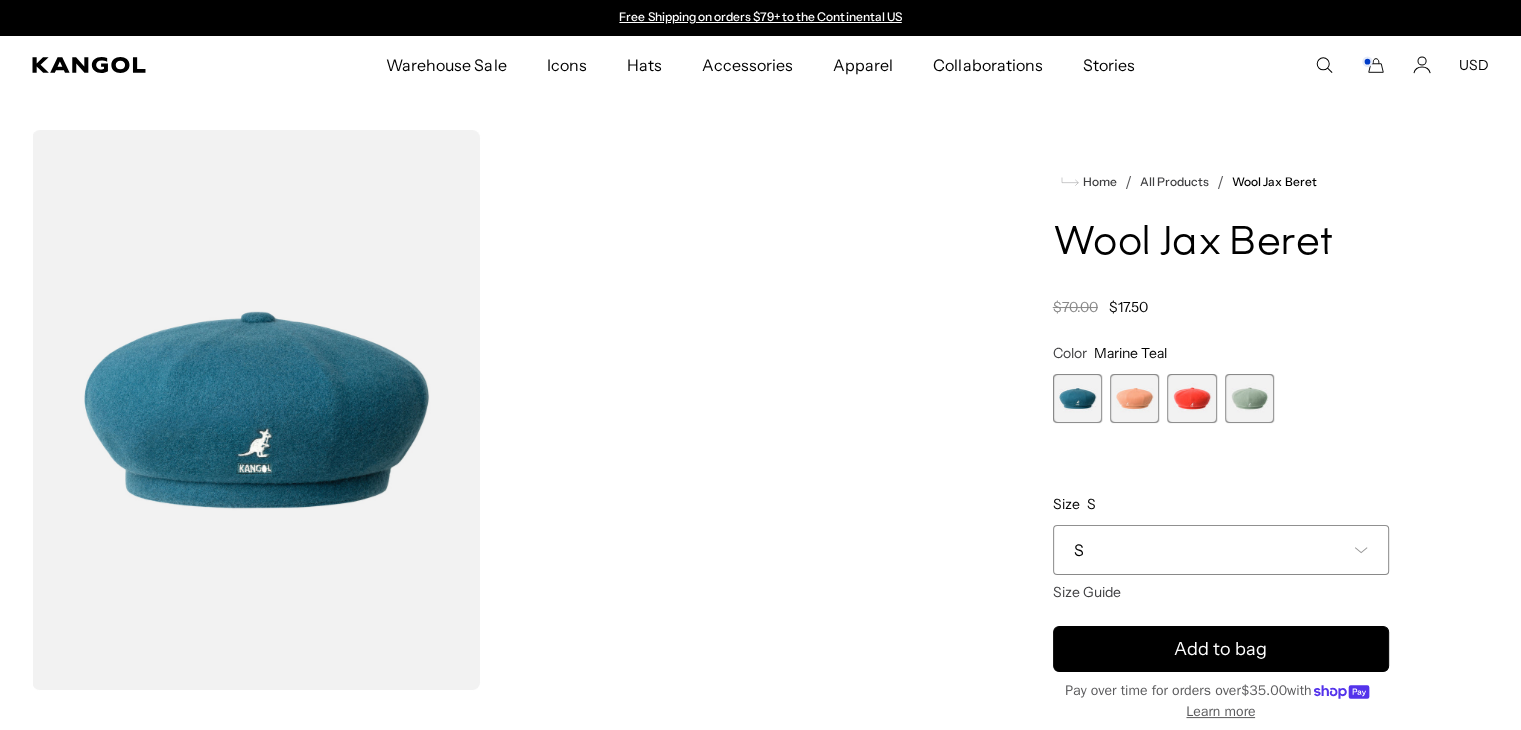 scroll, scrollTop: 0, scrollLeft: 0, axis: both 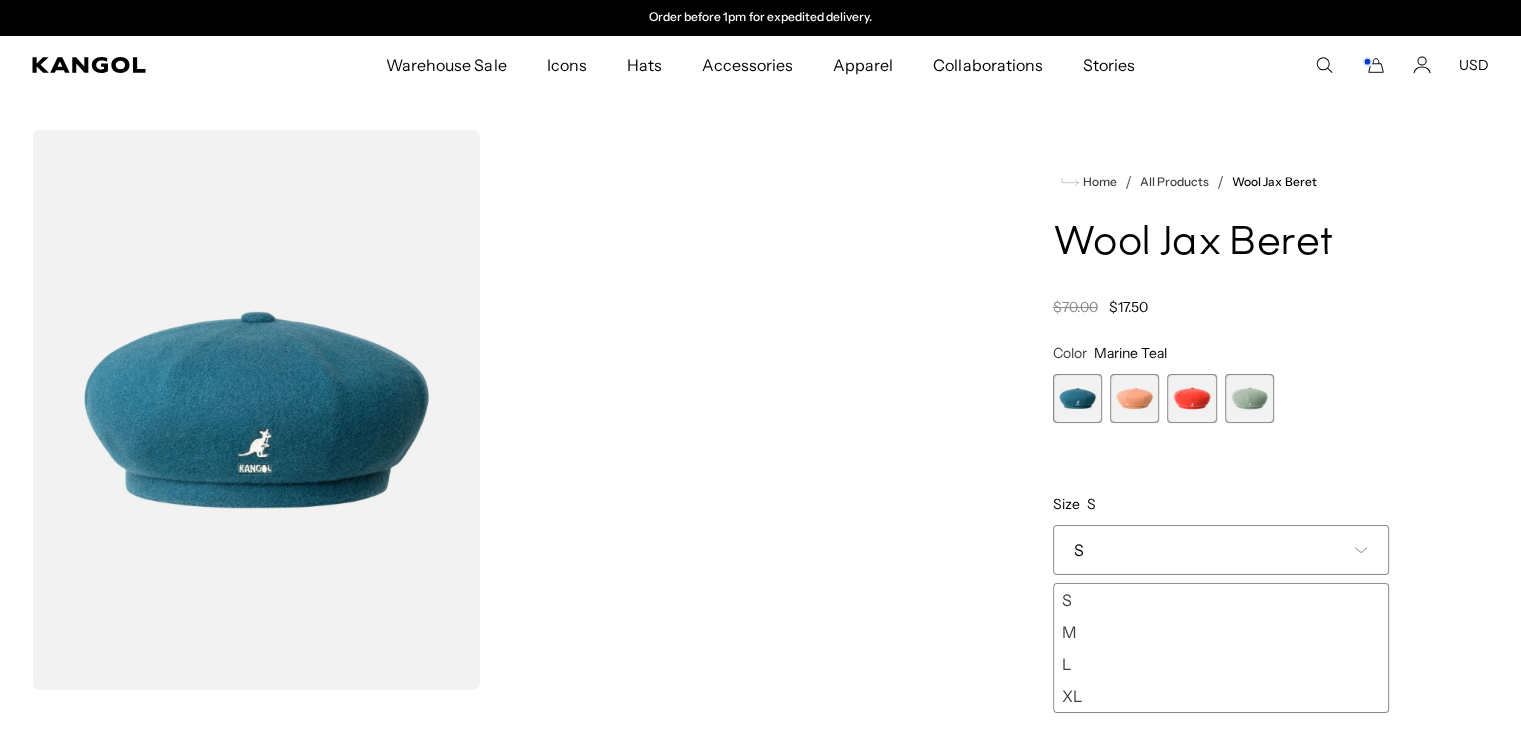 click on "M" at bounding box center [1221, 632] 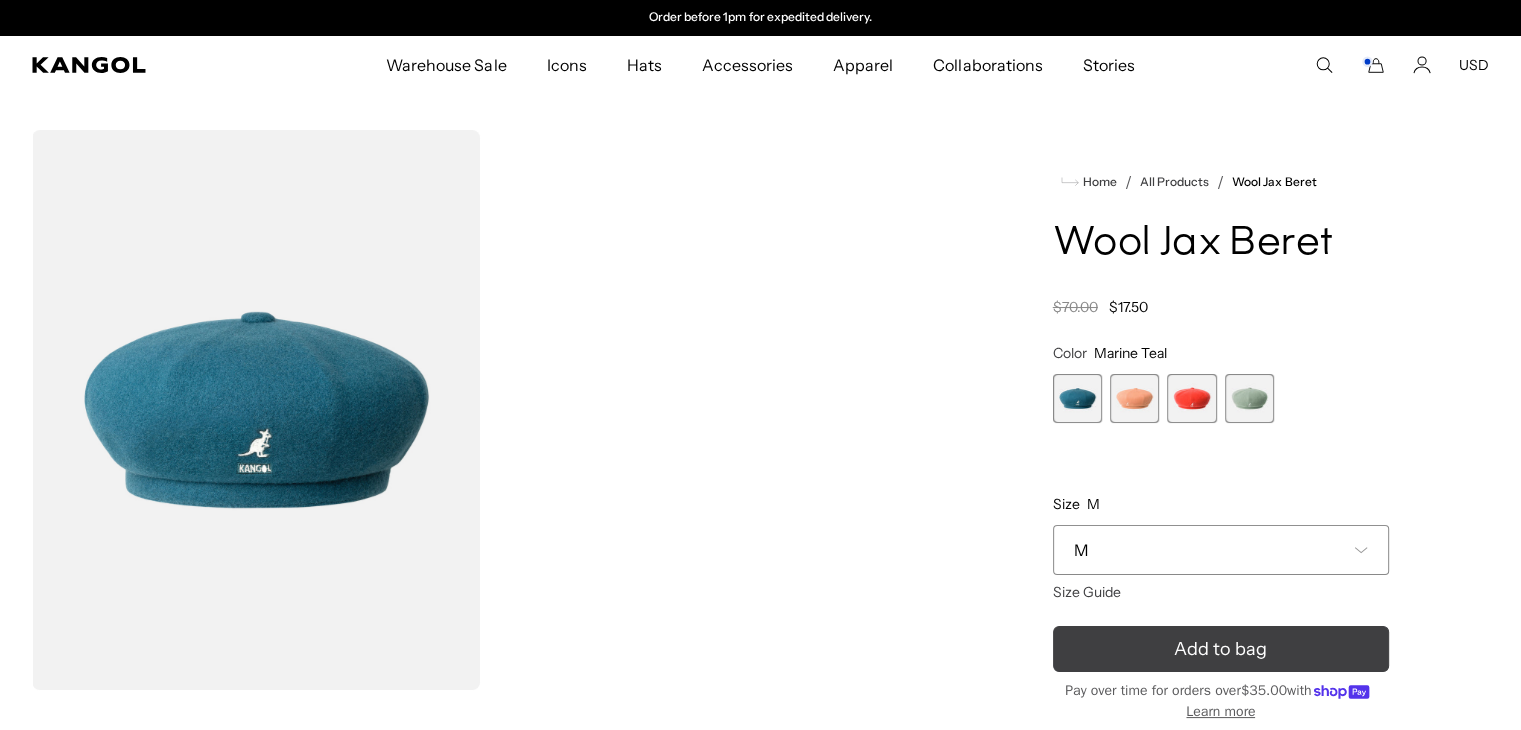 click 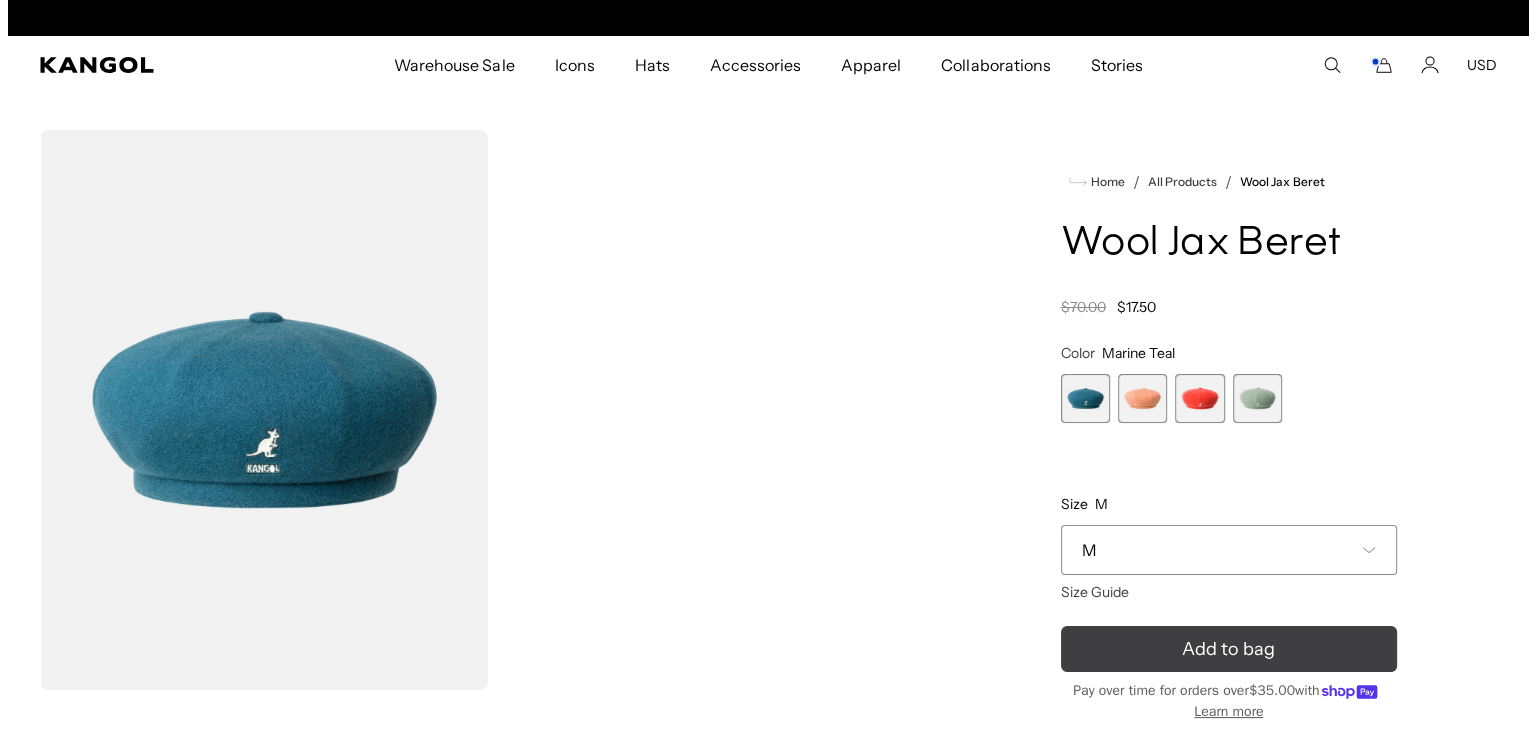 scroll, scrollTop: 0, scrollLeft: 0, axis: both 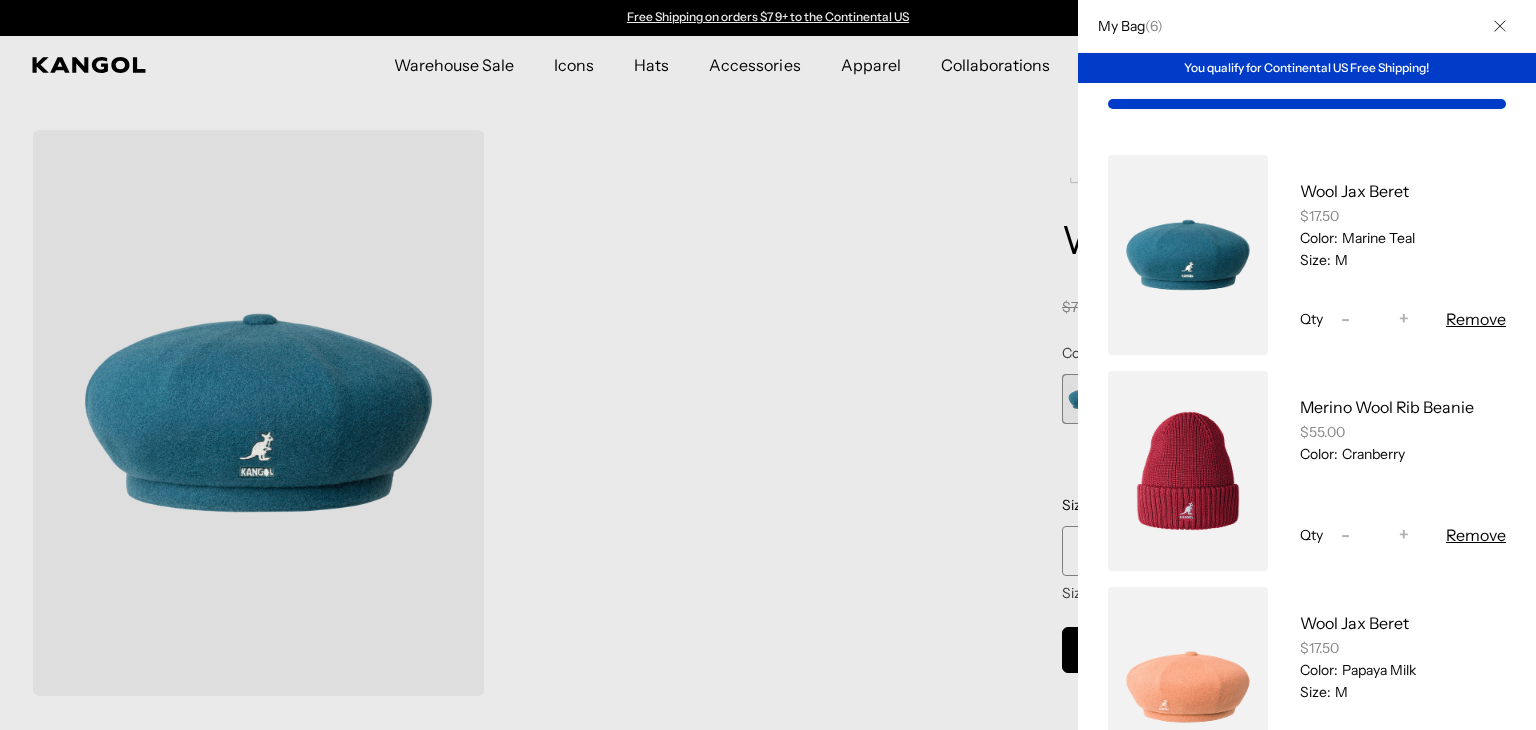 click on "My Bag
( 6 )" at bounding box center [1125, 26] 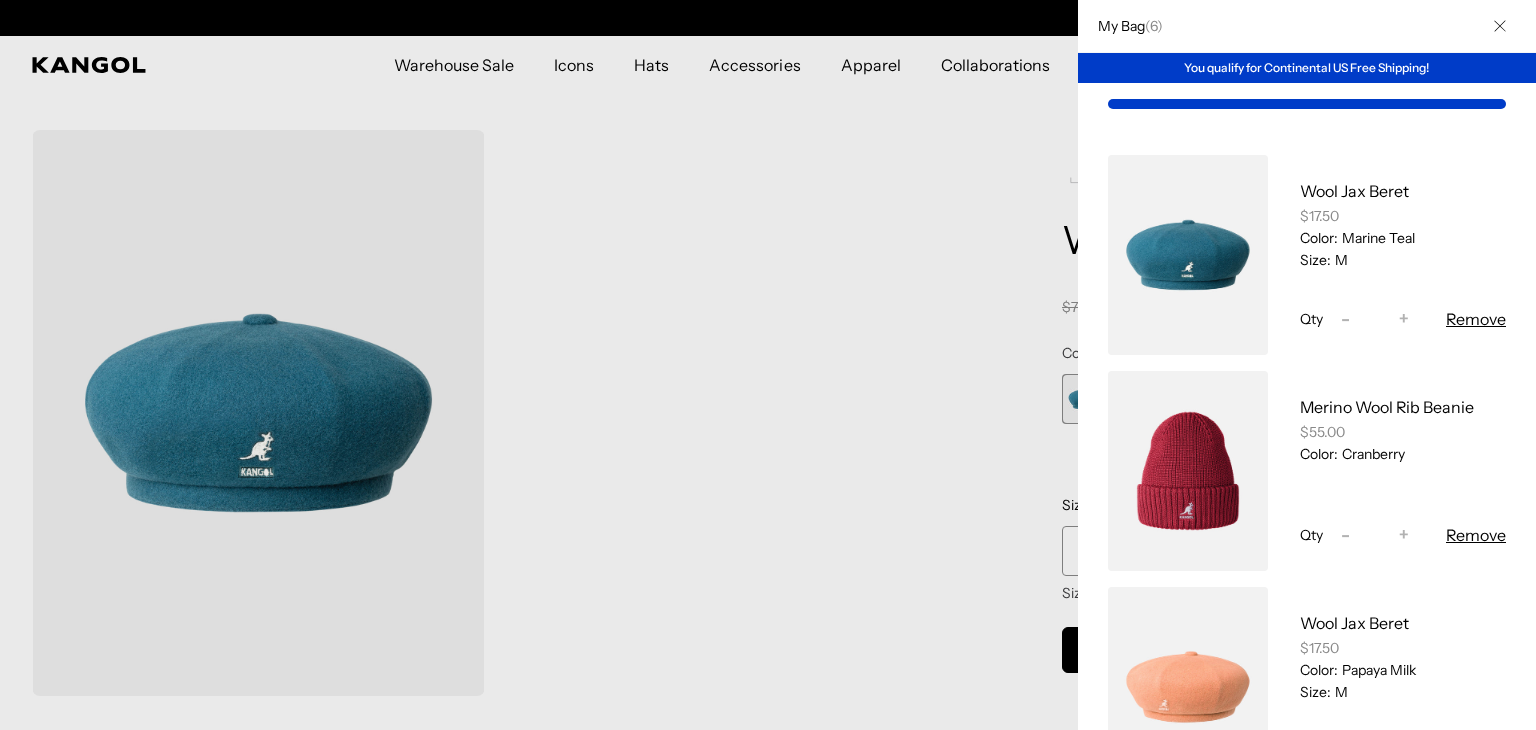 scroll, scrollTop: 0, scrollLeft: 412, axis: horizontal 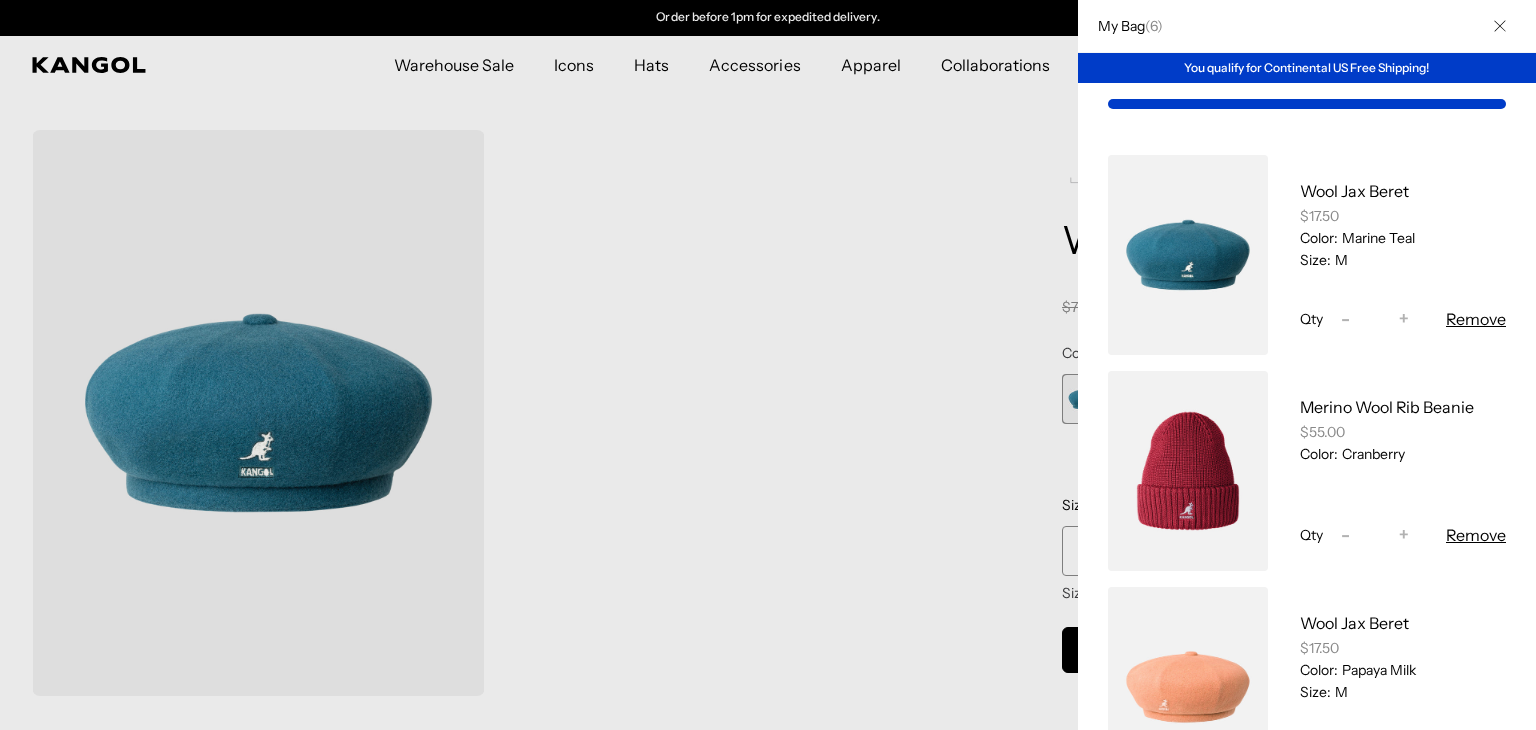 click 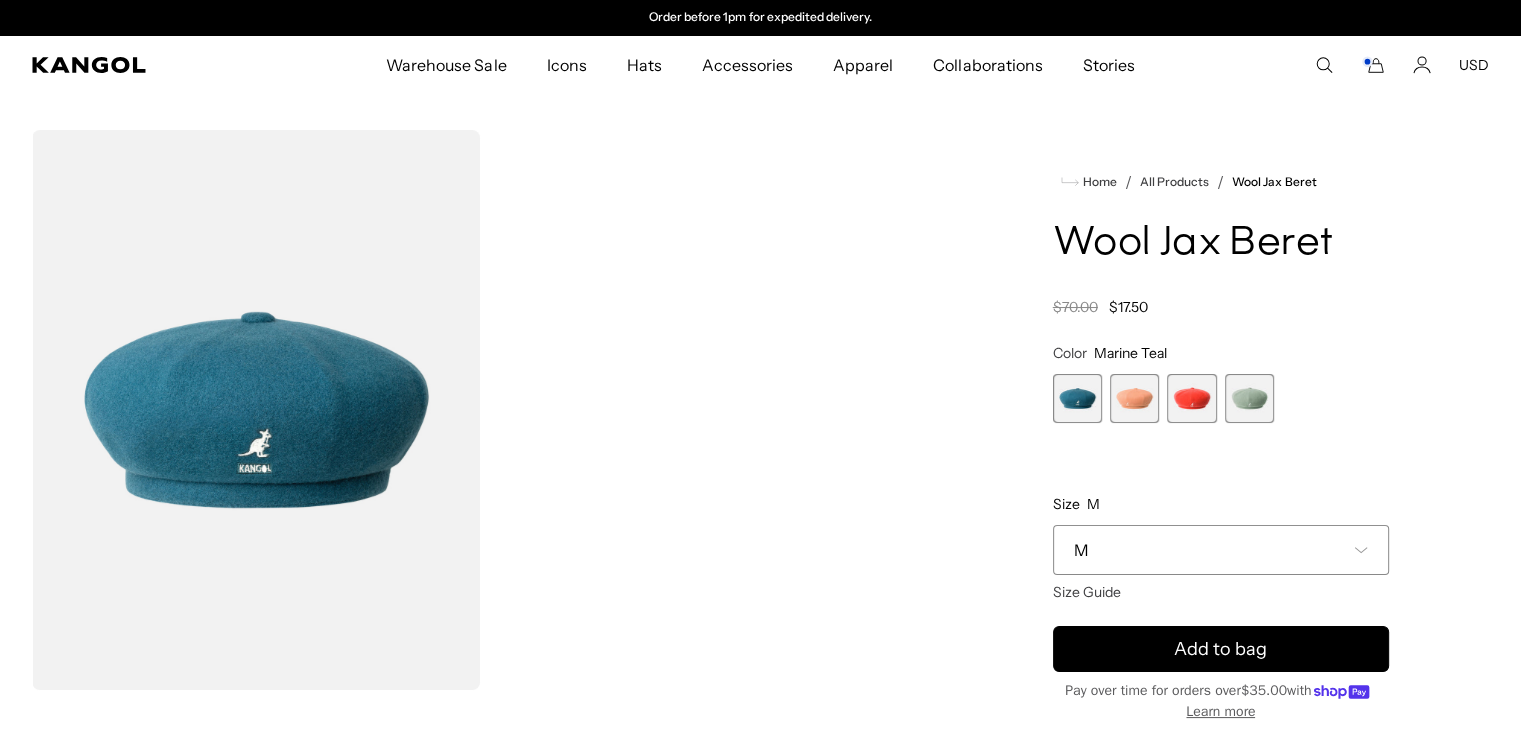 click 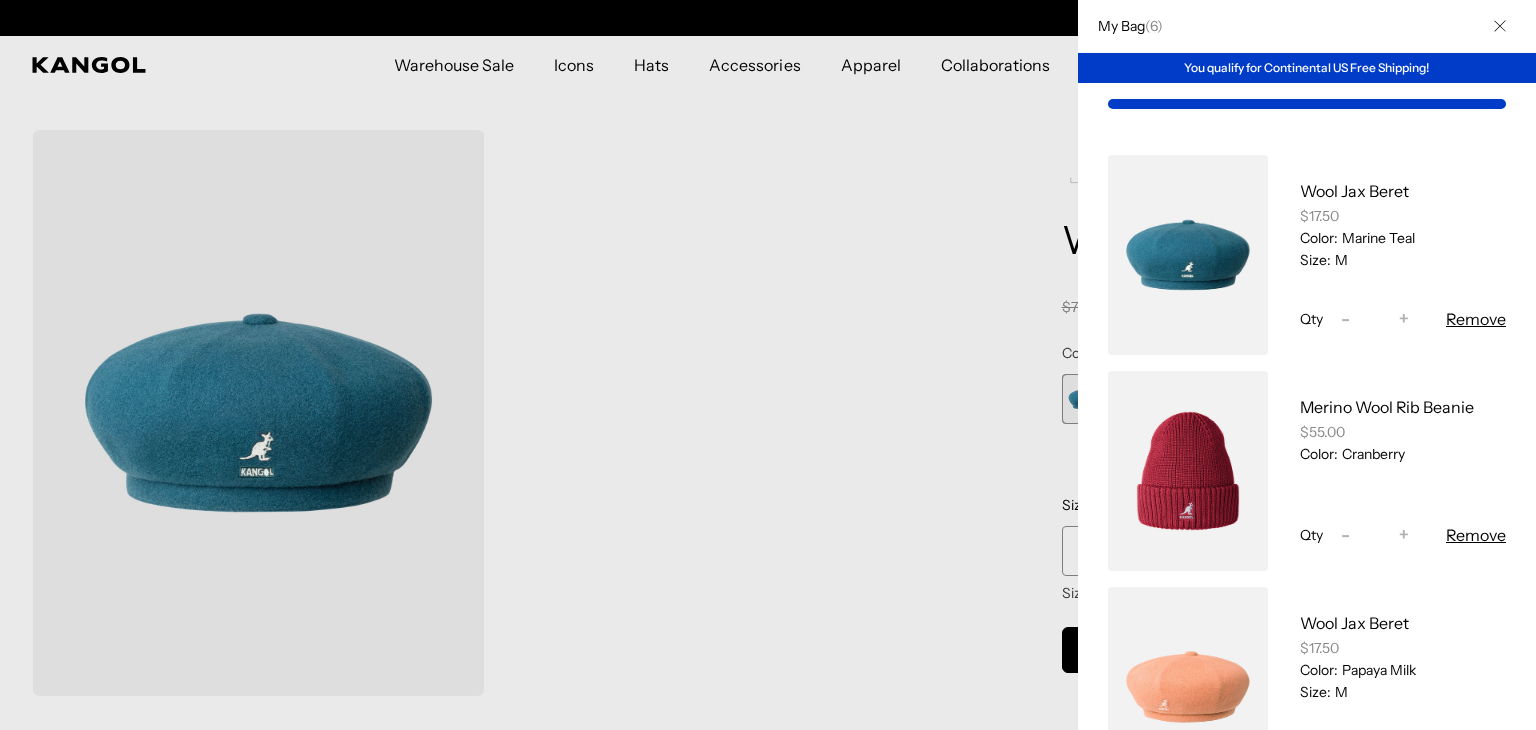 scroll, scrollTop: 0, scrollLeft: 0, axis: both 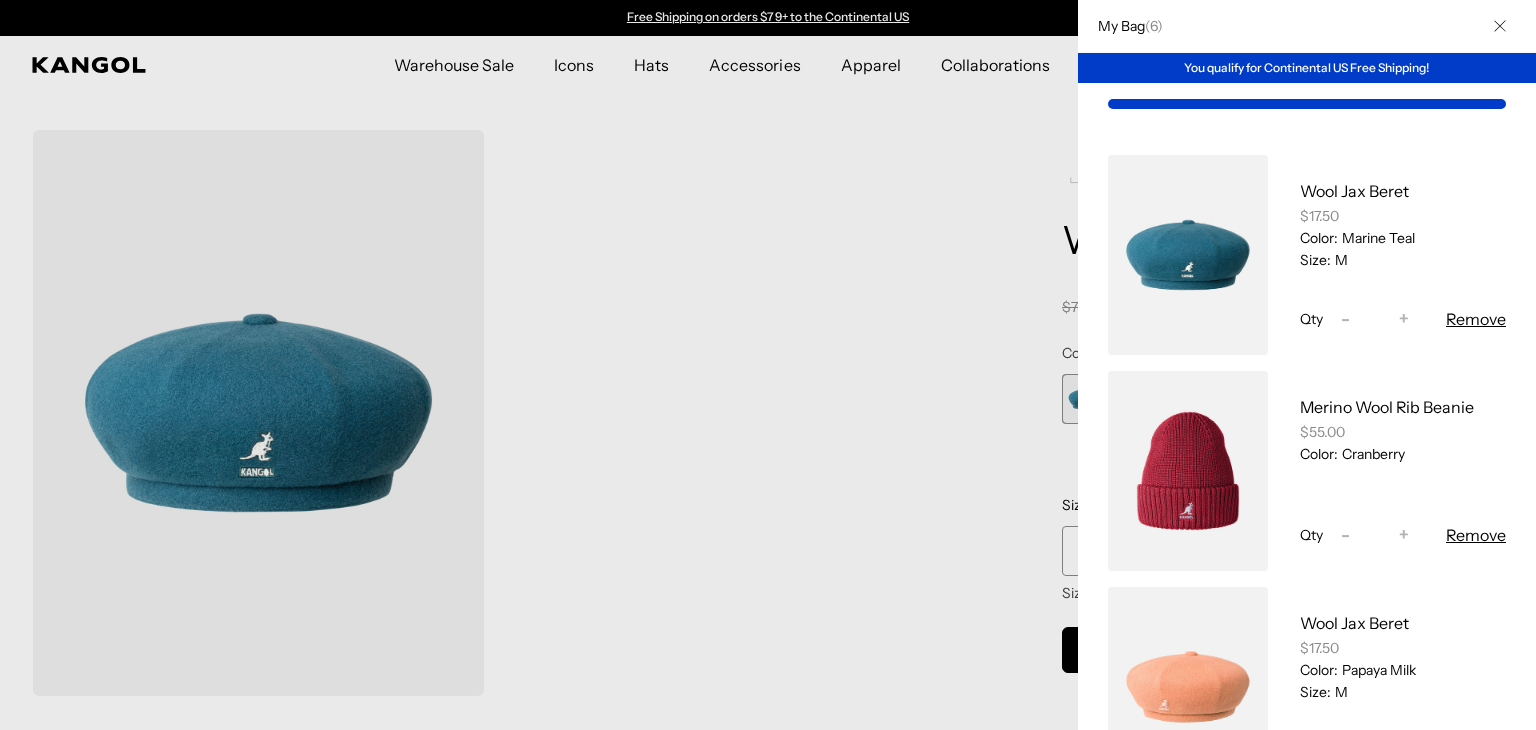 click on "Skip to content
My Bag
( 6 )
You qualify for Continental US Free Shipping!
Wool Jax Beret
$17.50
Color:
Marine Teal
Size:
M
Qty
Decrease quantity for Wool Jax Beret
-
*
Increase quantity for Wool Jax Beret
+" at bounding box center [768, 1882] 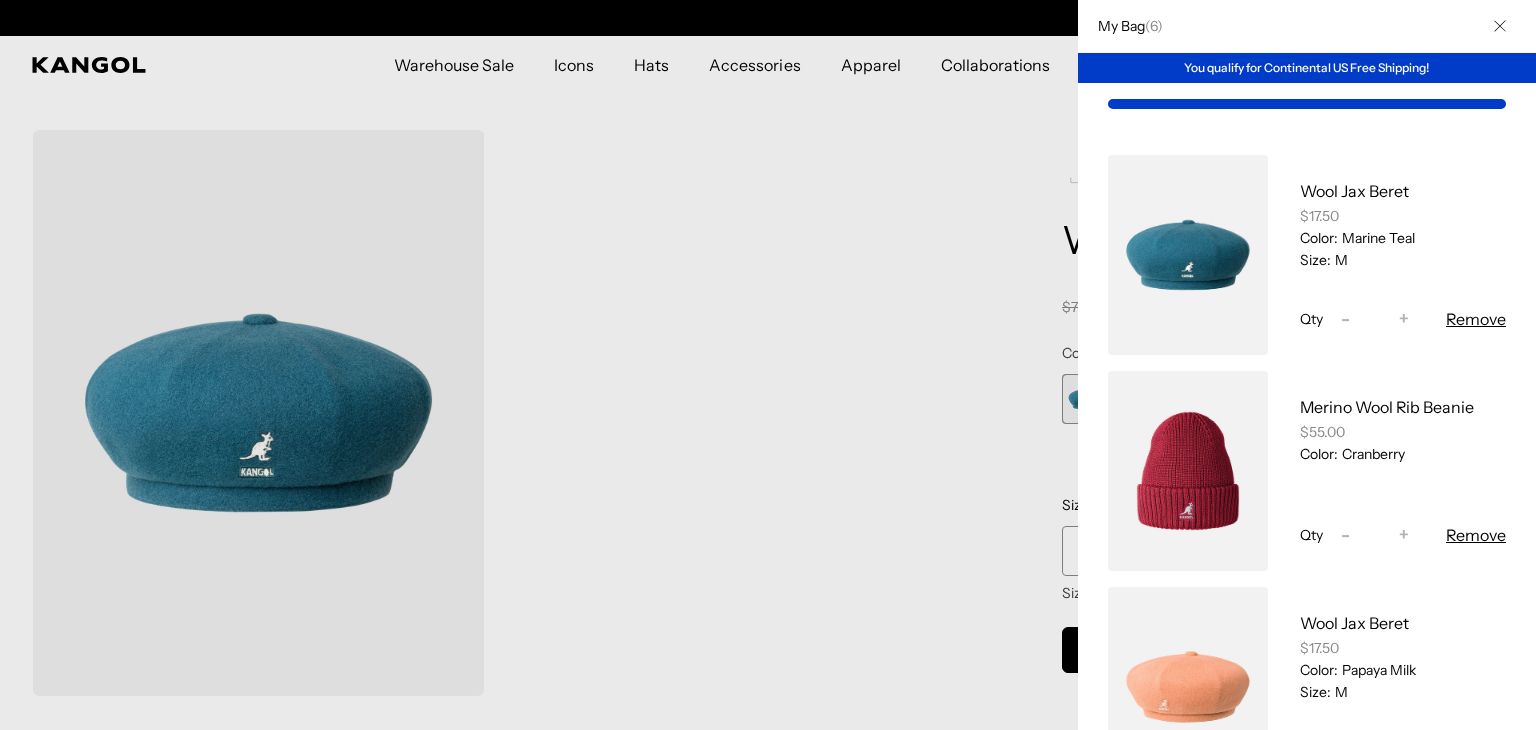 scroll, scrollTop: 0, scrollLeft: 412, axis: horizontal 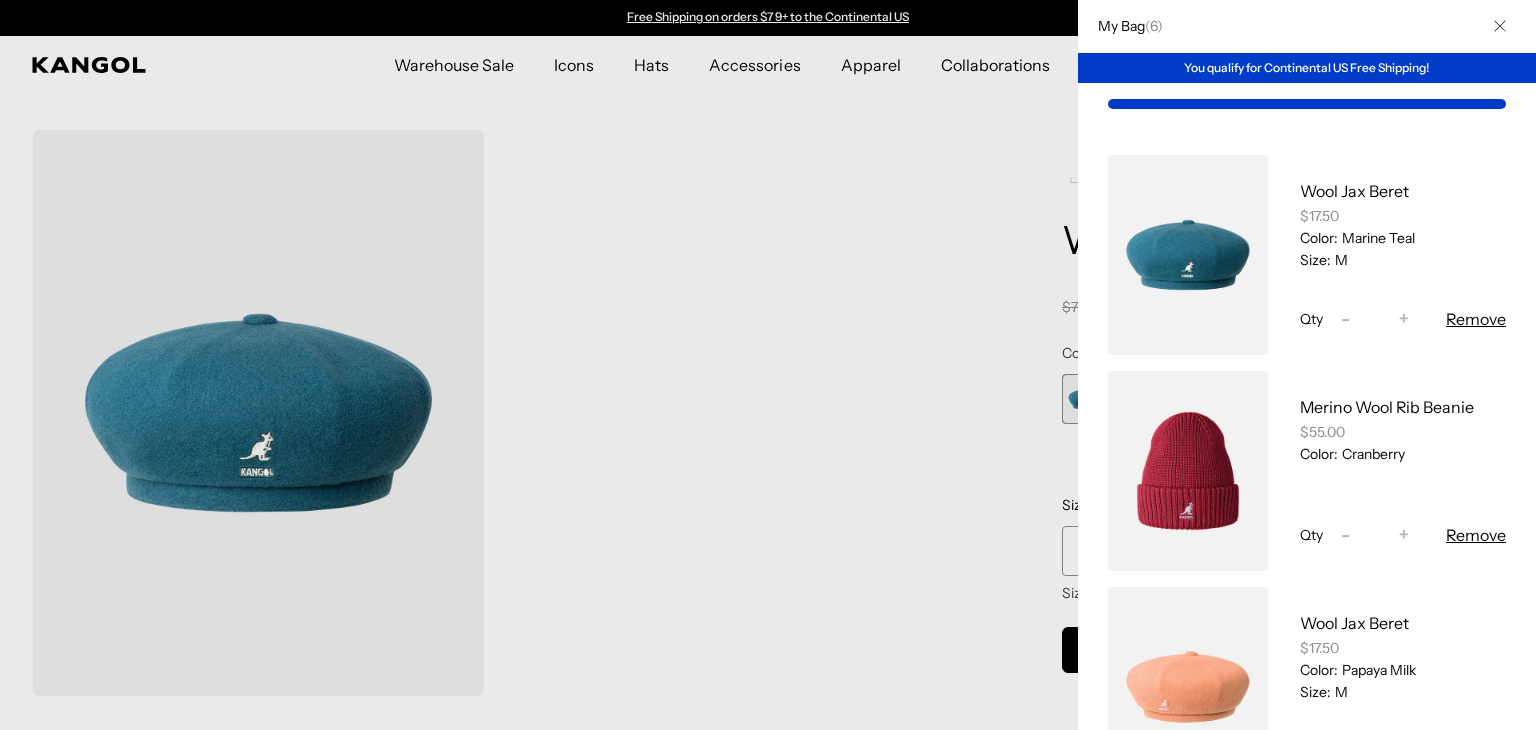 click at bounding box center [768, 365] 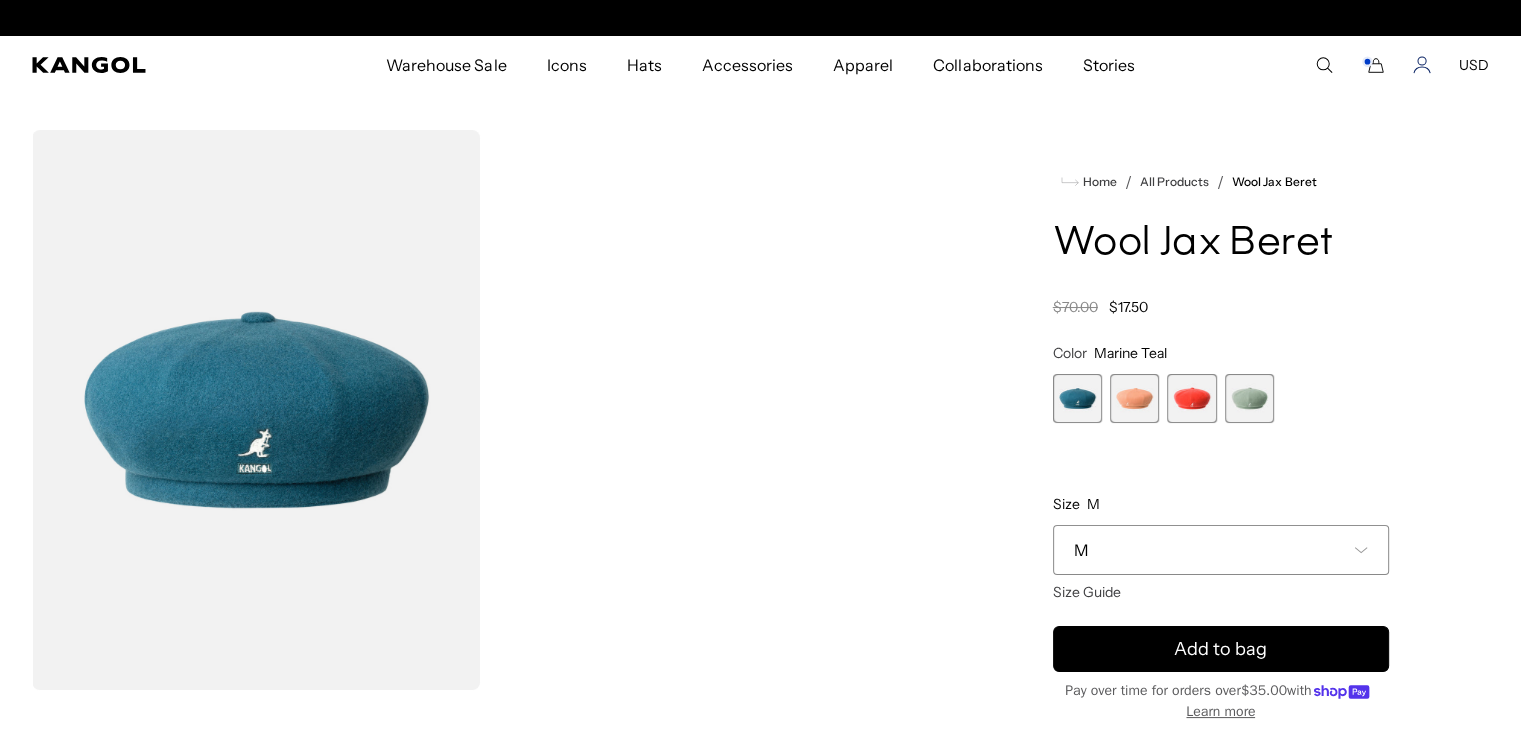 scroll, scrollTop: 0, scrollLeft: 412, axis: horizontal 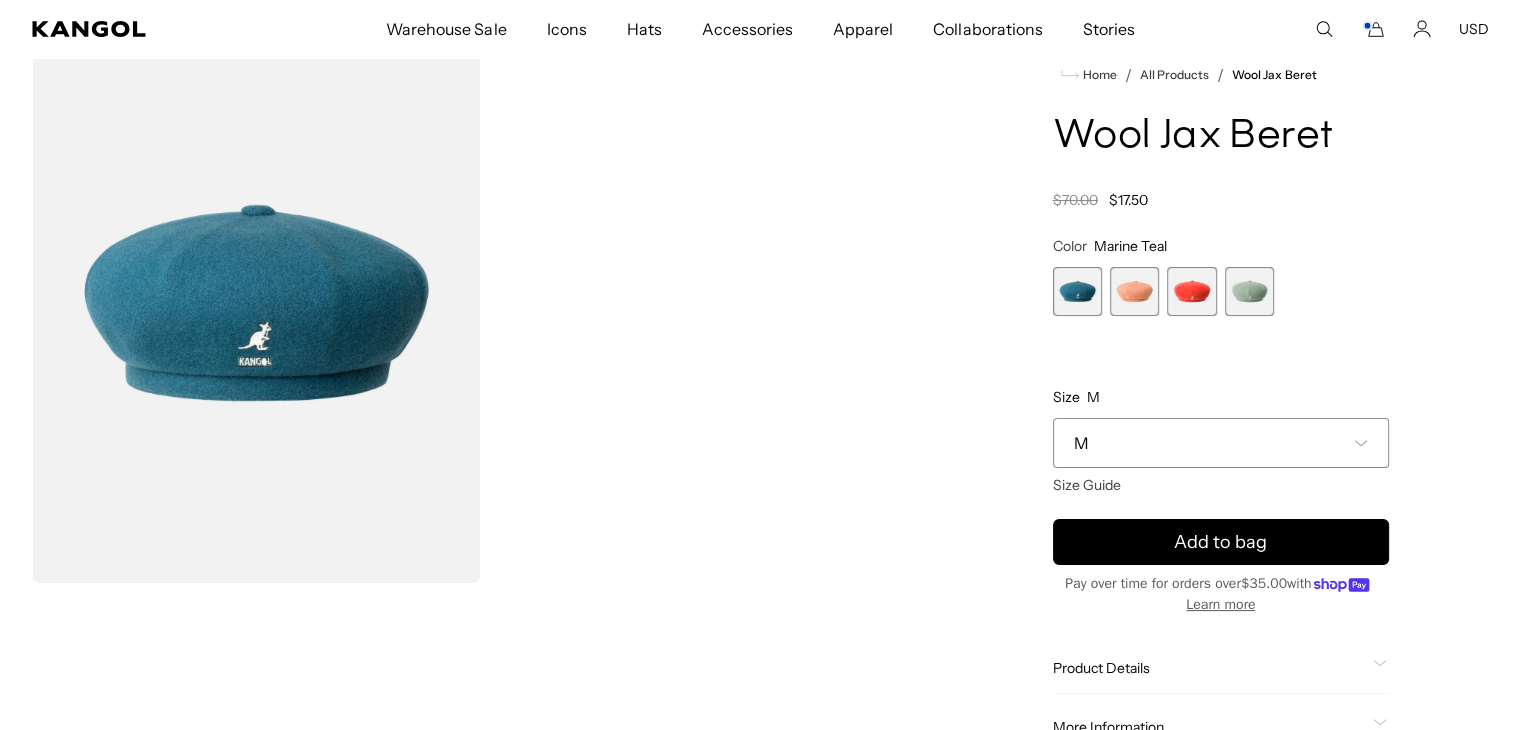 click 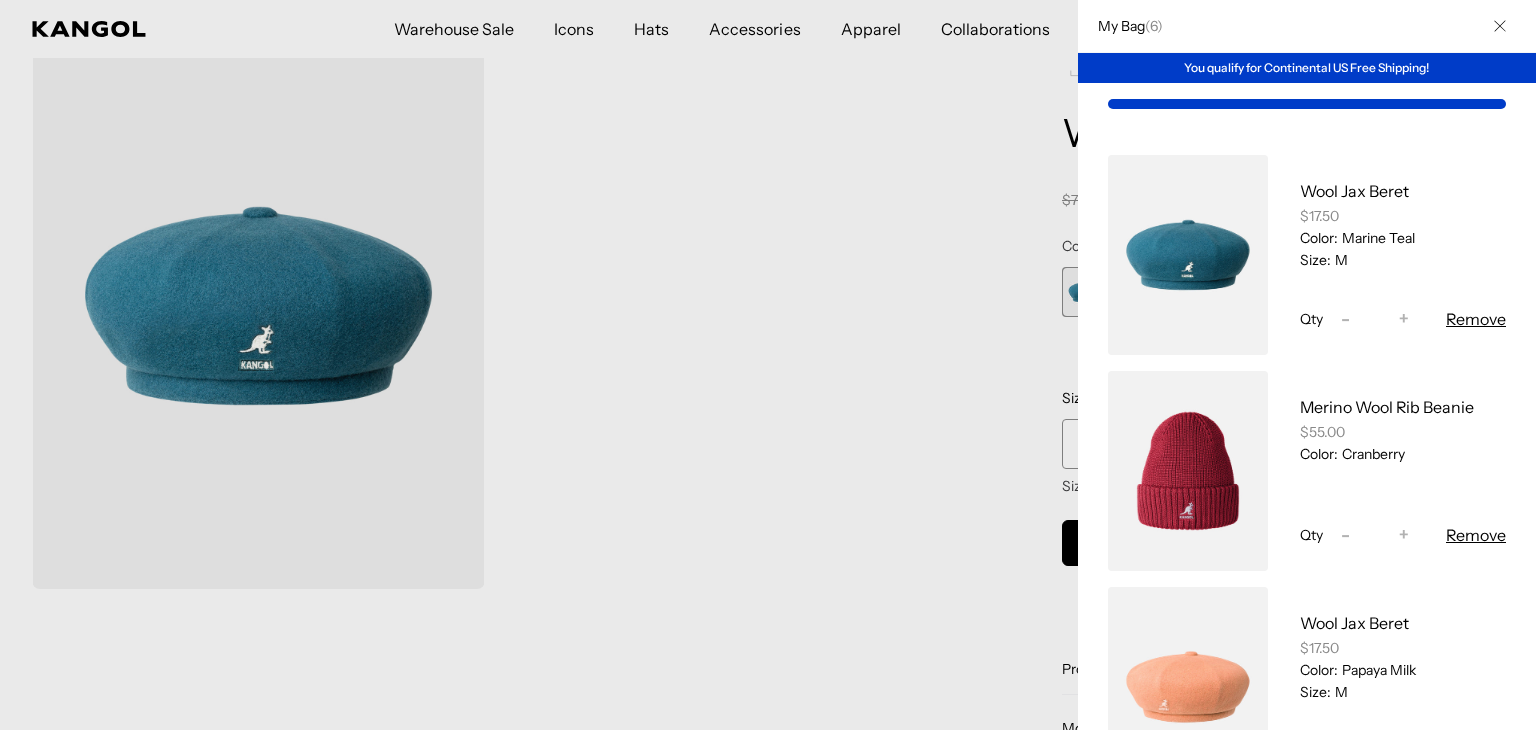 scroll, scrollTop: 0, scrollLeft: 0, axis: both 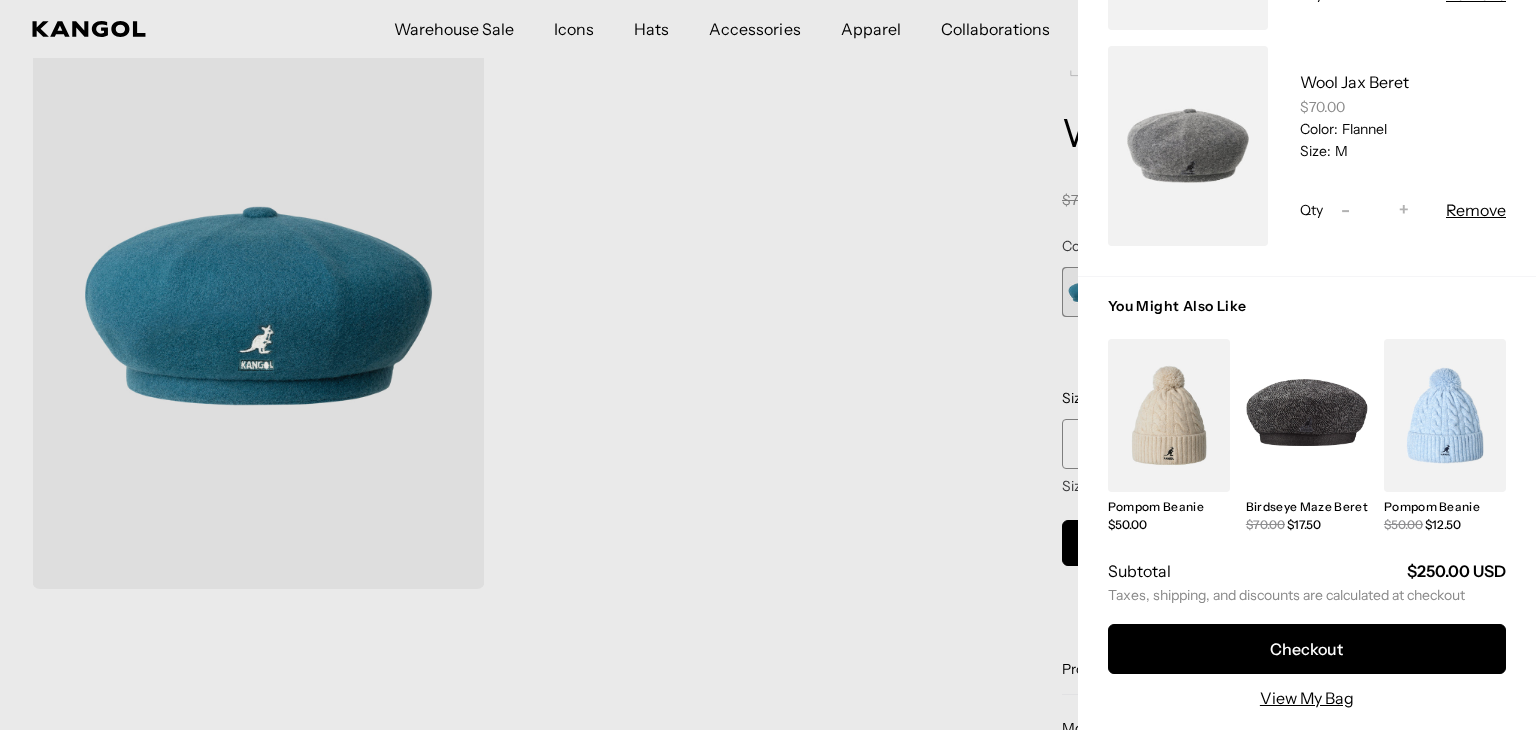 click on "Remove" at bounding box center (1476, 210) 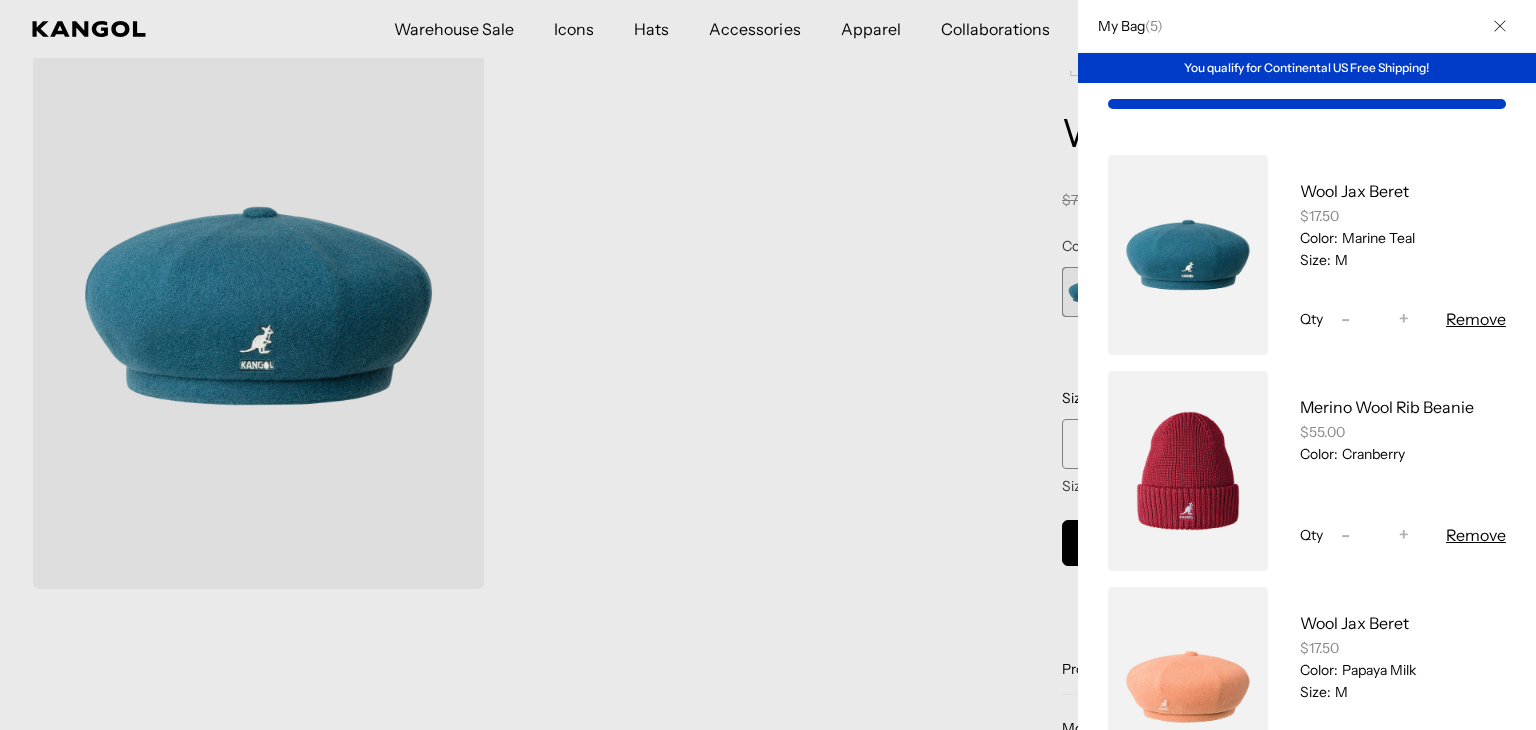 scroll, scrollTop: 0, scrollLeft: 412, axis: horizontal 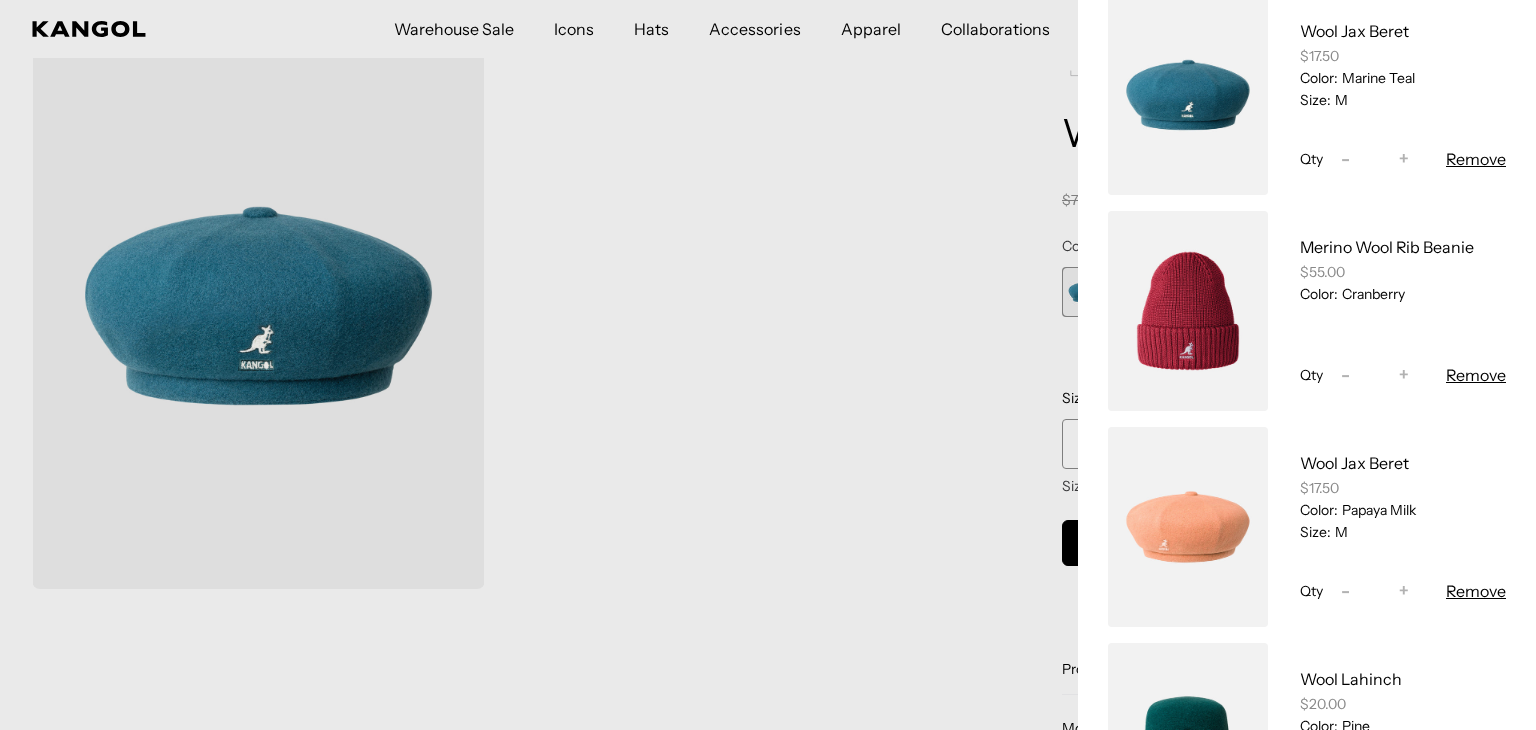 click on "Remove" at bounding box center [1476, 375] 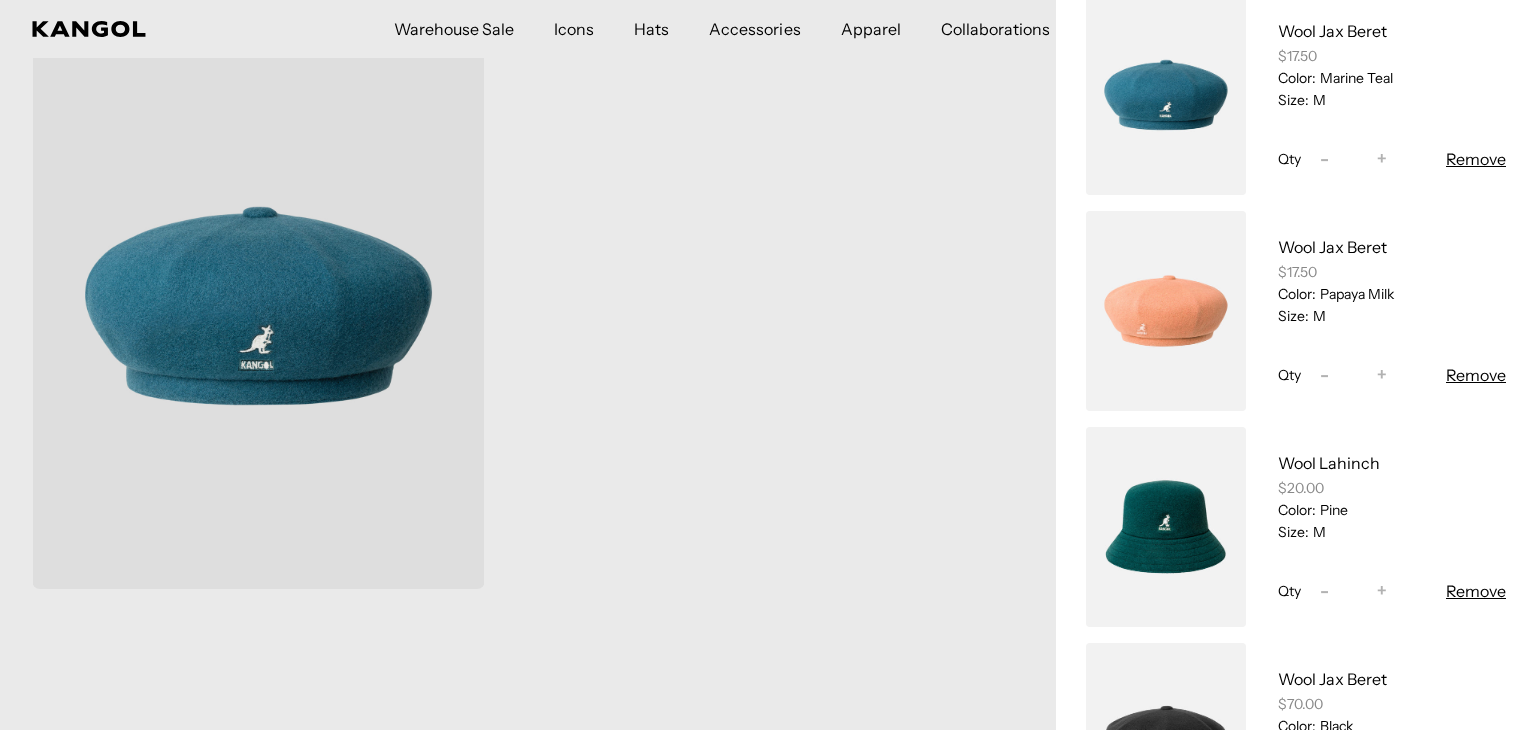 scroll, scrollTop: 0, scrollLeft: 0, axis: both 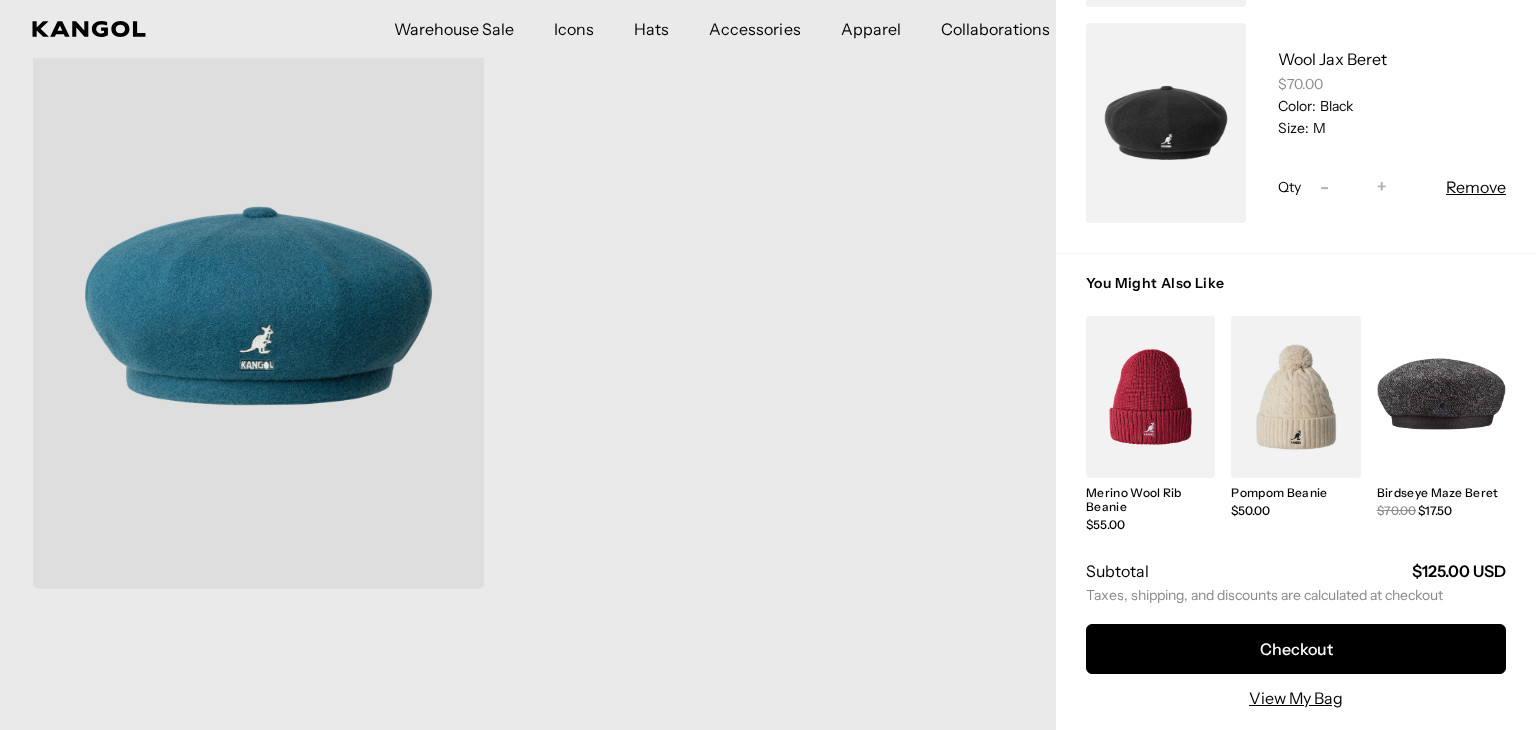 click at bounding box center (768, 365) 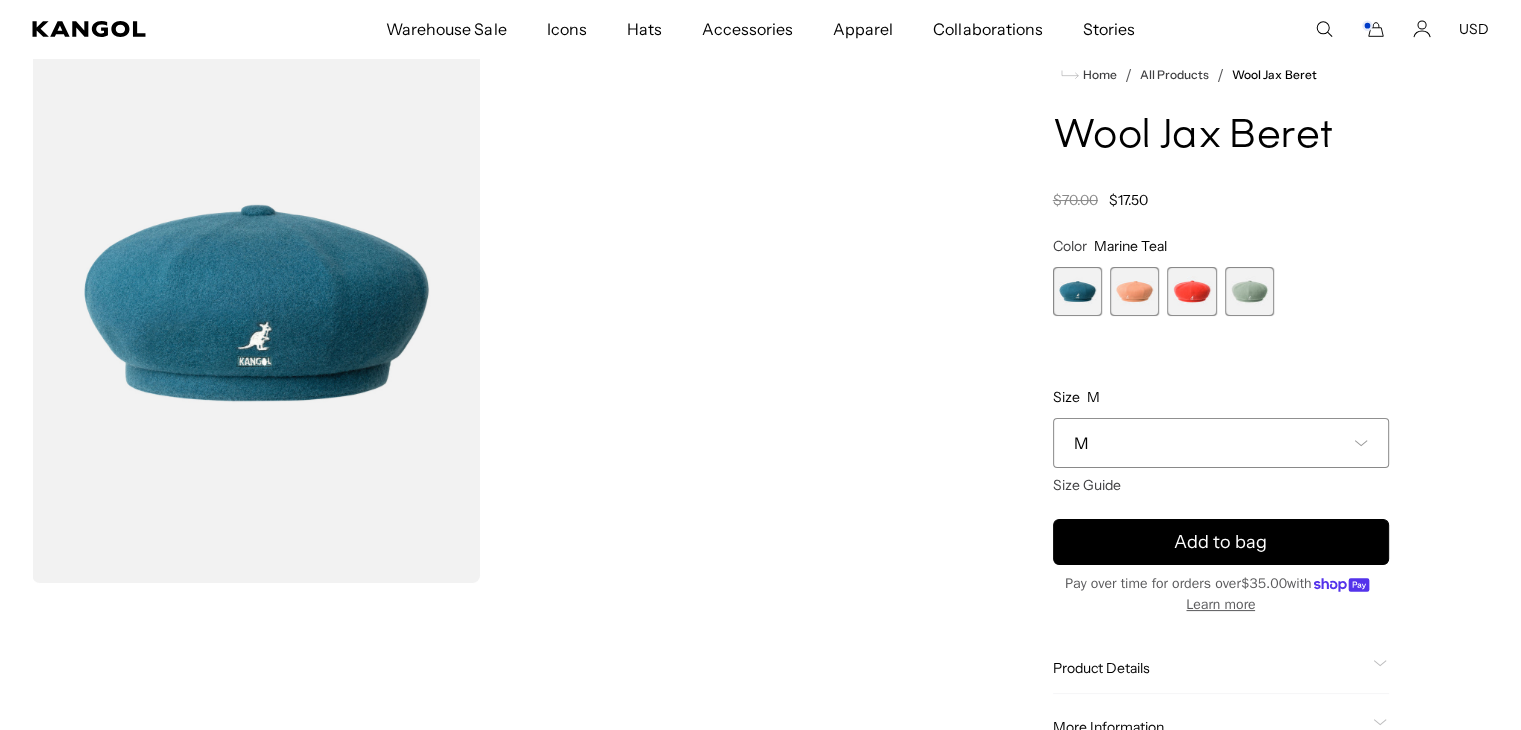 click 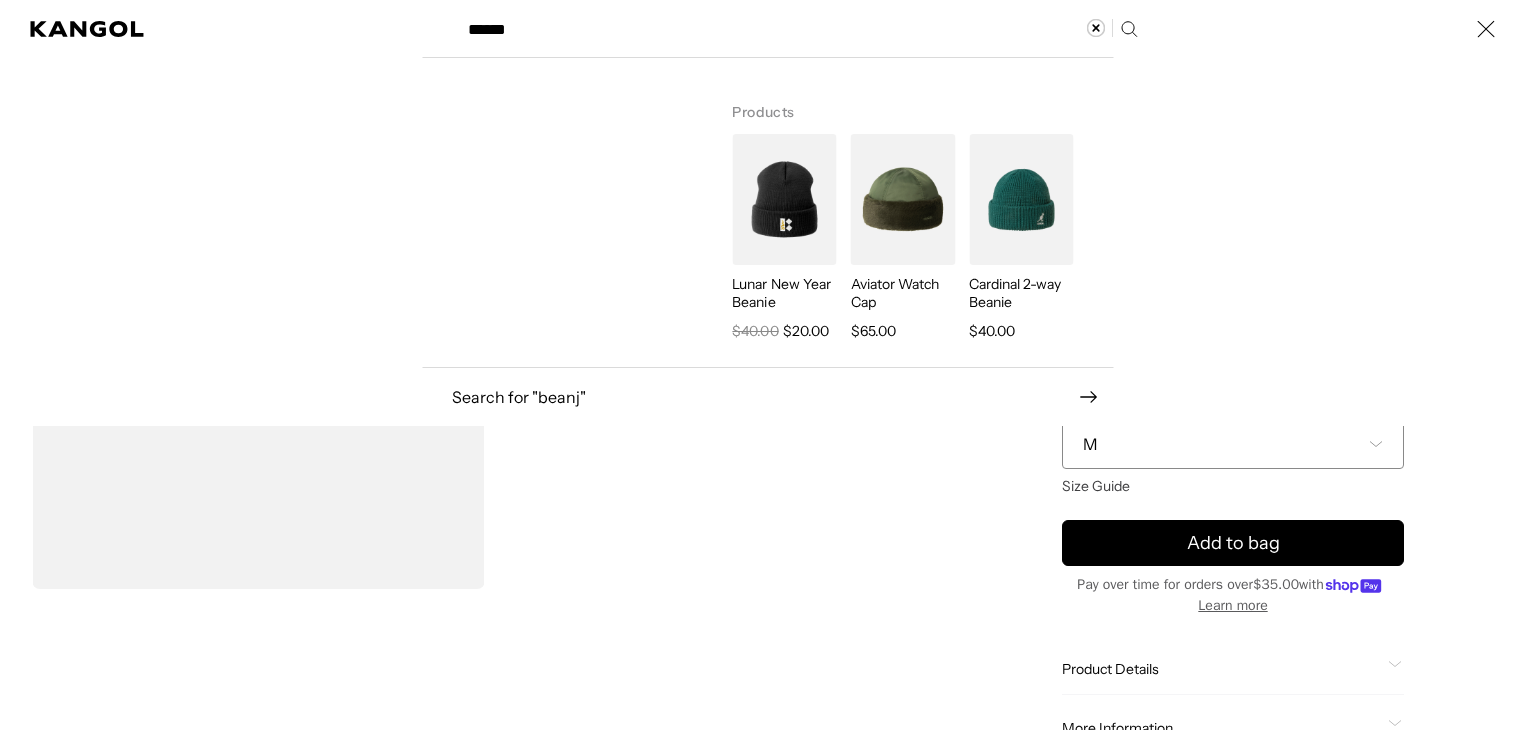 type on "******" 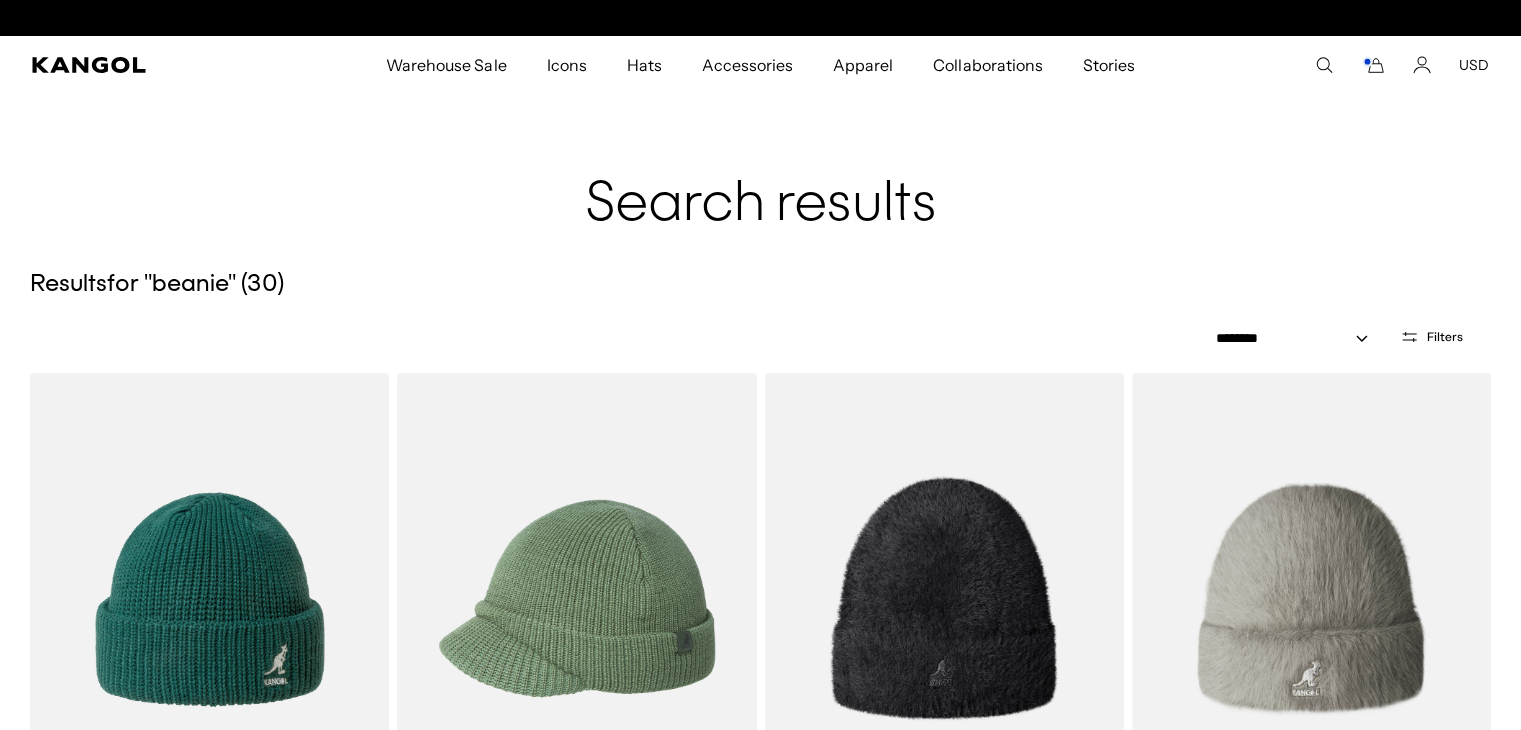 click 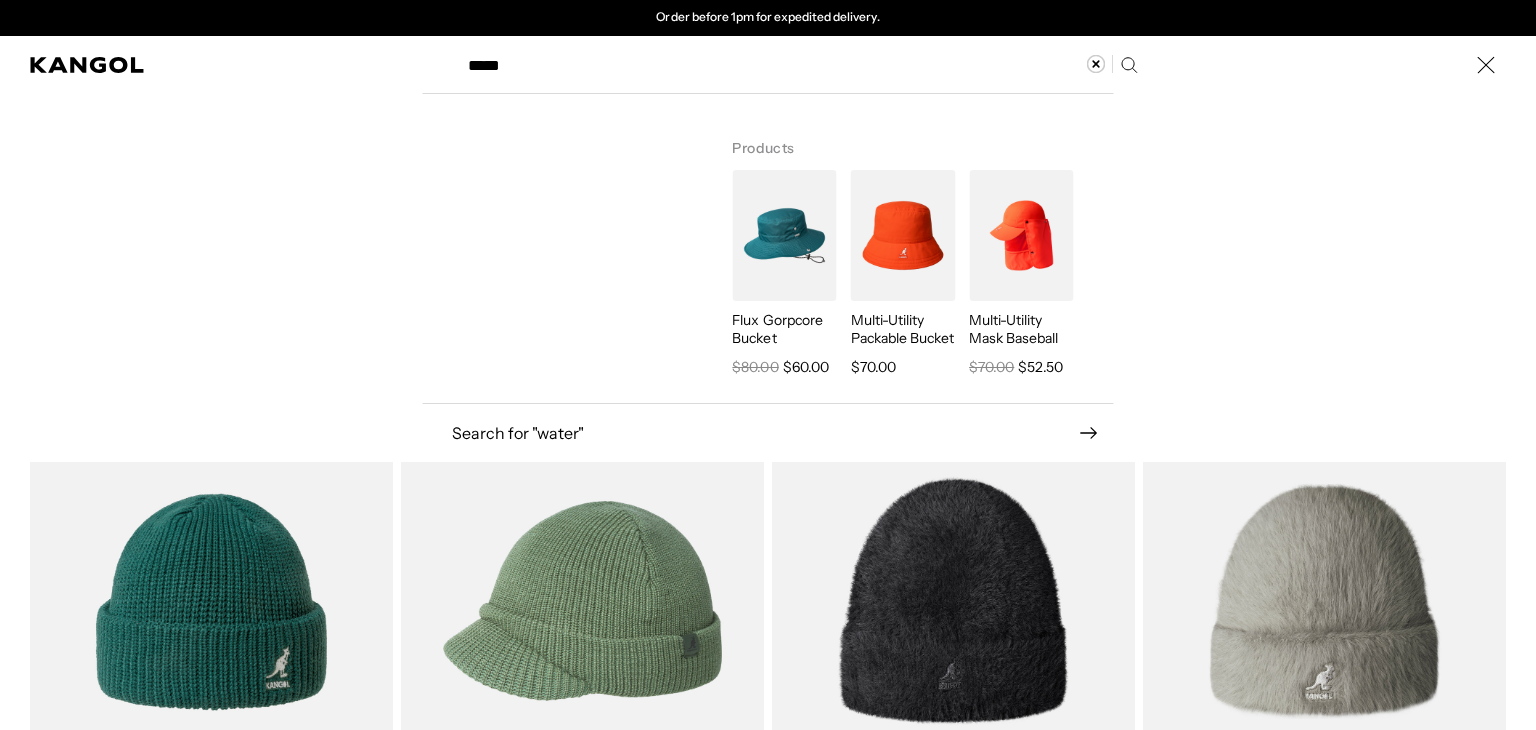 type on "*****" 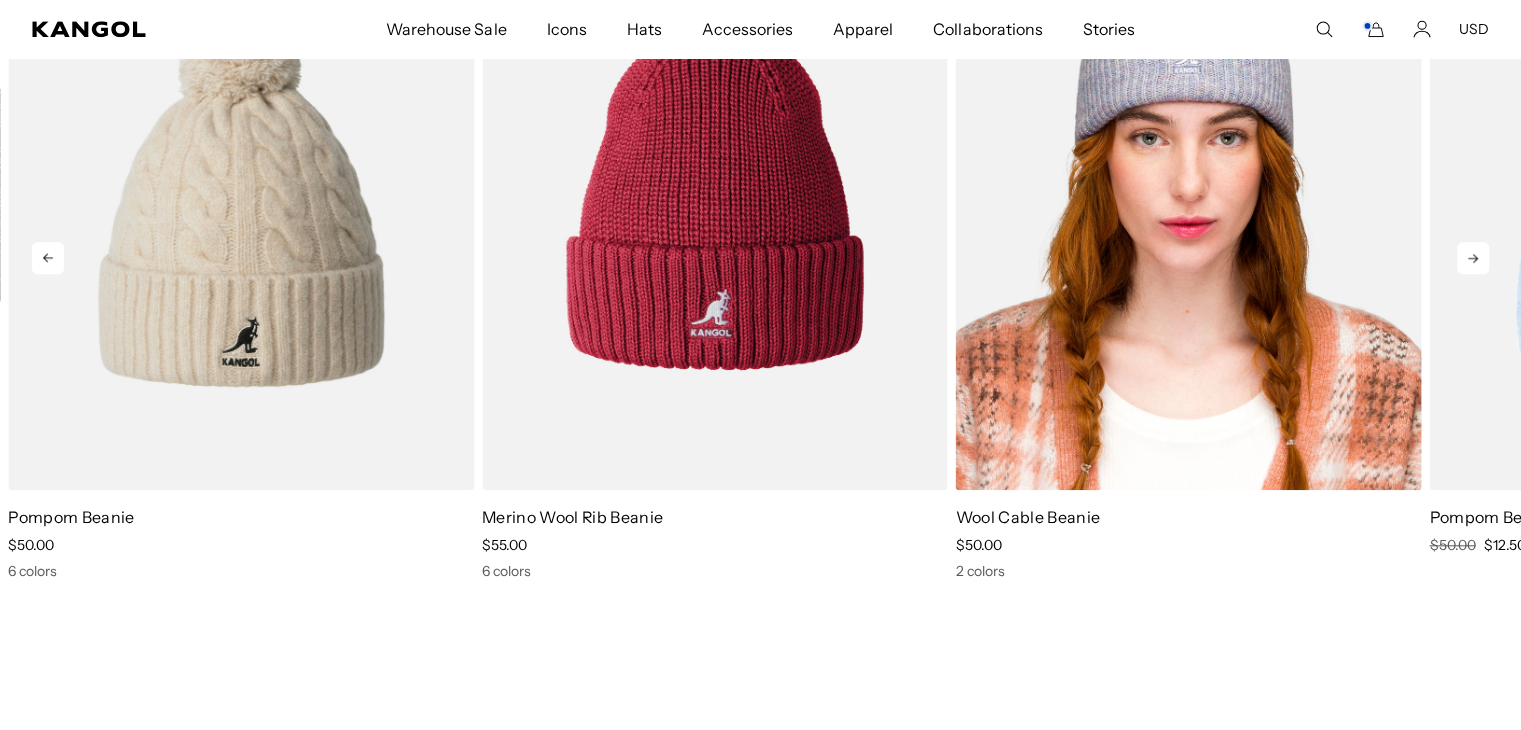 click at bounding box center [1189, 197] 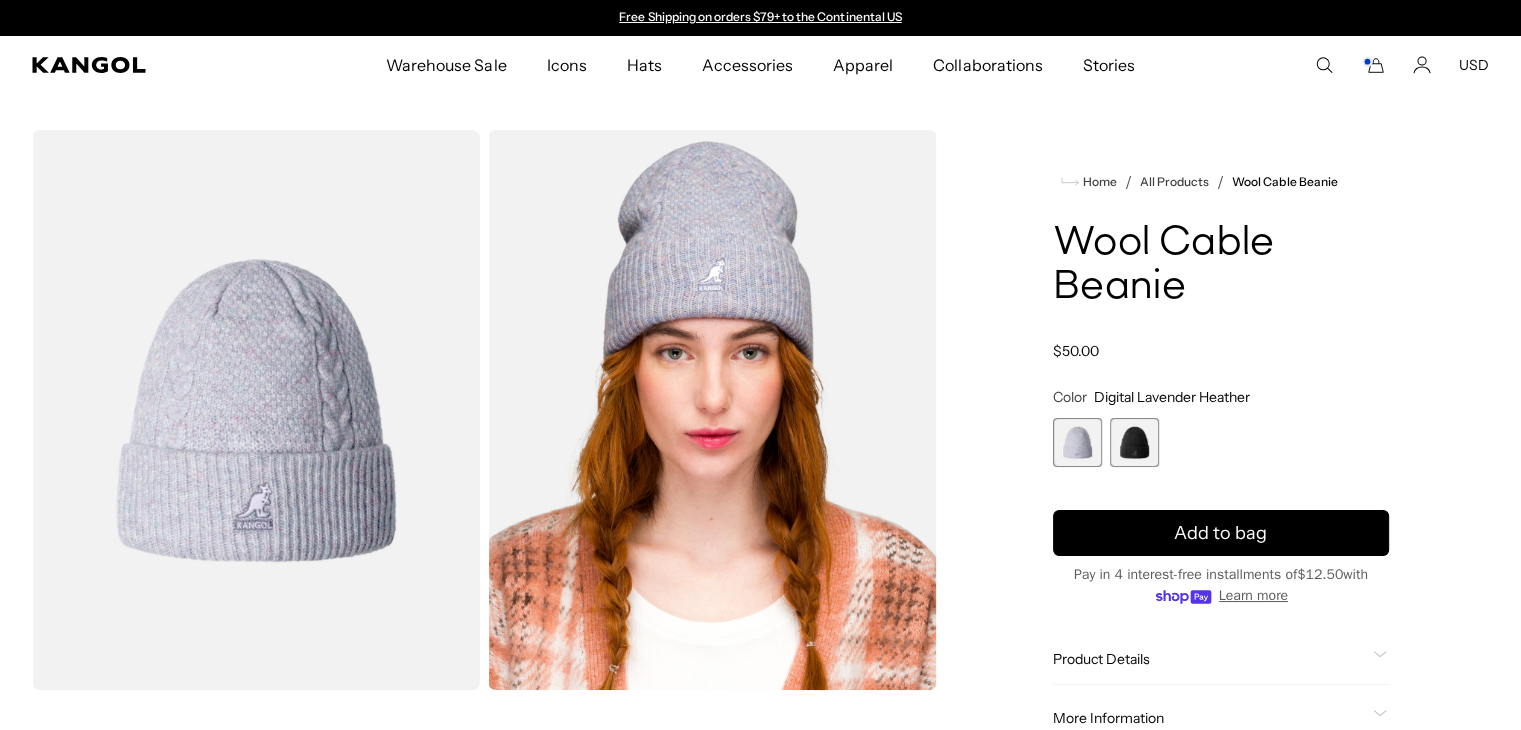 scroll, scrollTop: 0, scrollLeft: 0, axis: both 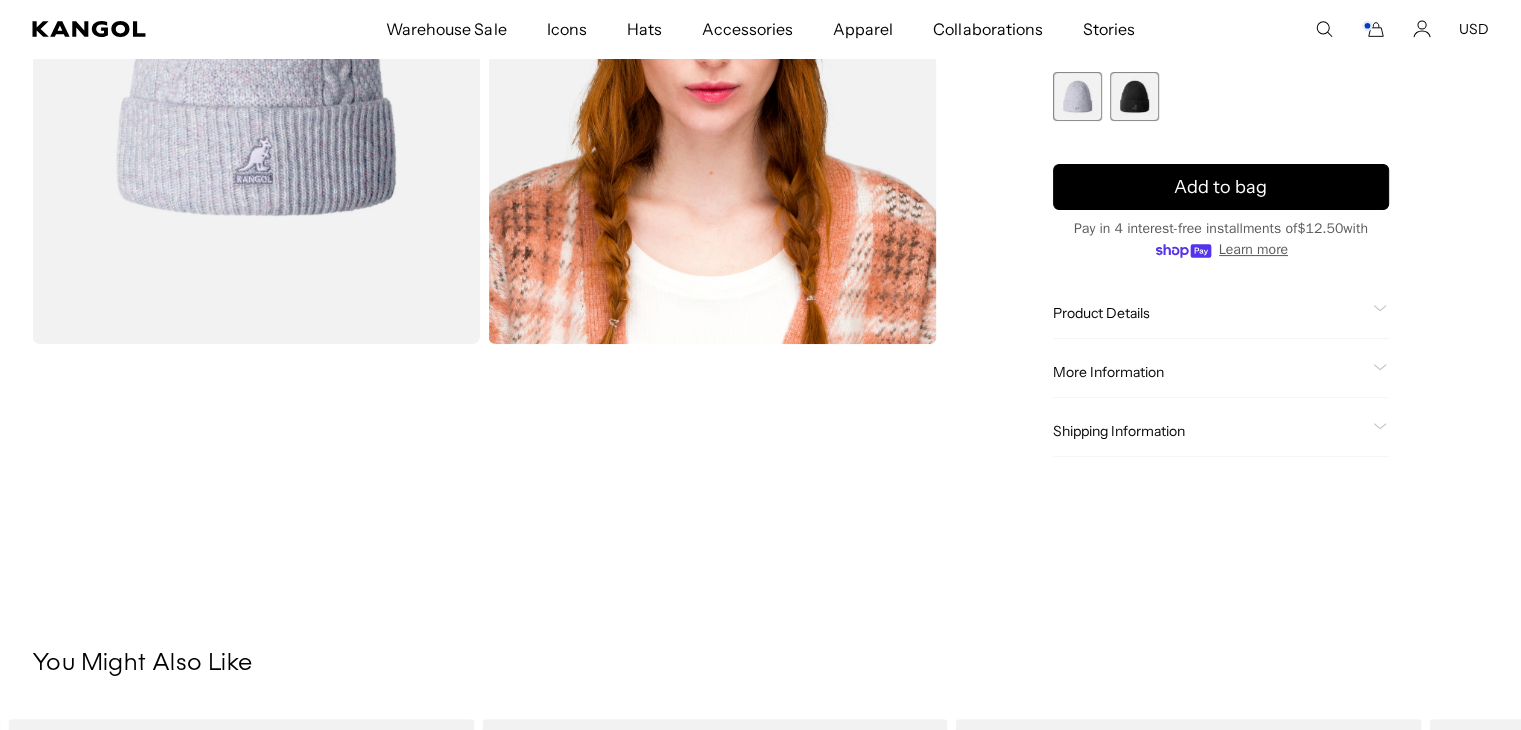 click on "More Information
Style ID
K3664
Shape
Pull-Ons
Fabrication
Acrylic
Material
43% Acrylic / 39% Polyester / 9% Nylon / 5% Wool / 4% Elastane
USA Made or Imported
Imported" 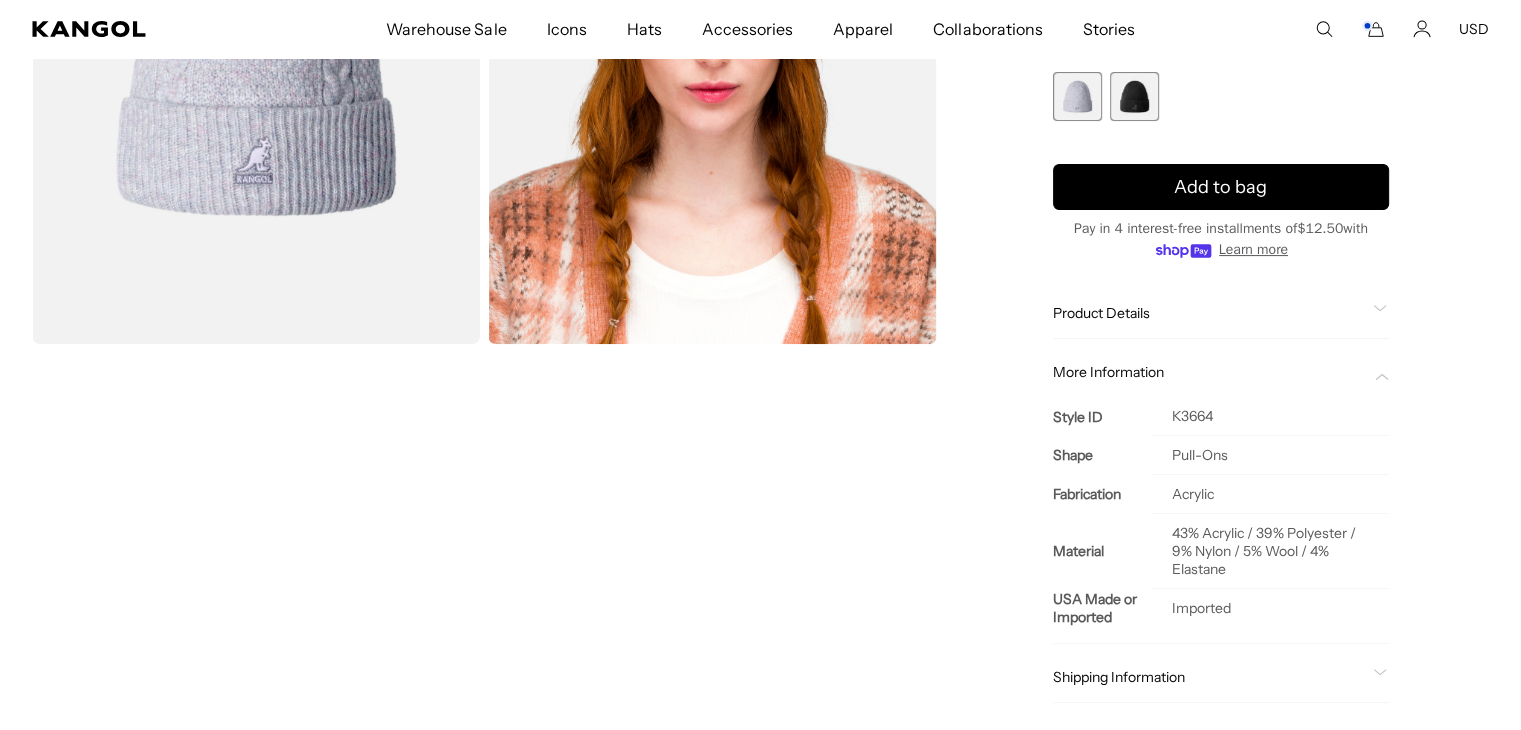 scroll, scrollTop: 0, scrollLeft: 0, axis: both 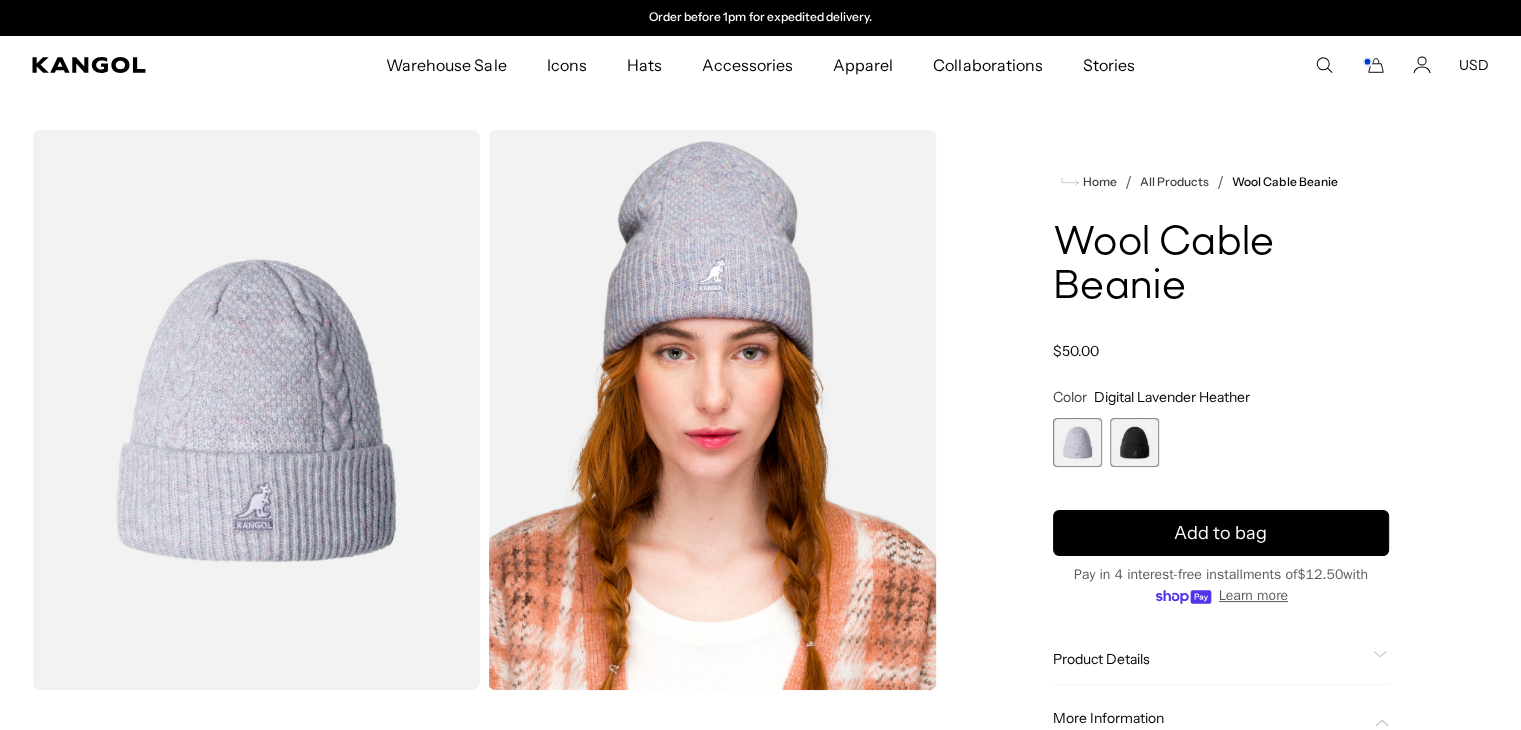 click 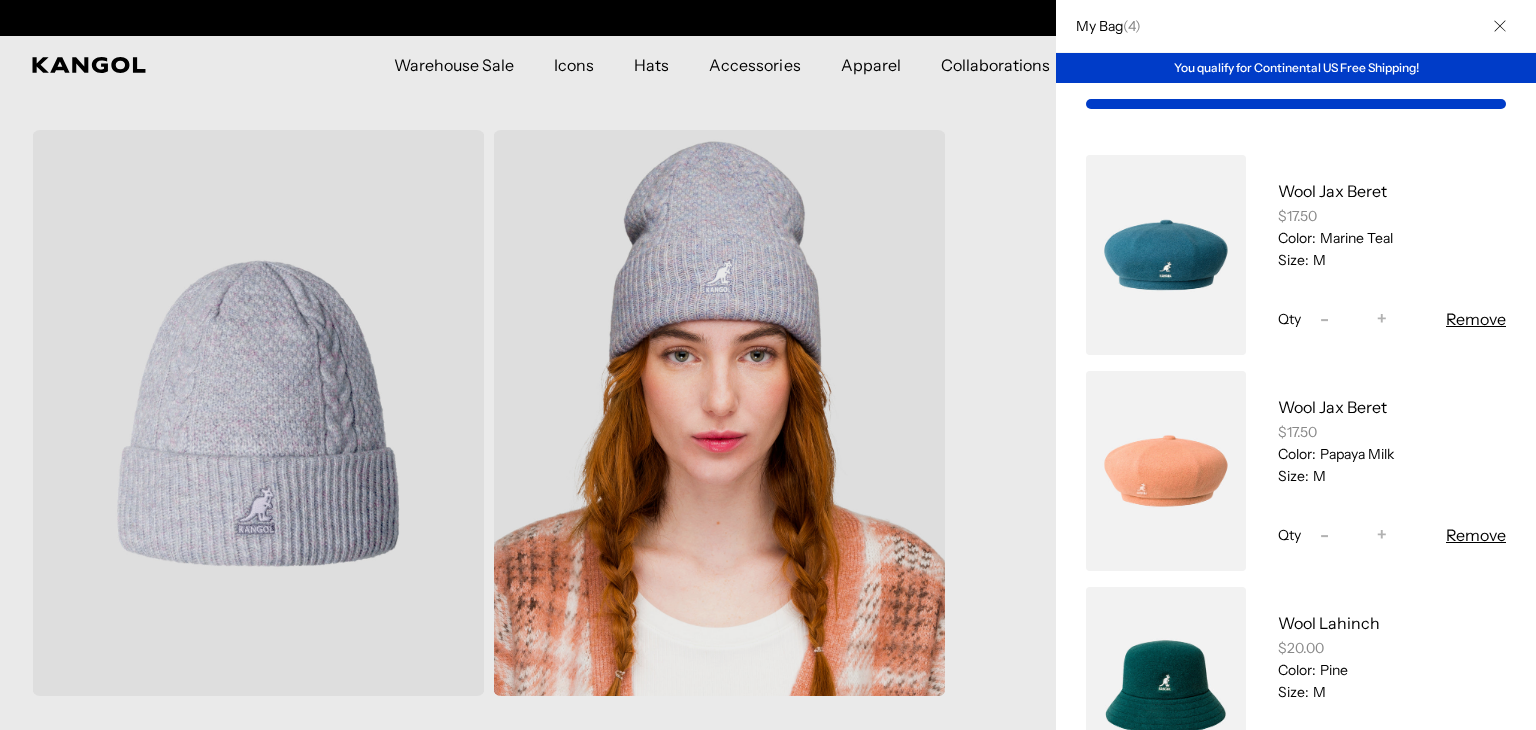 scroll, scrollTop: 0, scrollLeft: 0, axis: both 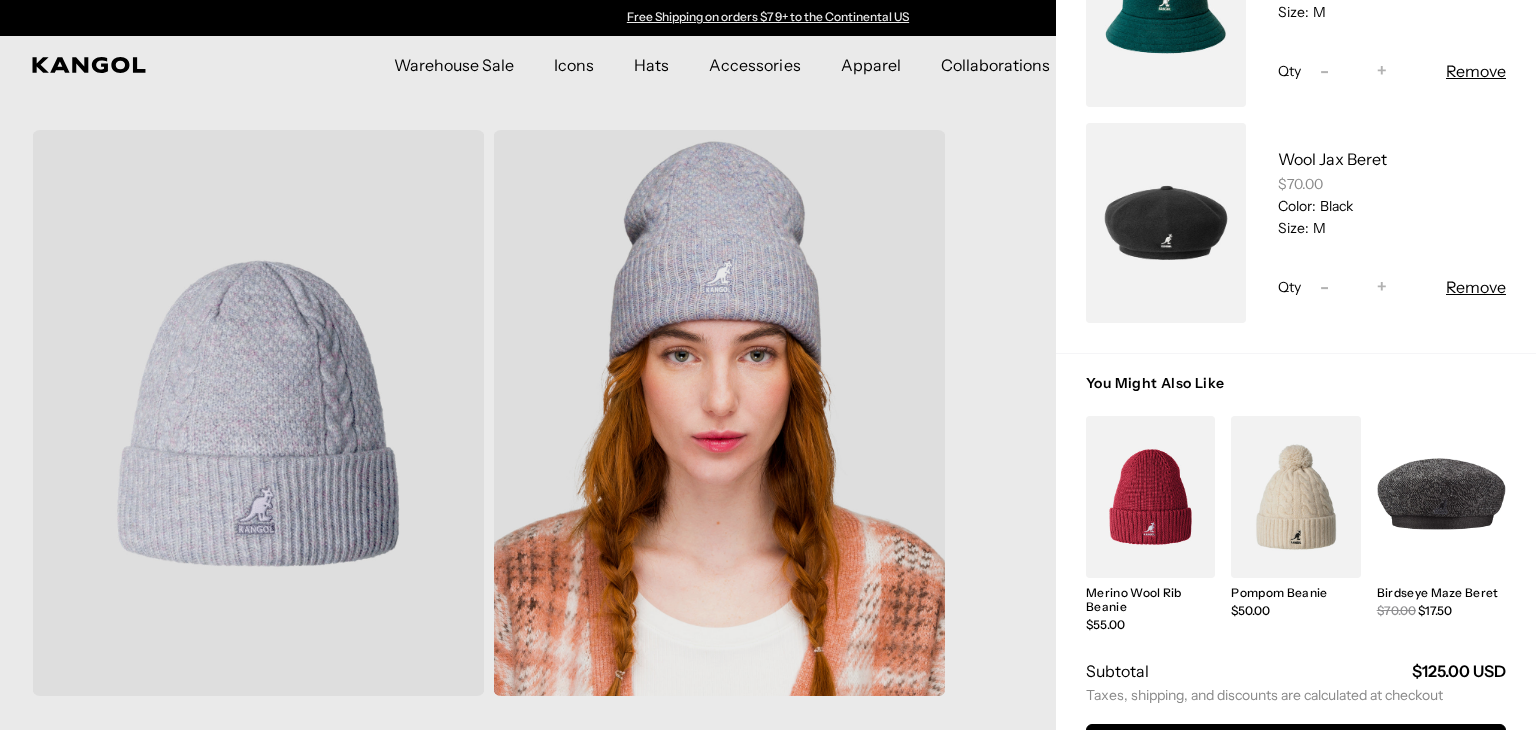 click at bounding box center (1441, 497) 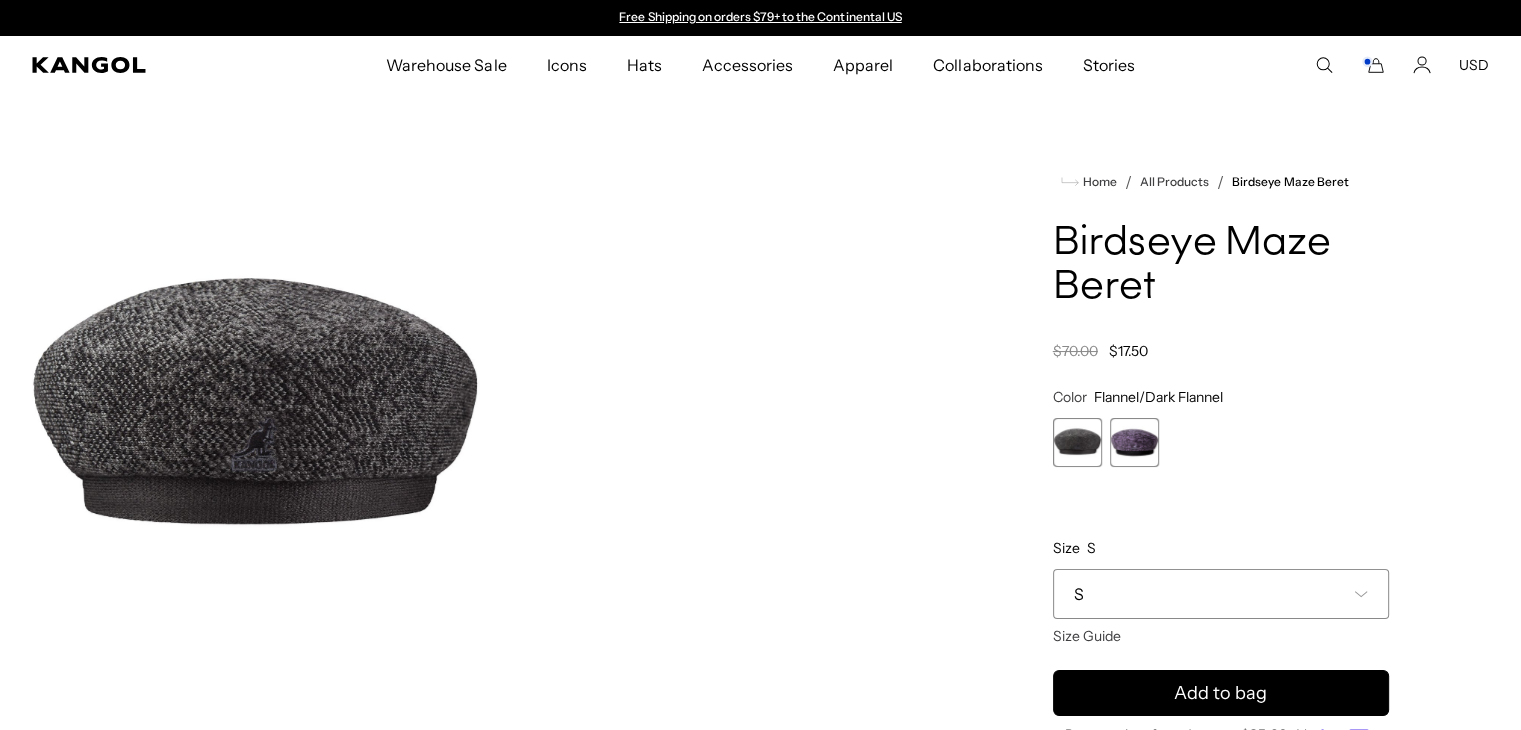 scroll, scrollTop: 0, scrollLeft: 0, axis: both 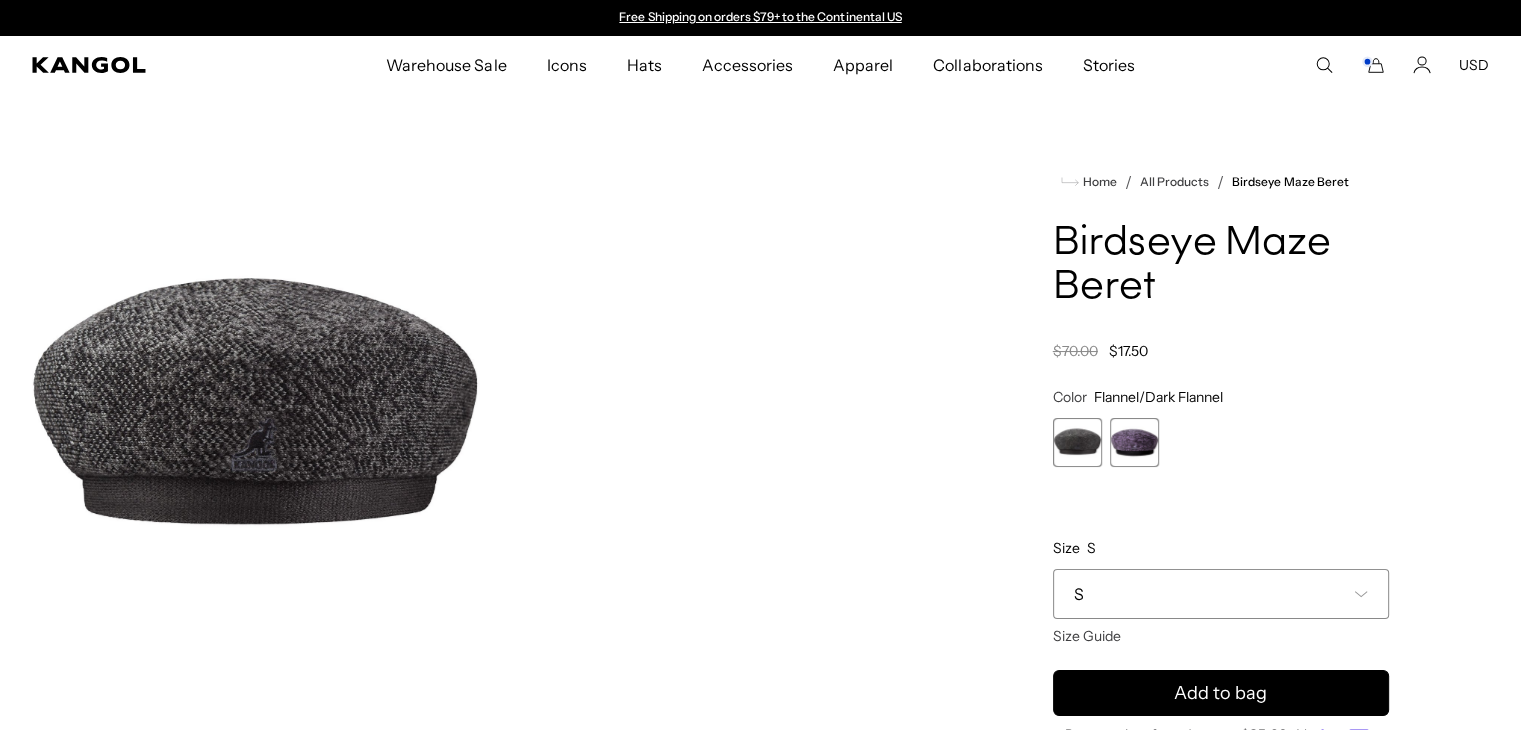 click on "S" at bounding box center (1221, 594) 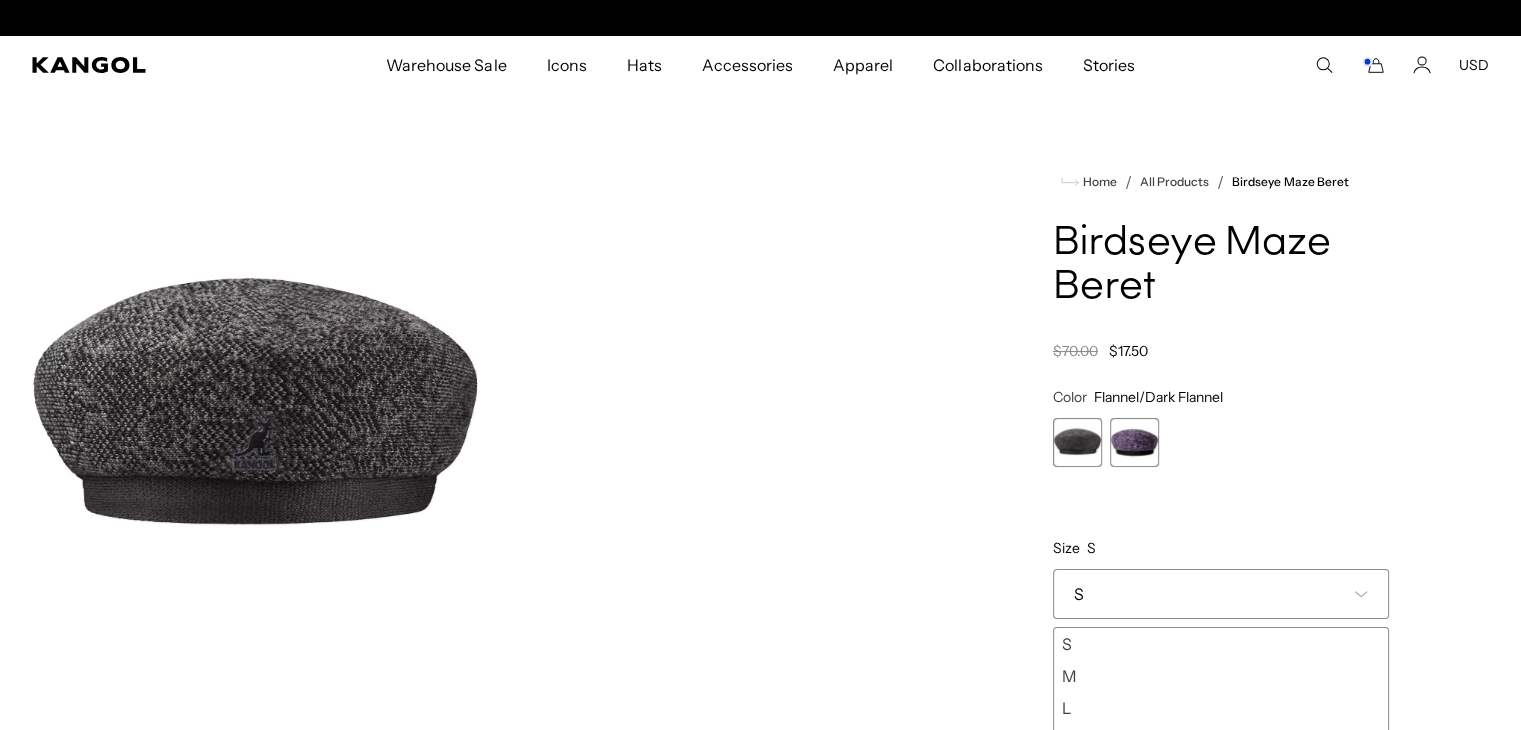 scroll, scrollTop: 0, scrollLeft: 412, axis: horizontal 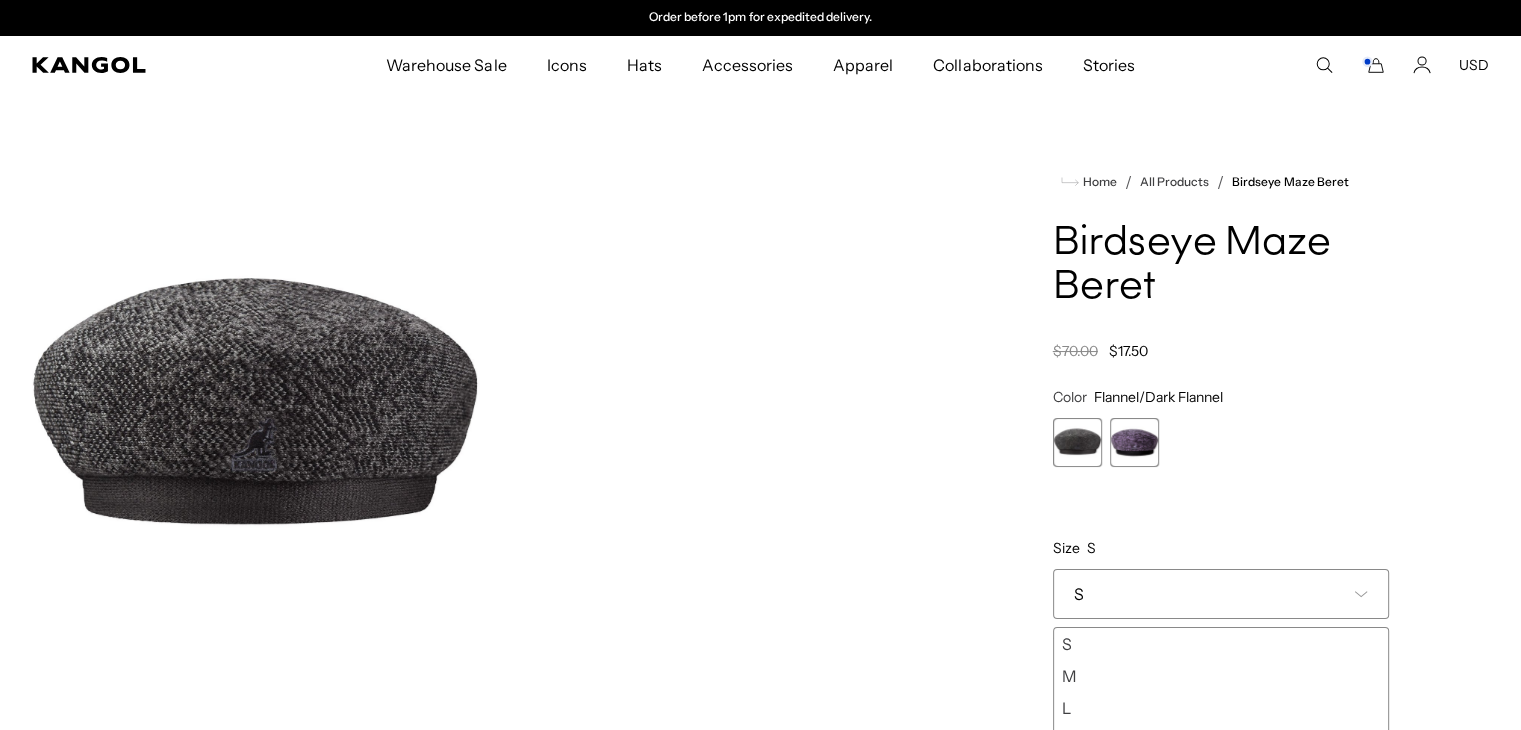 click on "M" at bounding box center (1221, 676) 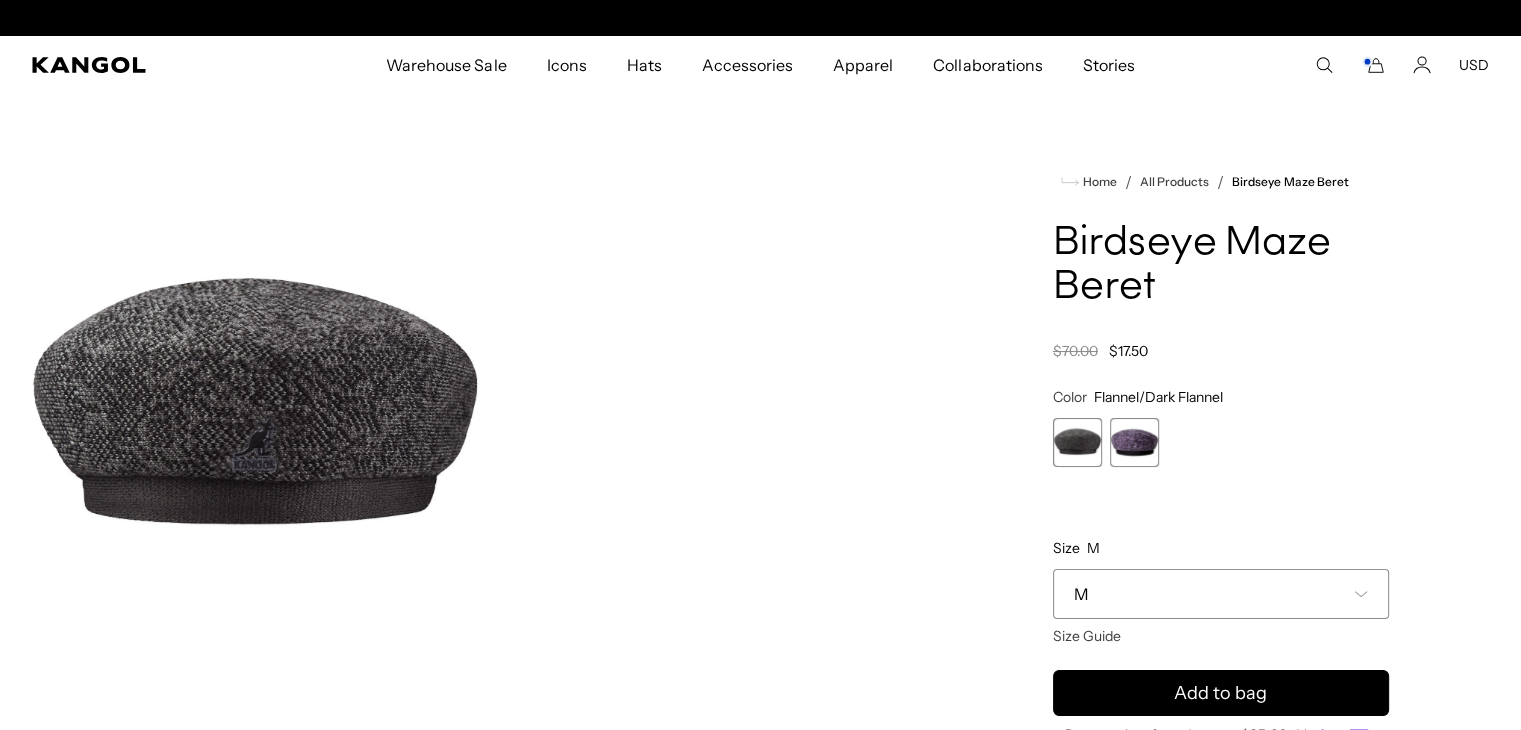 scroll, scrollTop: 0, scrollLeft: 0, axis: both 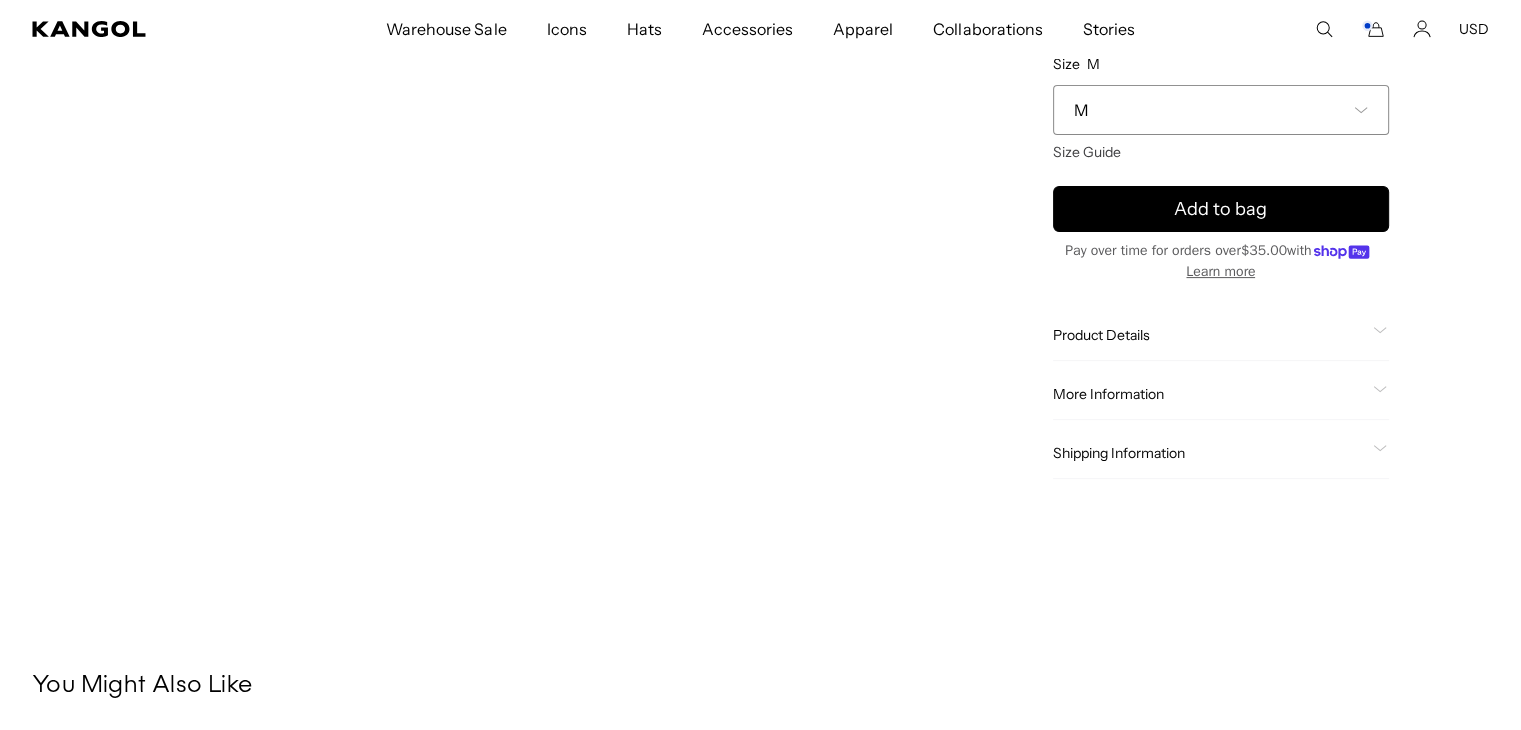 click on "More Information
Style ID
K3655
Shape
Beret
Fabrication
Acrylic
Material
51% Acrylic / 40% Modacrylic / 9% Wool Headband: 100% Nylon
USA Made or Imported
Imported" 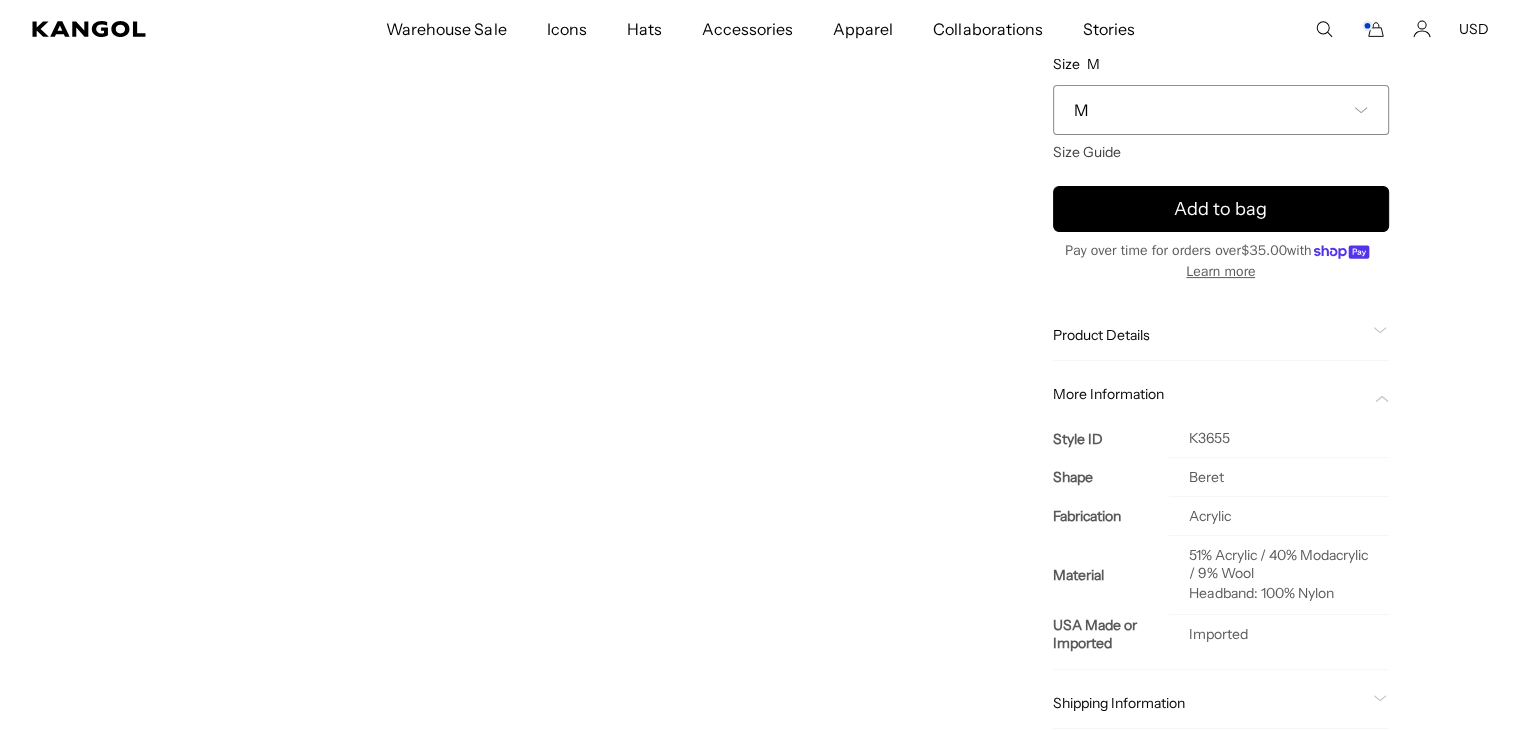 scroll, scrollTop: 0, scrollLeft: 412, axis: horizontal 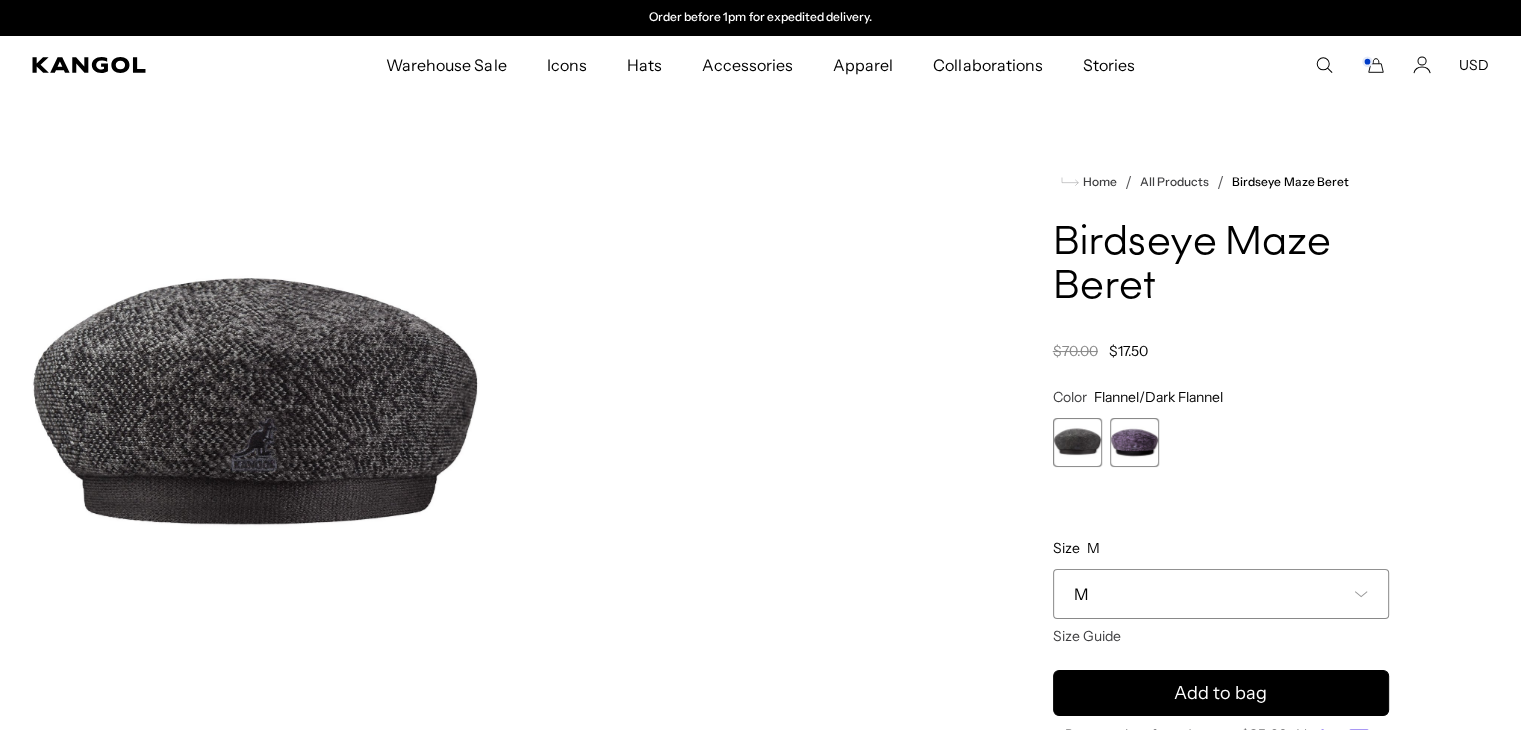 click at bounding box center [1134, 442] 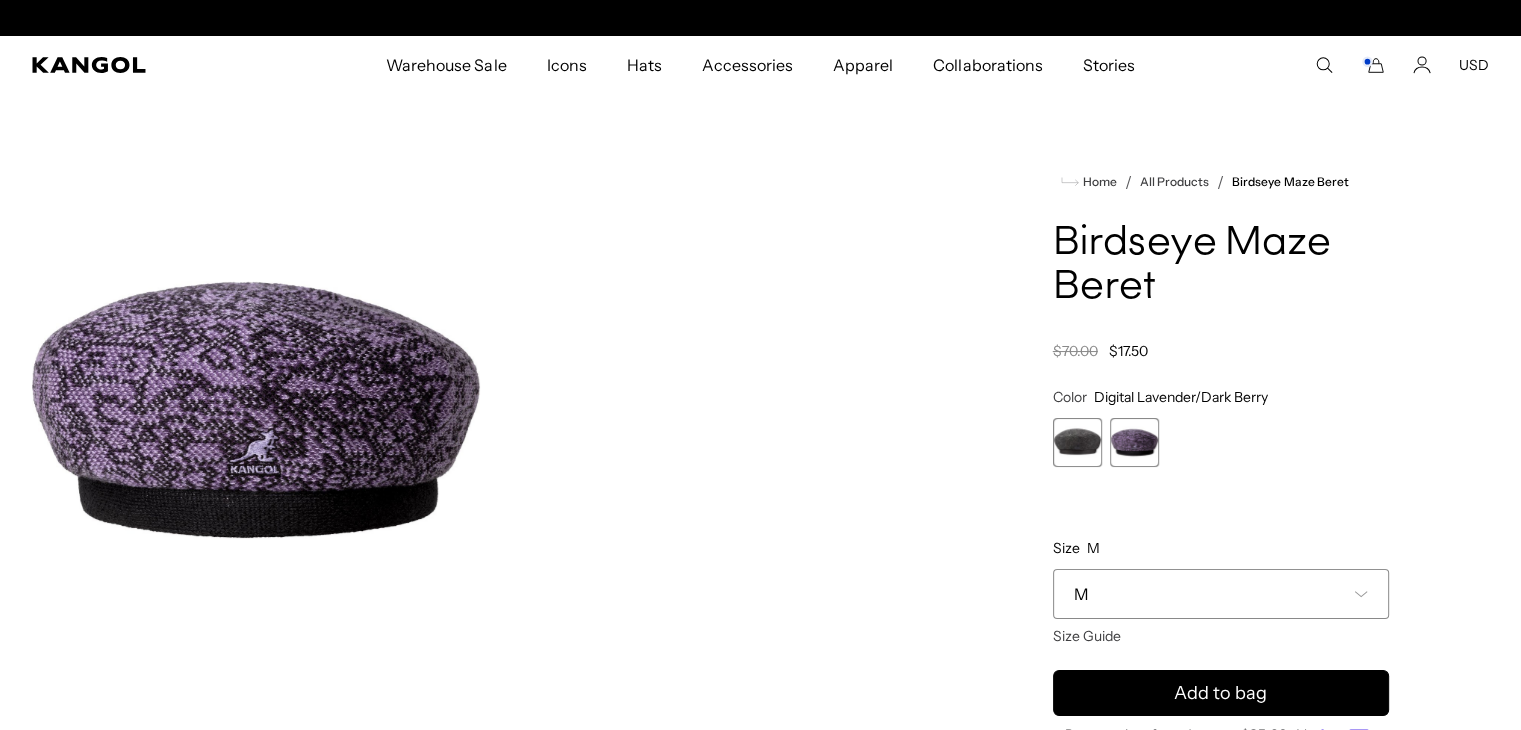 scroll, scrollTop: 0, scrollLeft: 0, axis: both 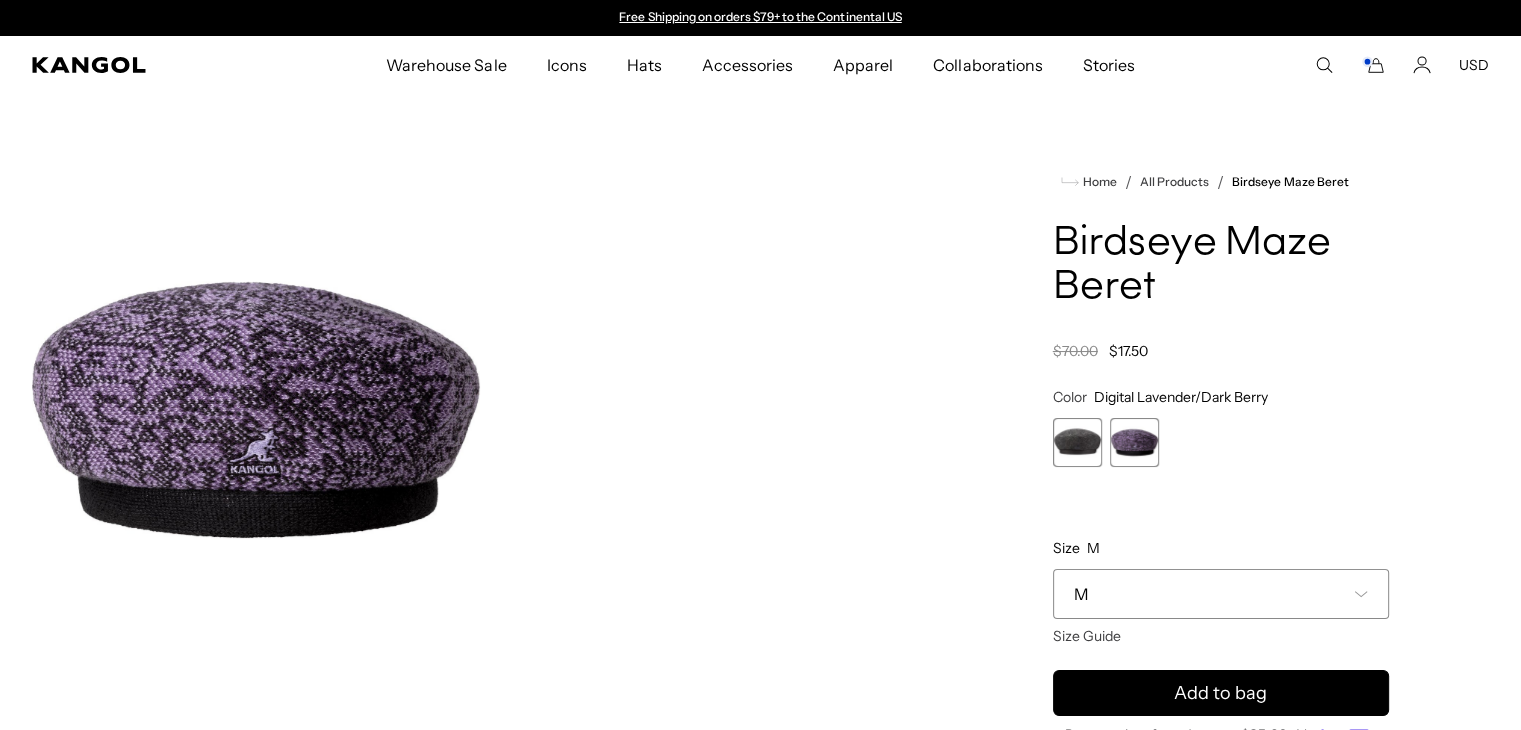 click at bounding box center [1077, 442] 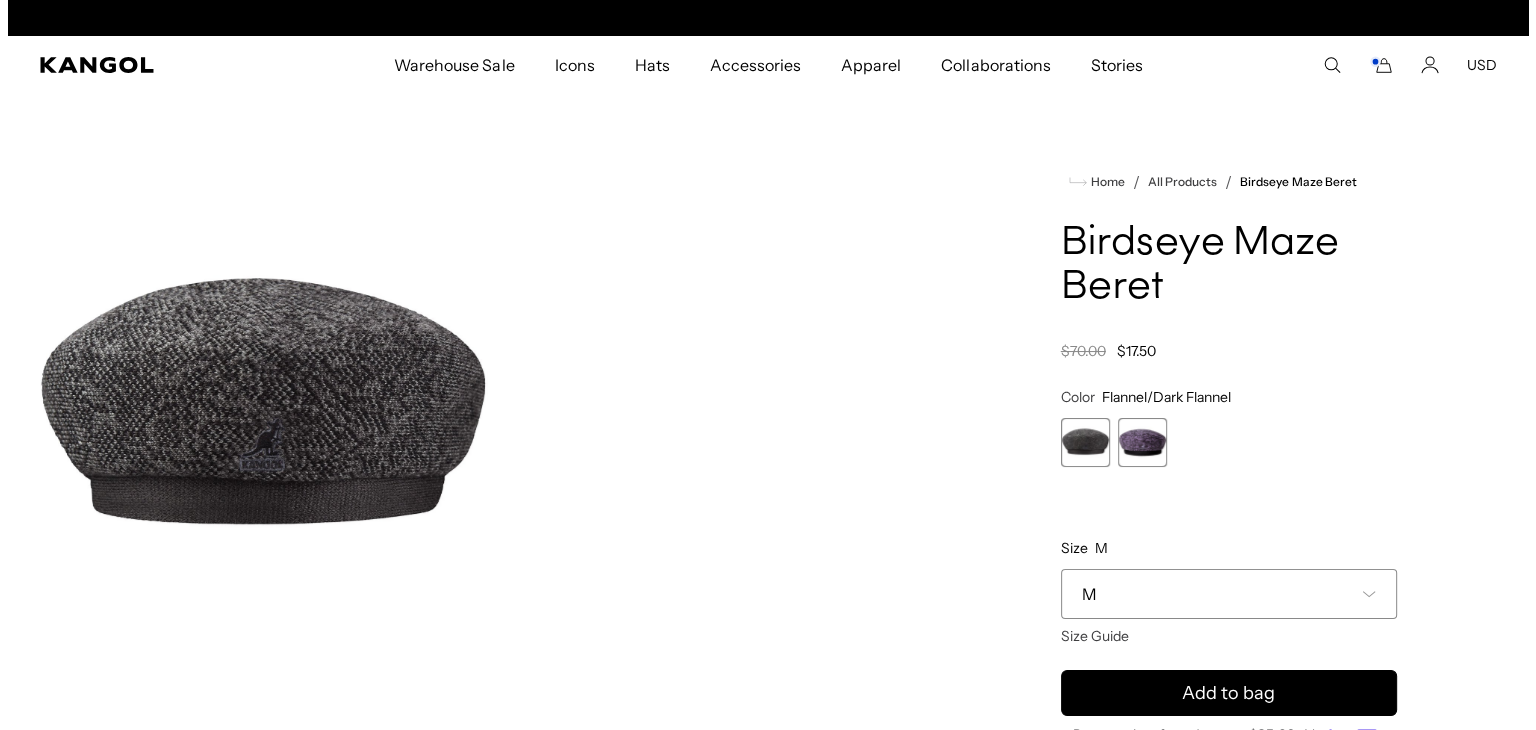 scroll, scrollTop: 0, scrollLeft: 412, axis: horizontal 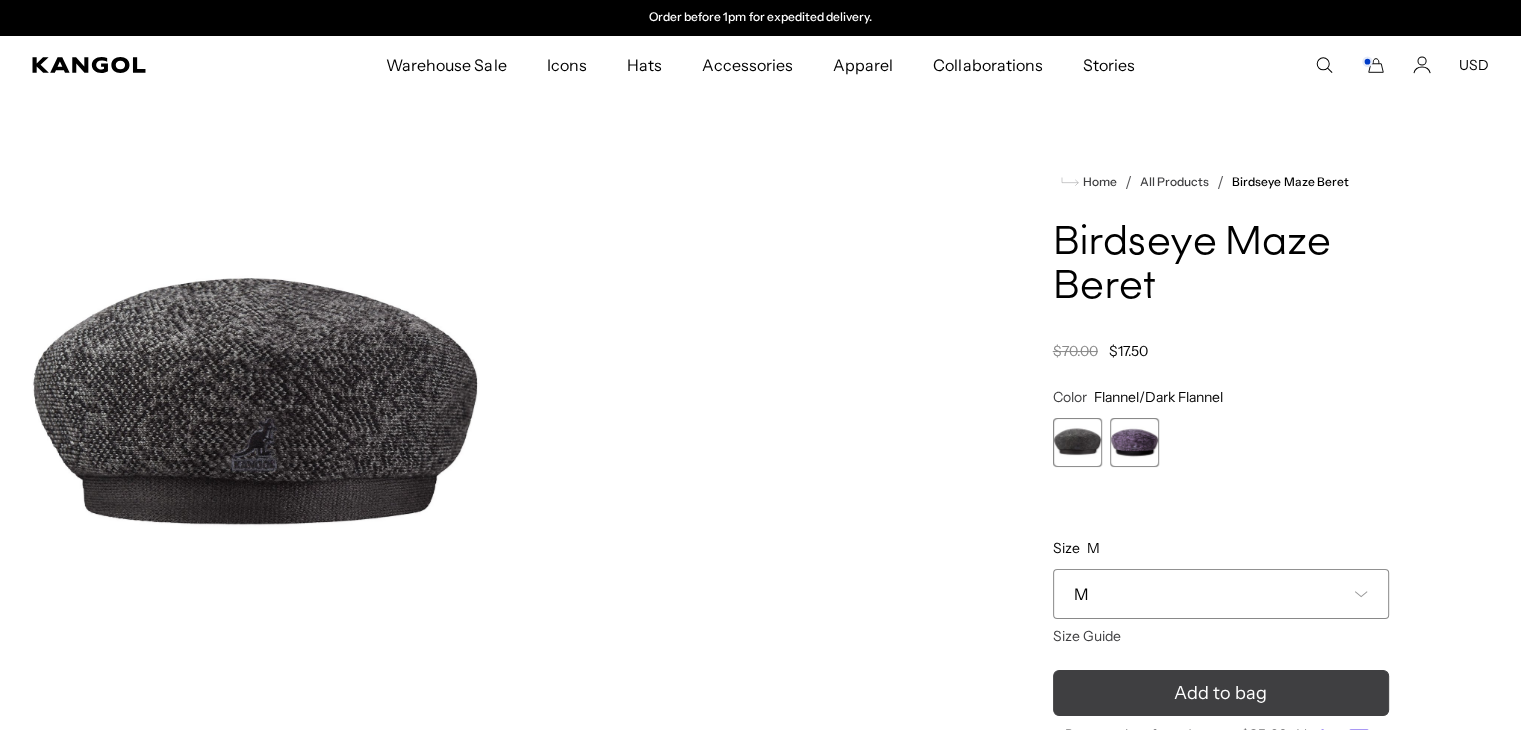 click 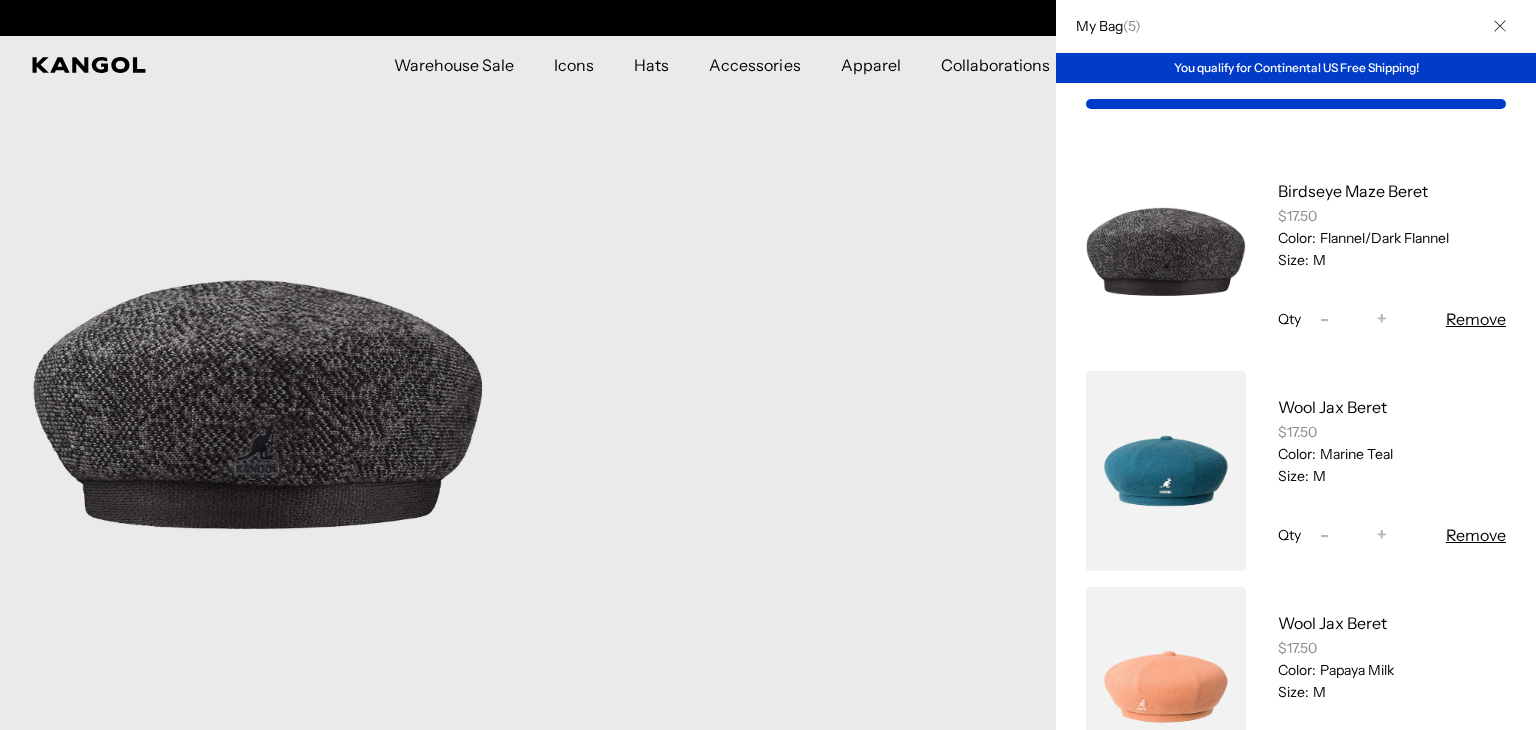 scroll, scrollTop: 0, scrollLeft: 412, axis: horizontal 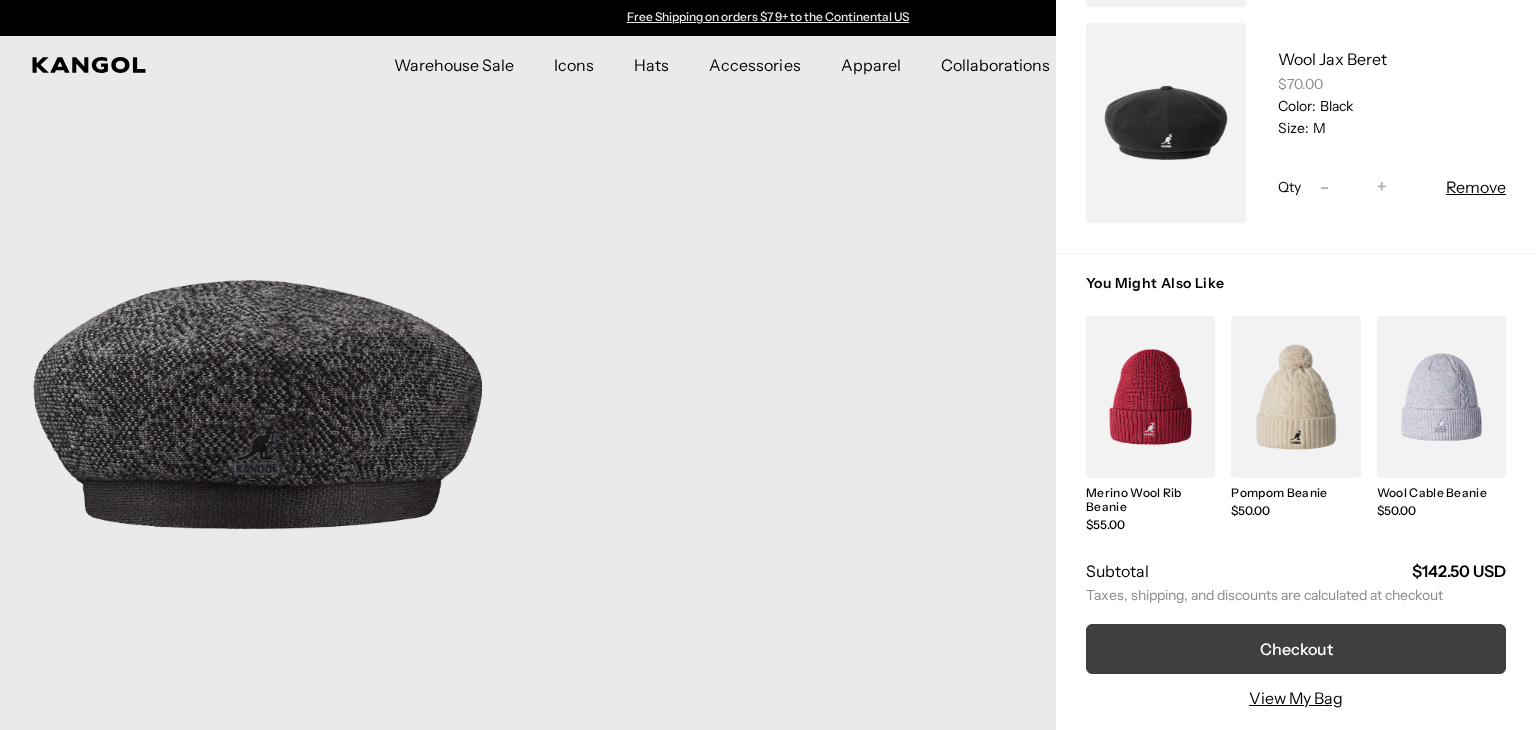 click on "Checkout" at bounding box center (1296, 649) 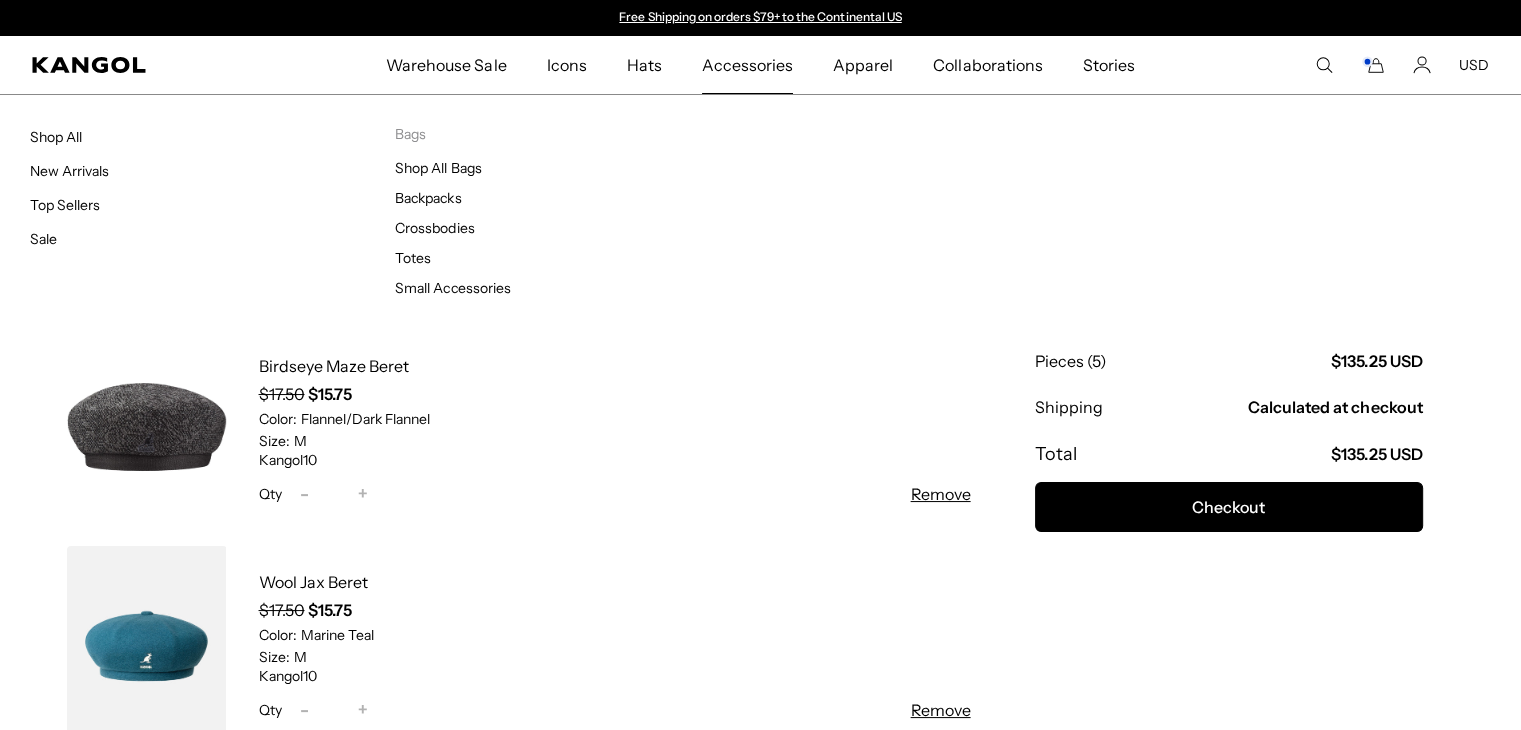 scroll, scrollTop: 0, scrollLeft: 0, axis: both 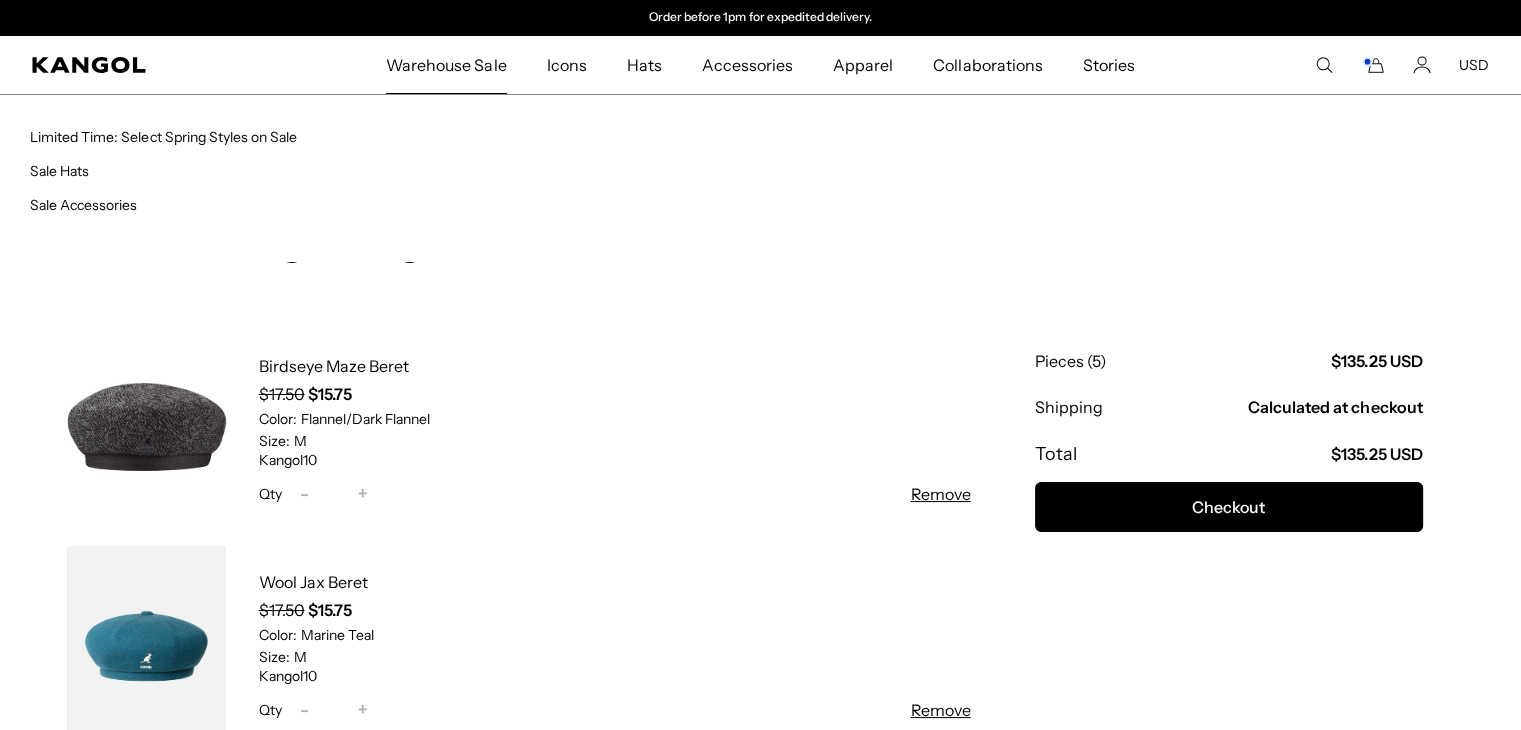 click on "Warehouse Sale" at bounding box center [446, 65] 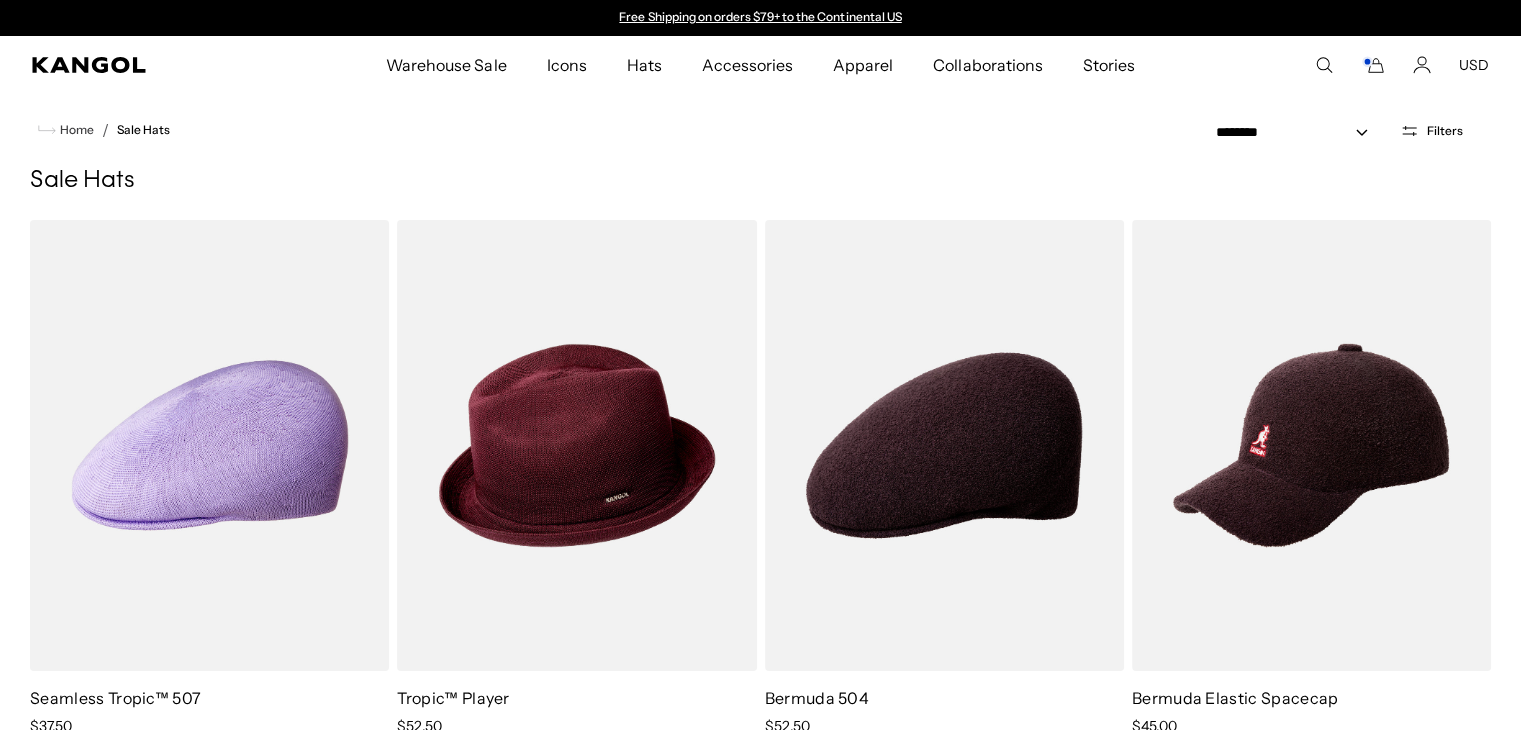 scroll, scrollTop: 0, scrollLeft: 0, axis: both 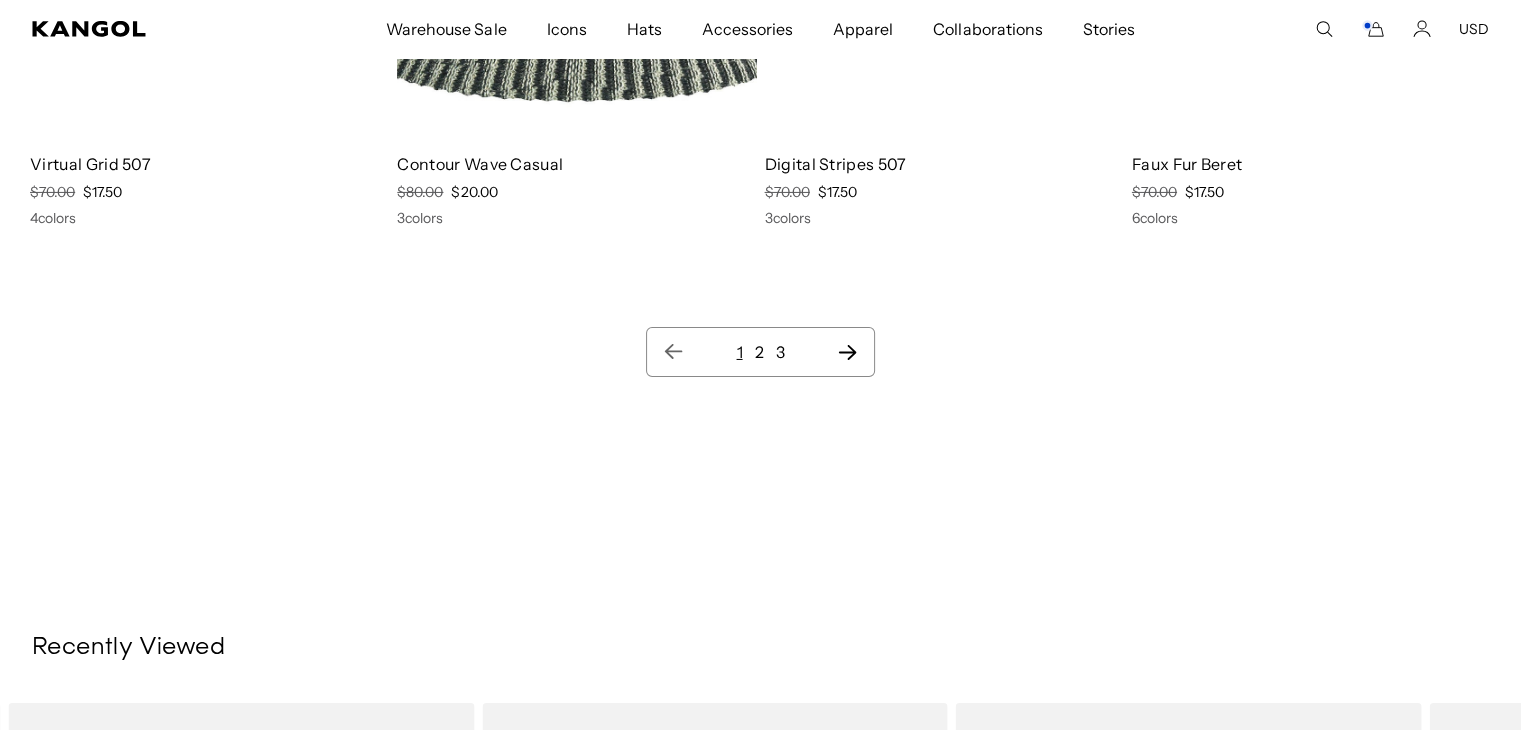 click on "2" at bounding box center (758, 352) 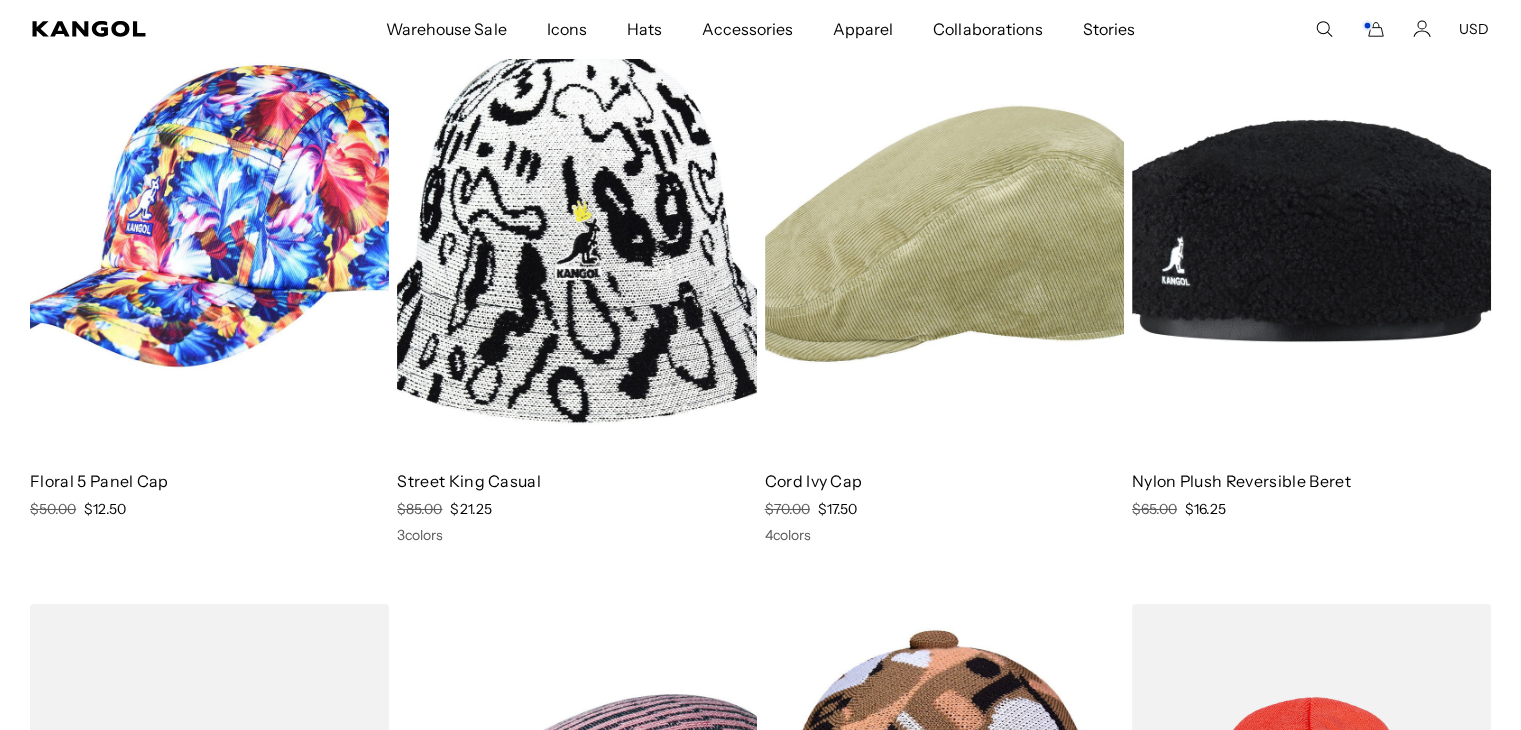 click at bounding box center (1311, 228) 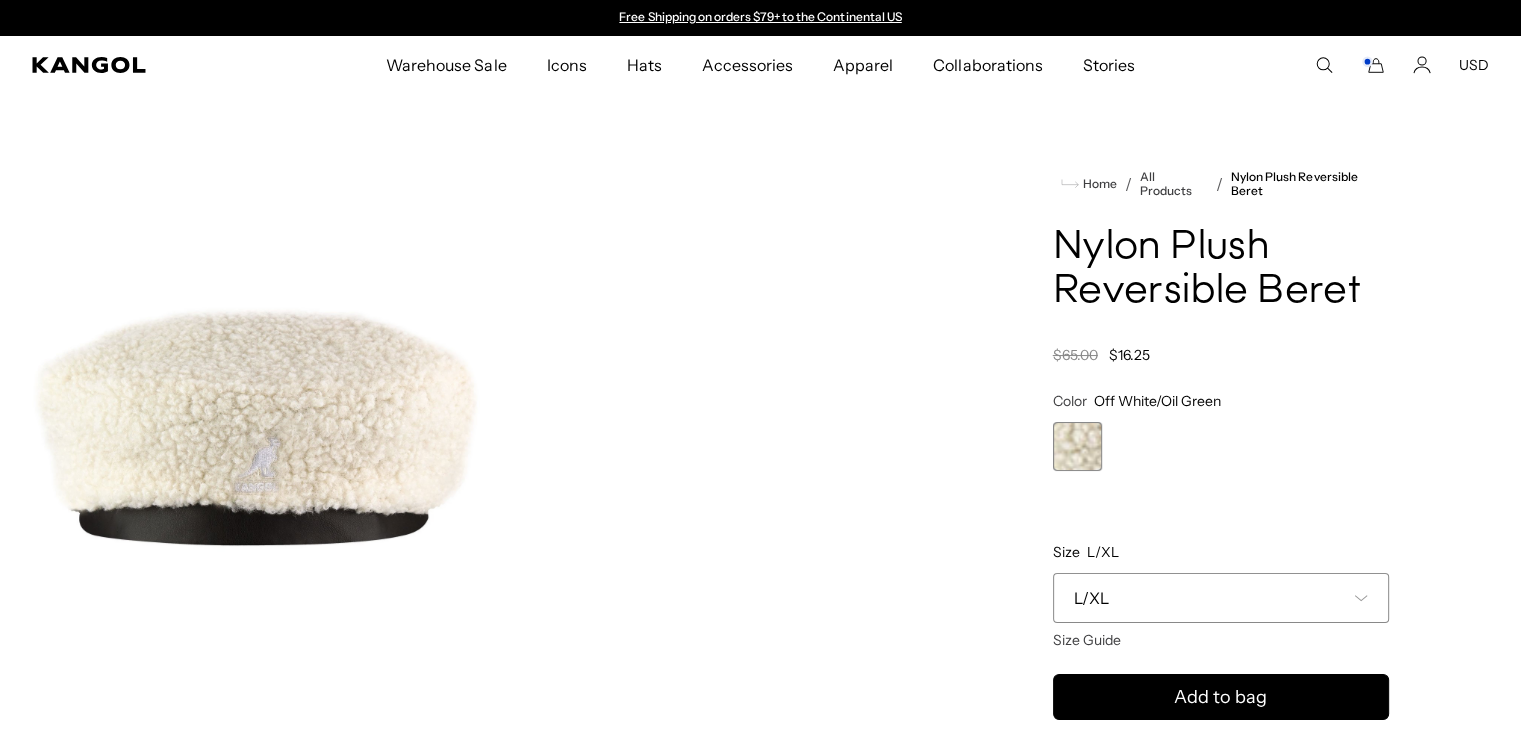 scroll, scrollTop: 0, scrollLeft: 0, axis: both 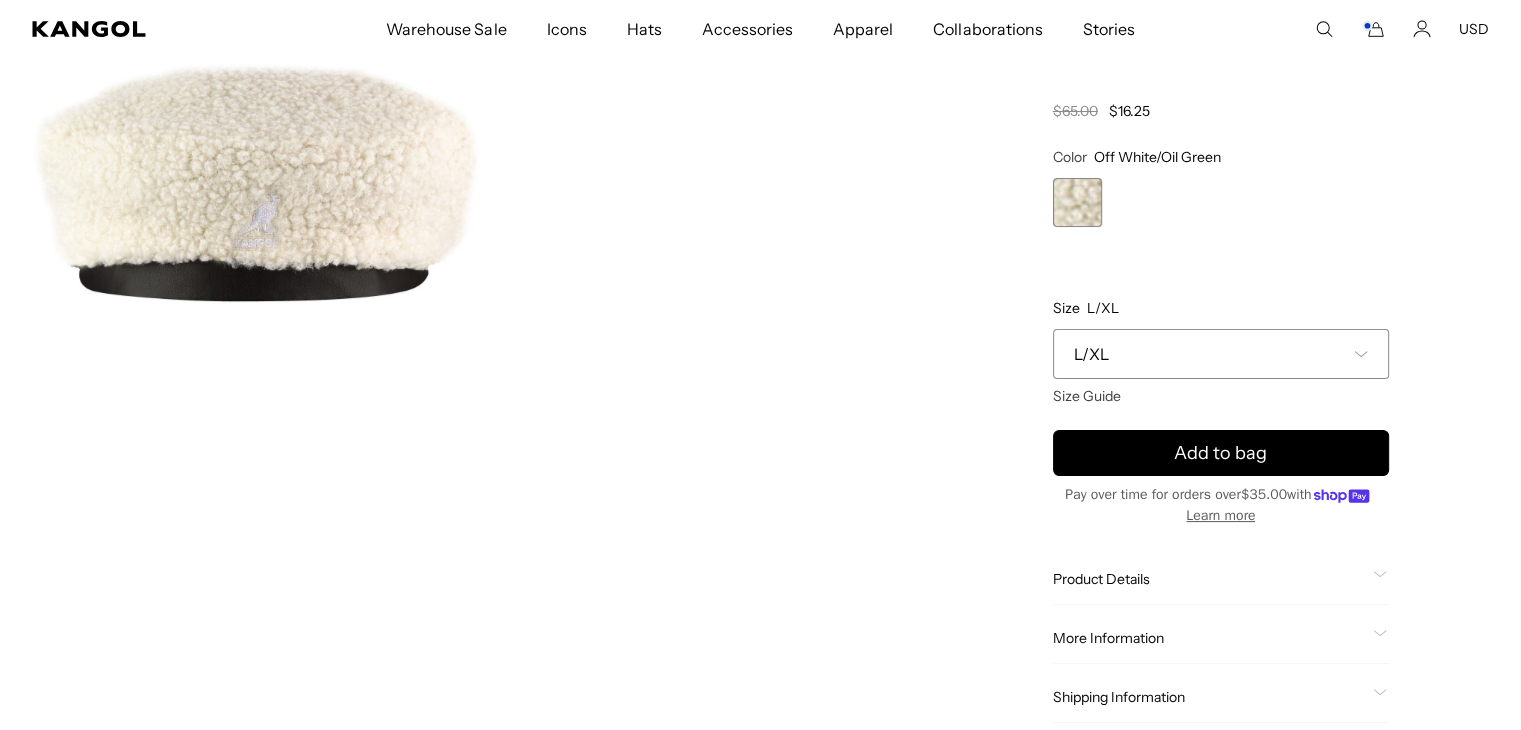 click on "L/XL" at bounding box center [1221, 354] 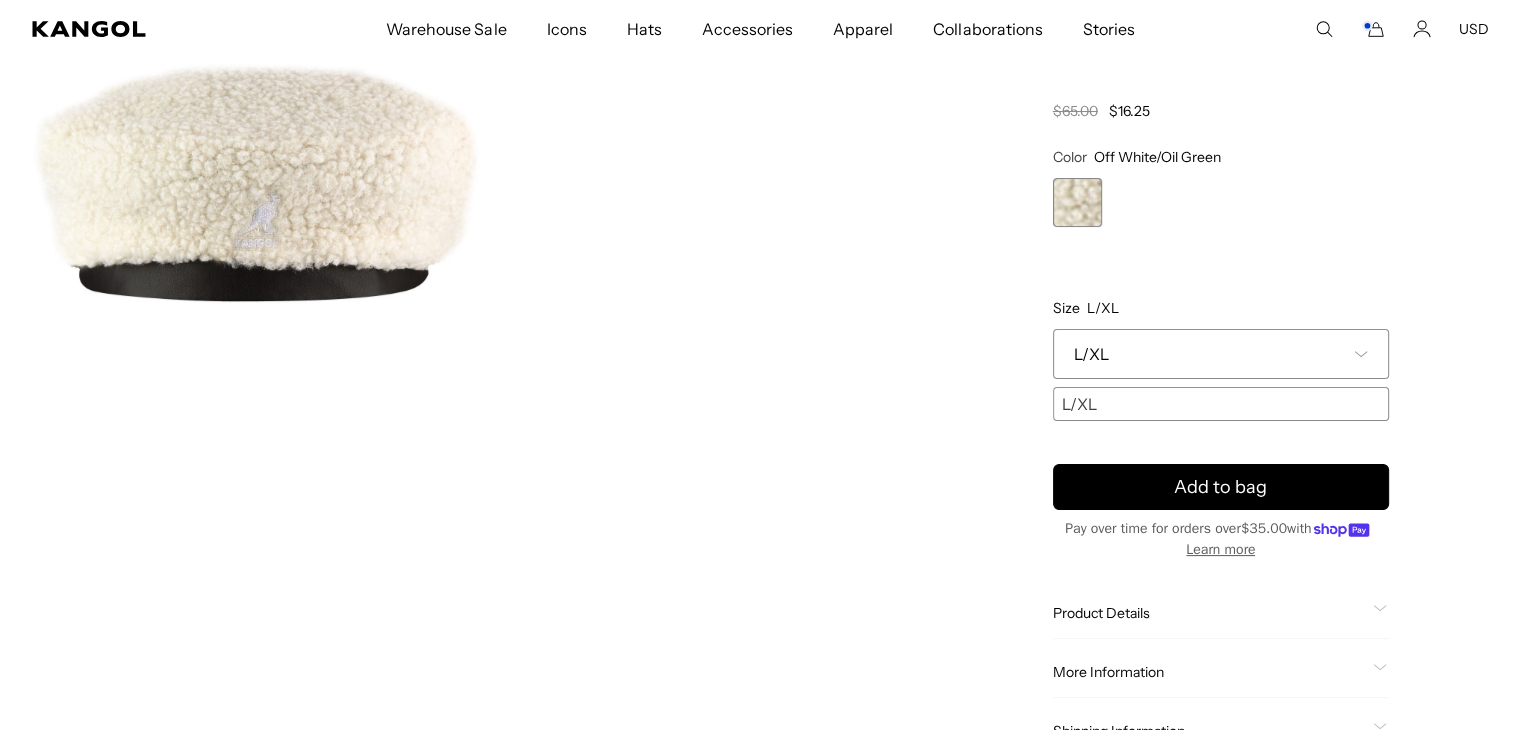 click on "L/XL" at bounding box center [1221, 354] 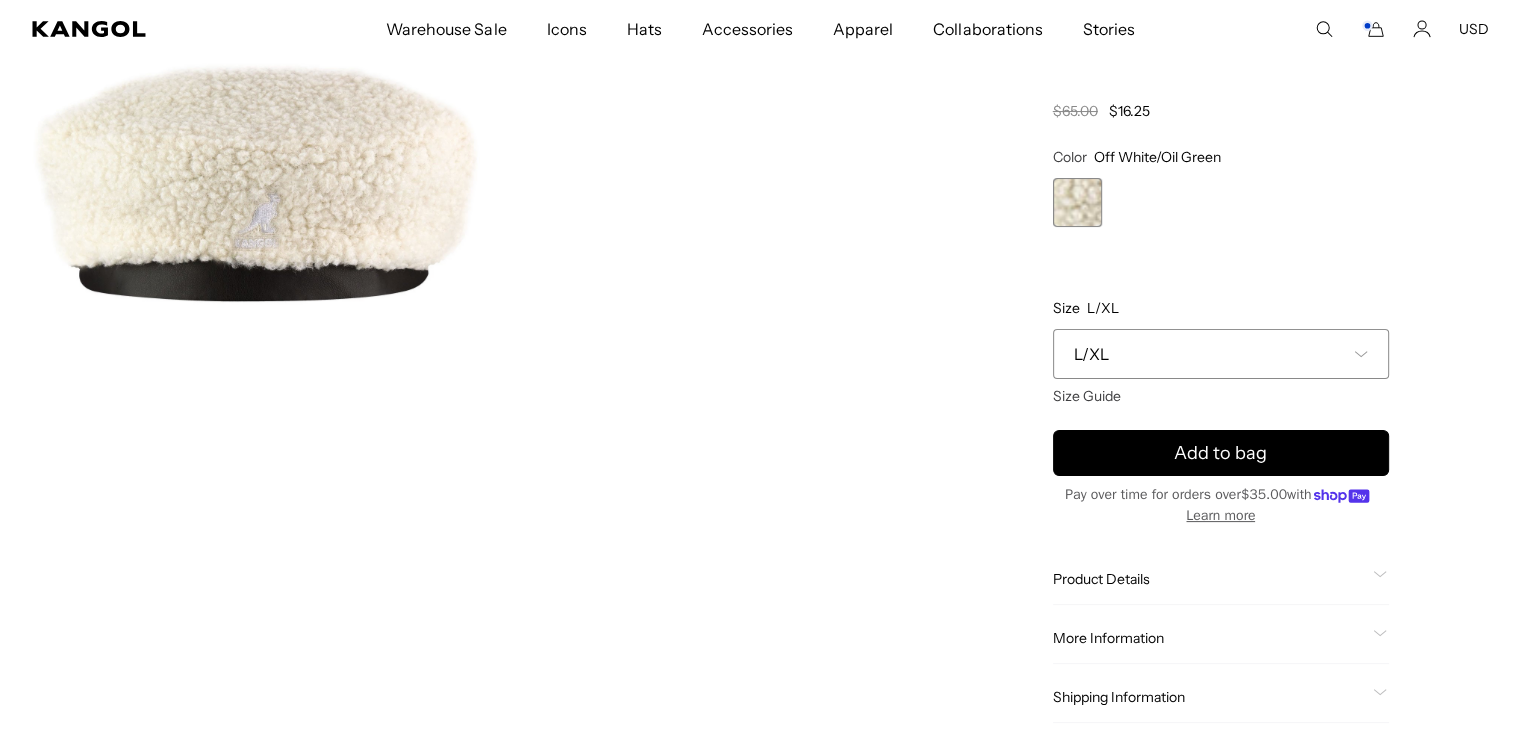 scroll, scrollTop: 94, scrollLeft: 0, axis: vertical 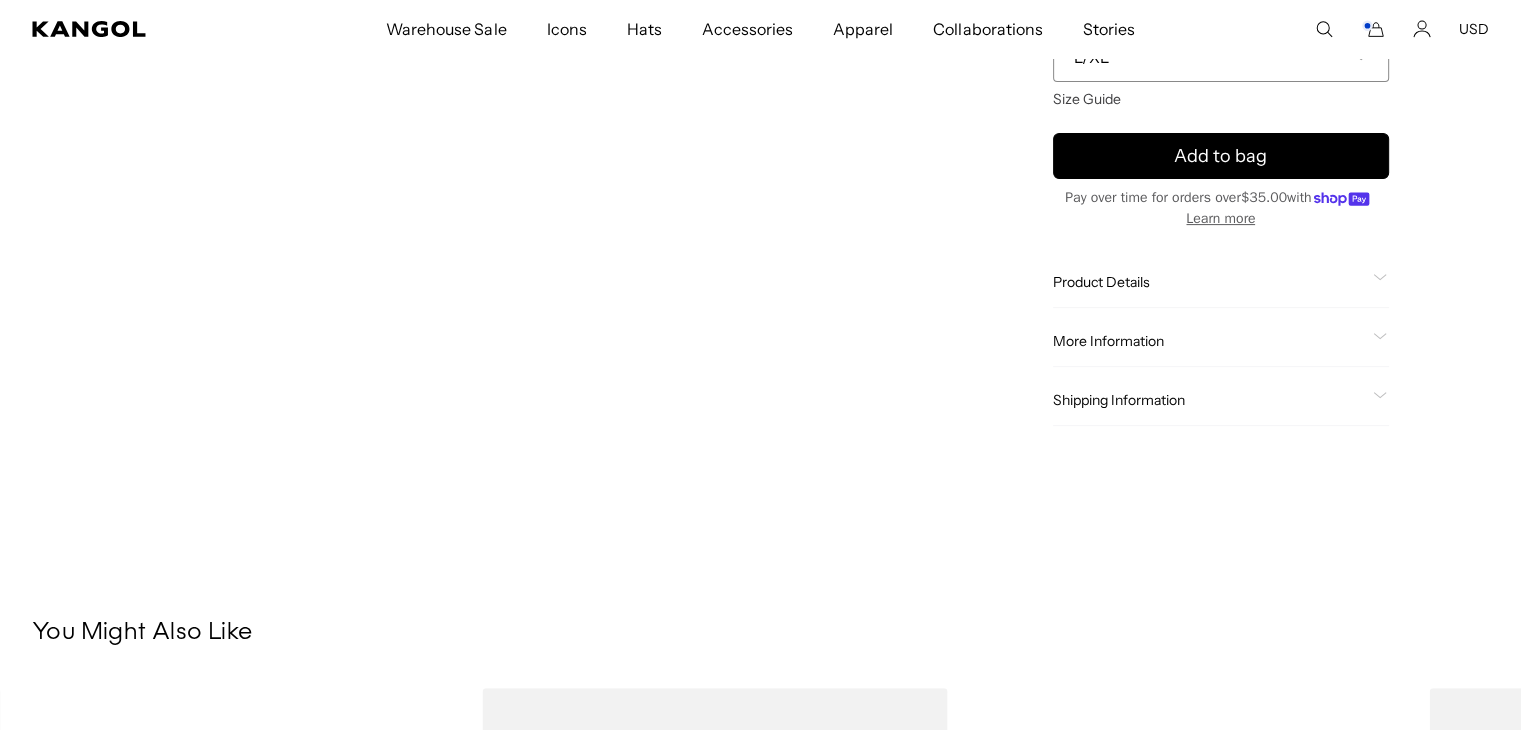 click on "More Information
Style ID
K5314
Shape
Beret
Fabrication
Polyester
Material
50% Polyester/50% Nylon
USA Made or Imported
Imported" 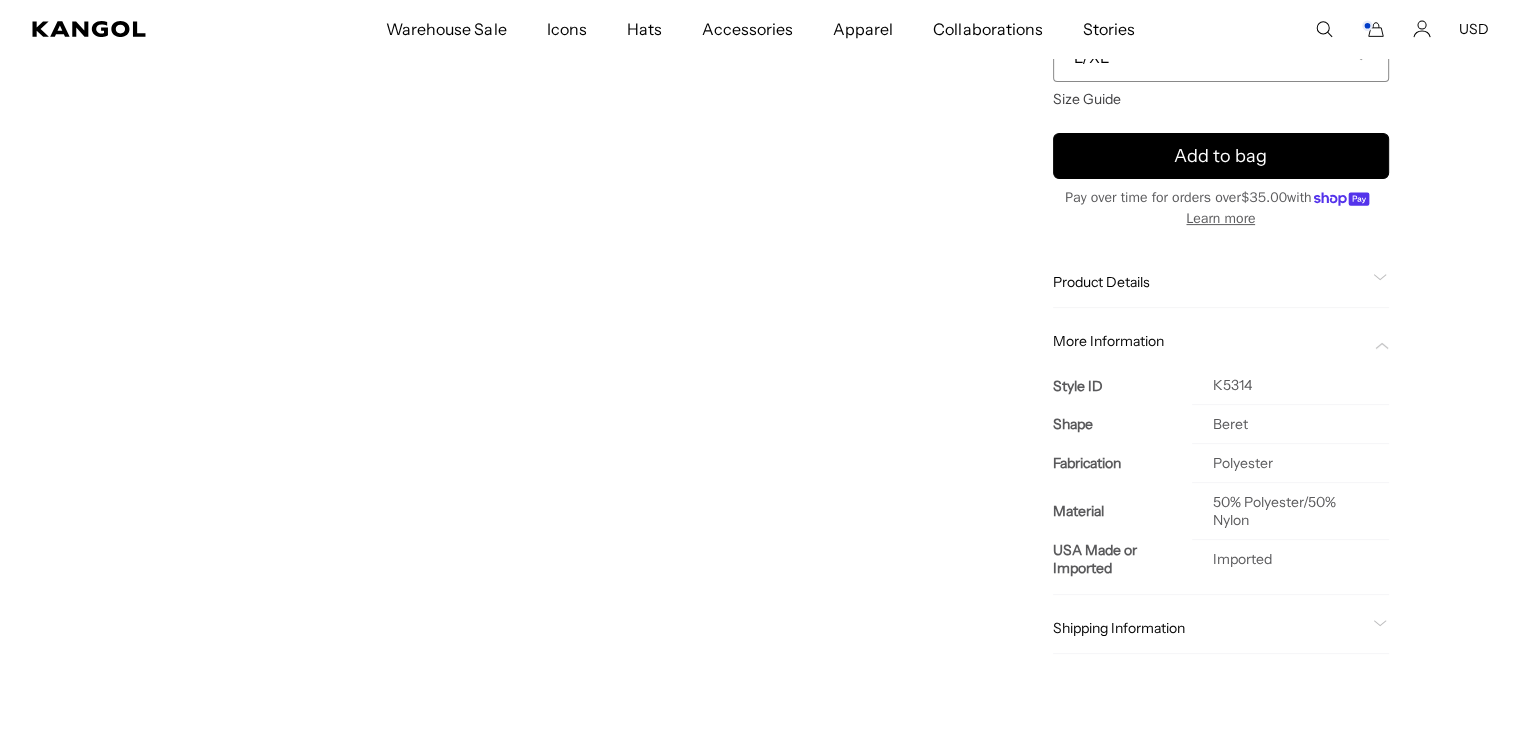 scroll, scrollTop: 0, scrollLeft: 0, axis: both 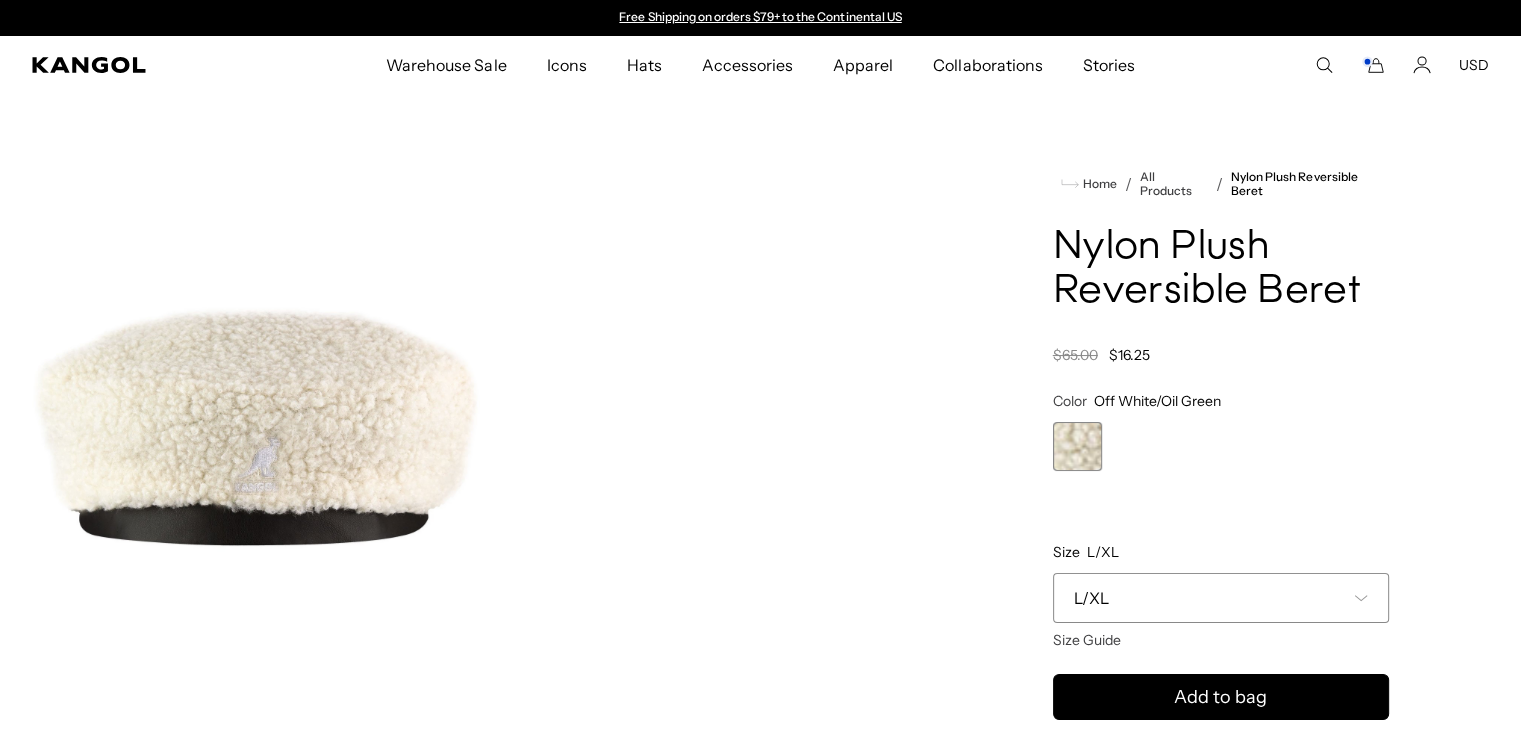 click at bounding box center (256, 410) 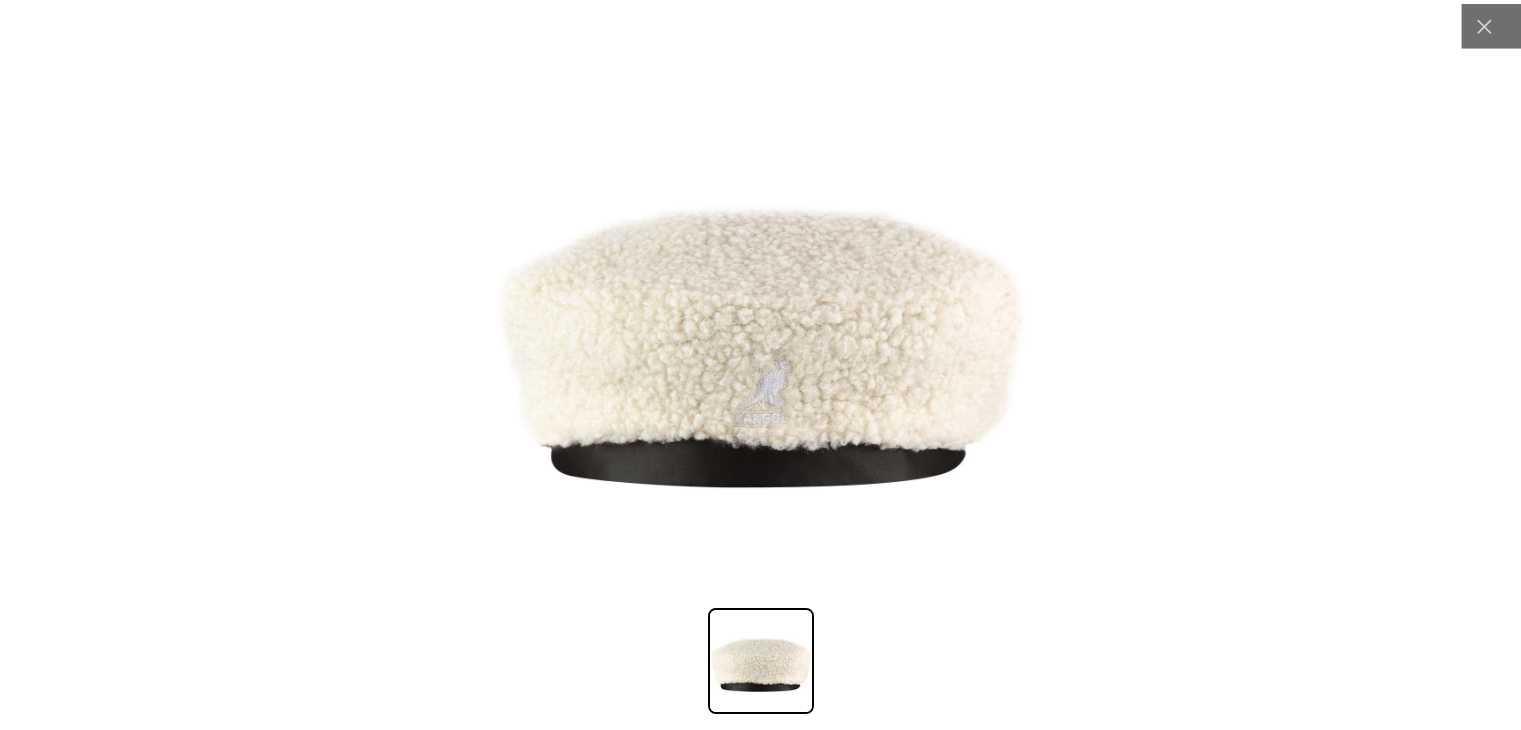 scroll, scrollTop: 0, scrollLeft: 412, axis: horizontal 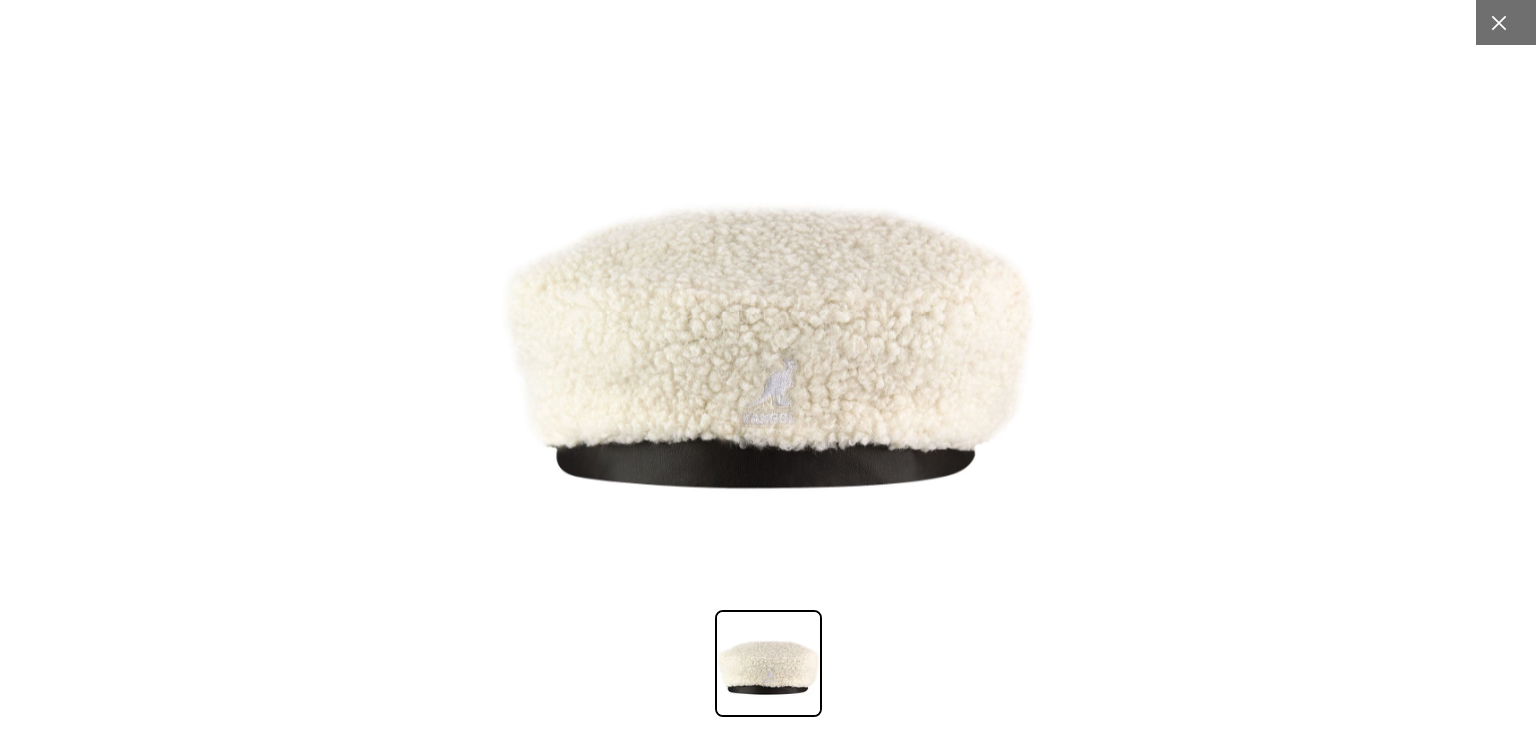 click 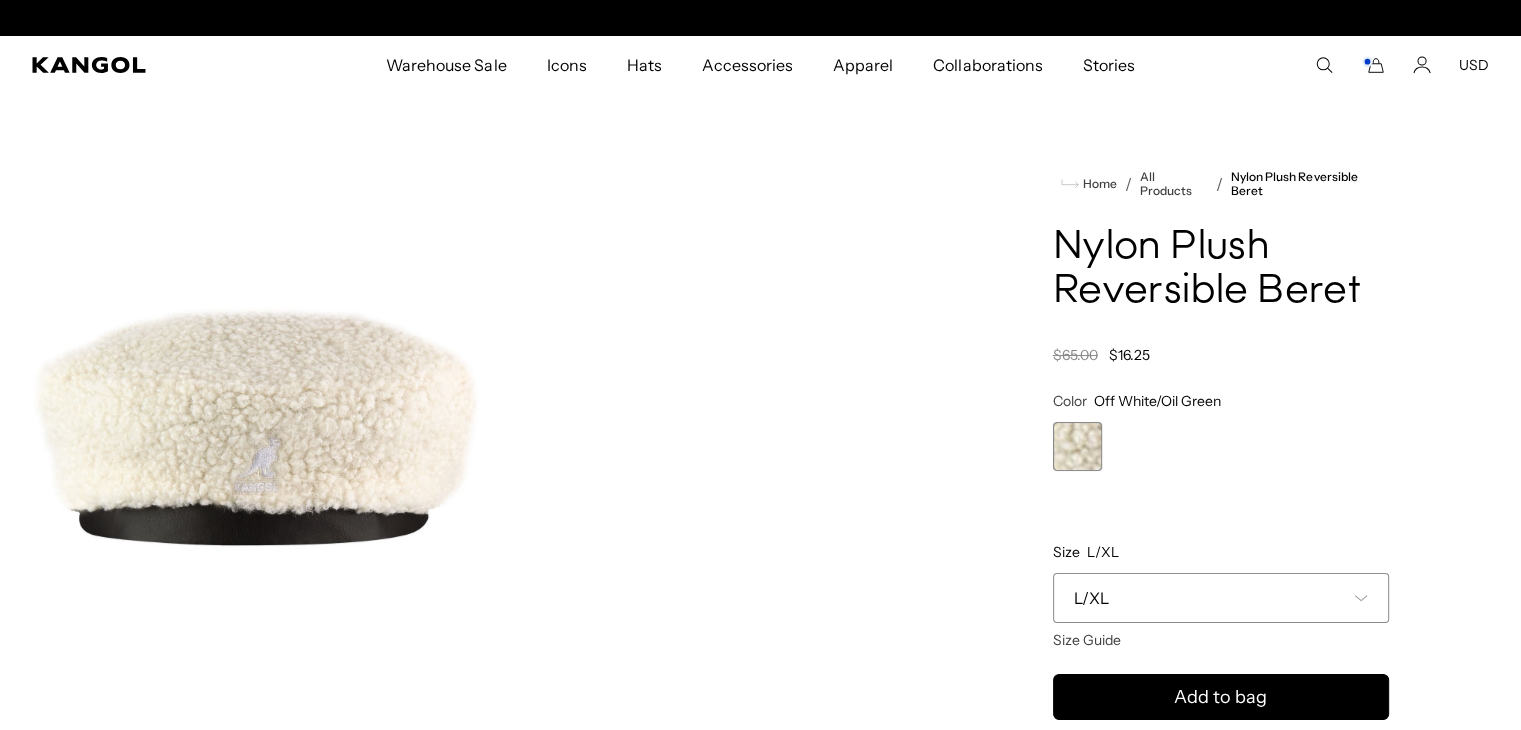 scroll, scrollTop: 0, scrollLeft: 0, axis: both 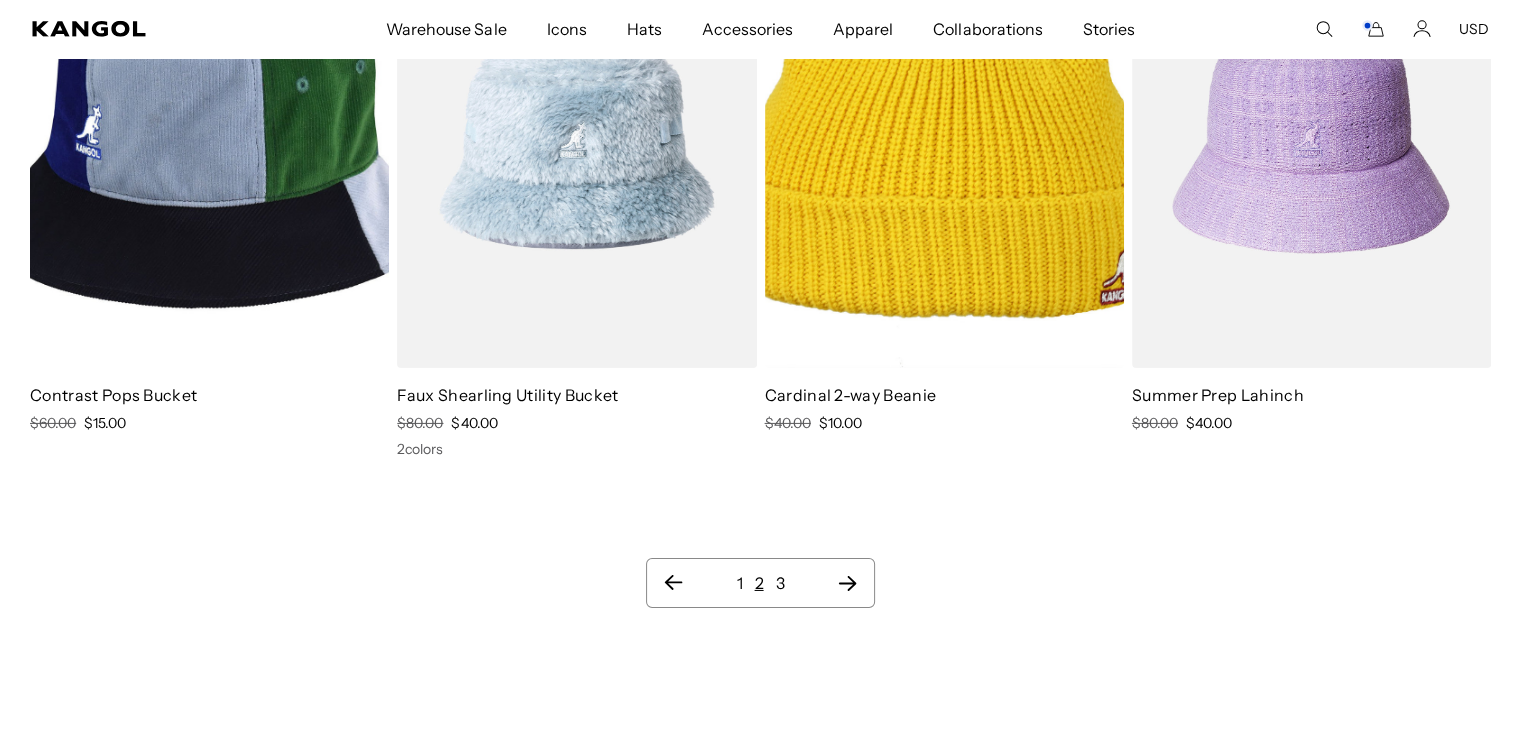 click on "3" at bounding box center [780, 583] 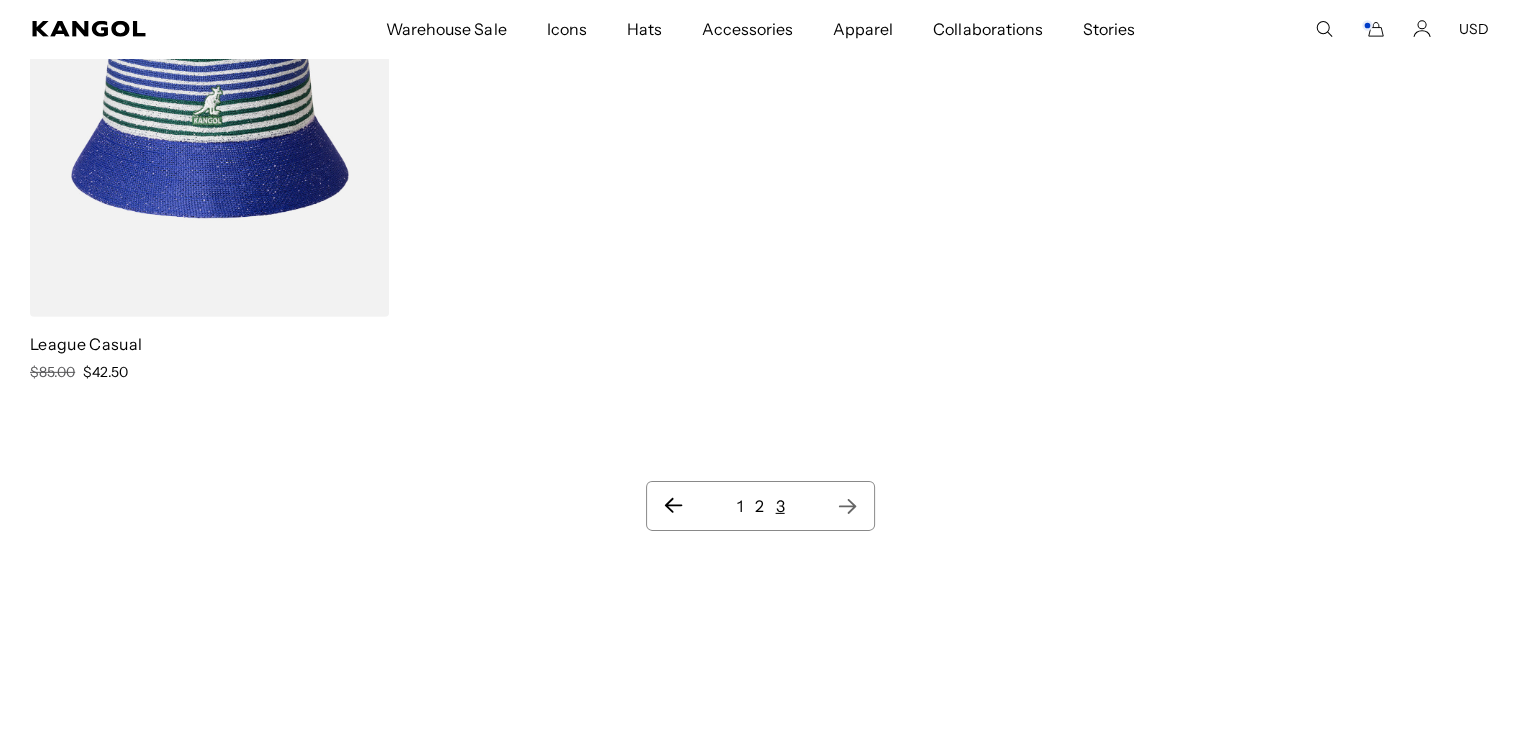 click 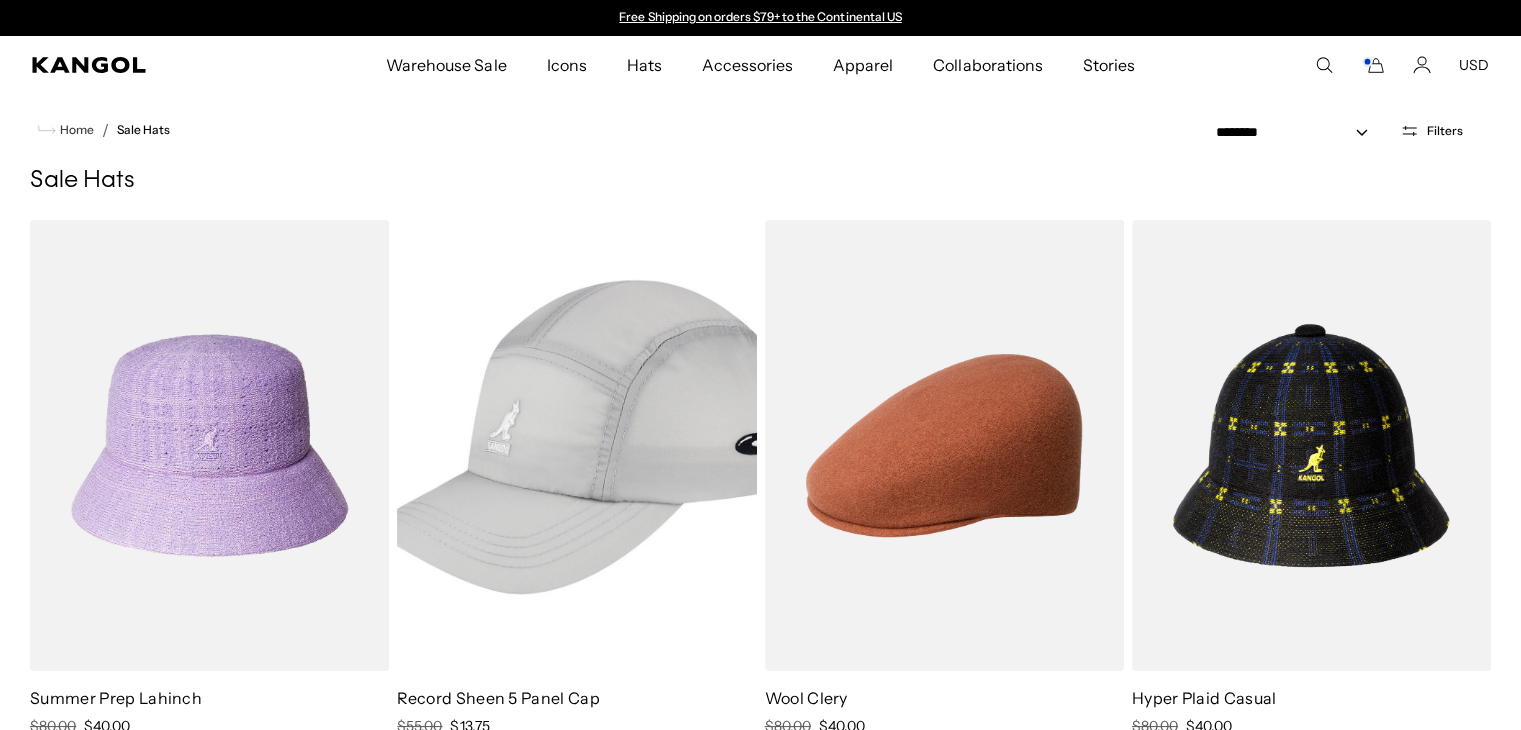 click 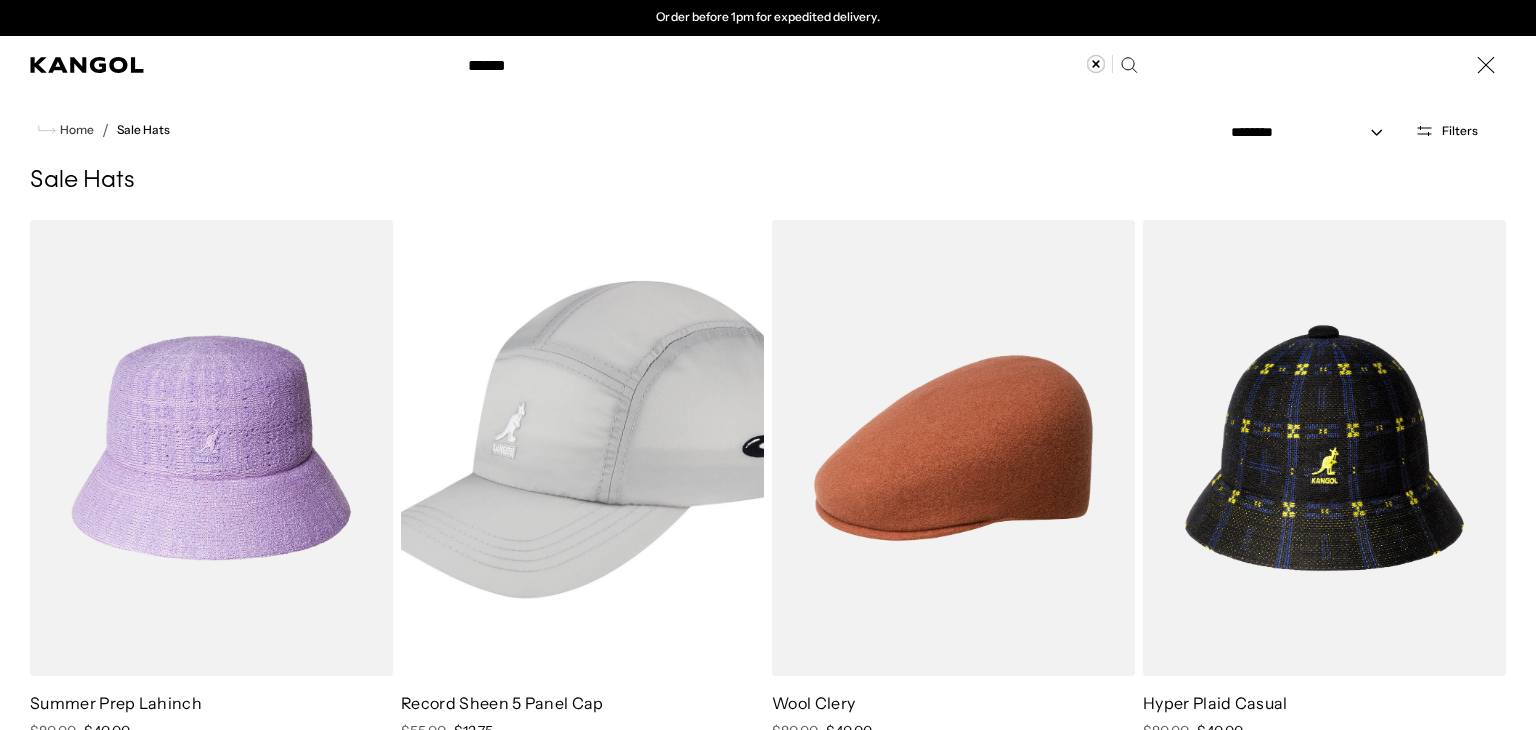 type on "******" 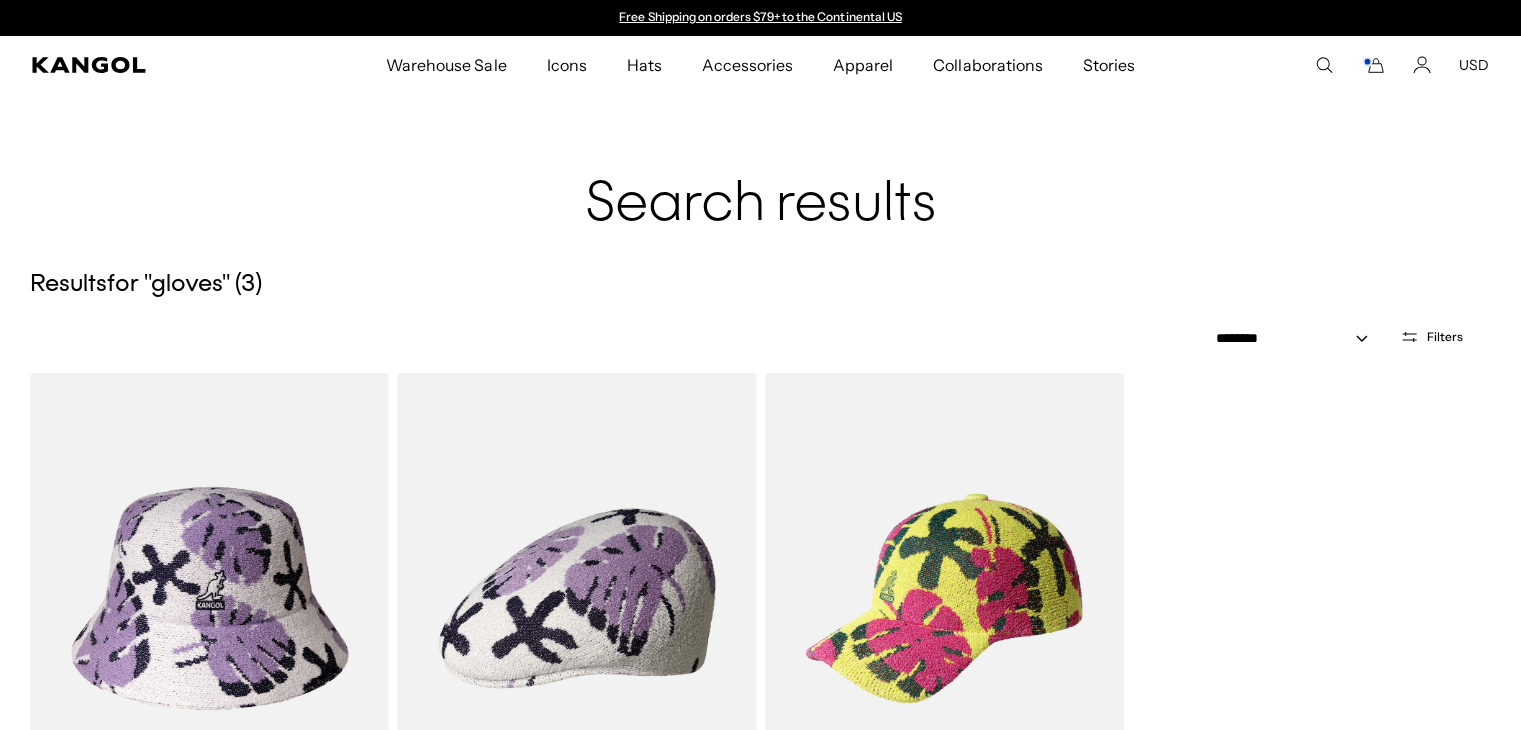 click 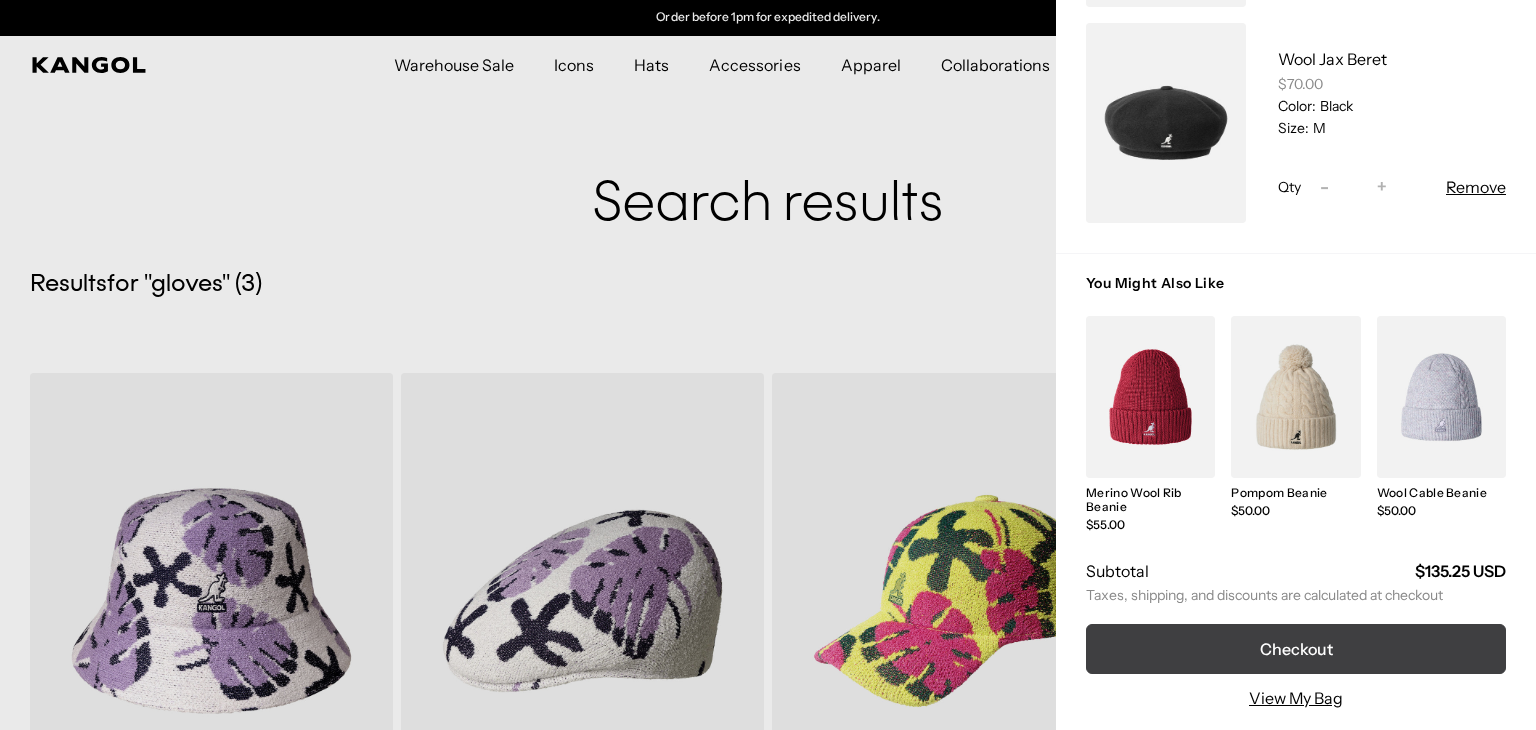 click on "Checkout" at bounding box center (1296, 649) 